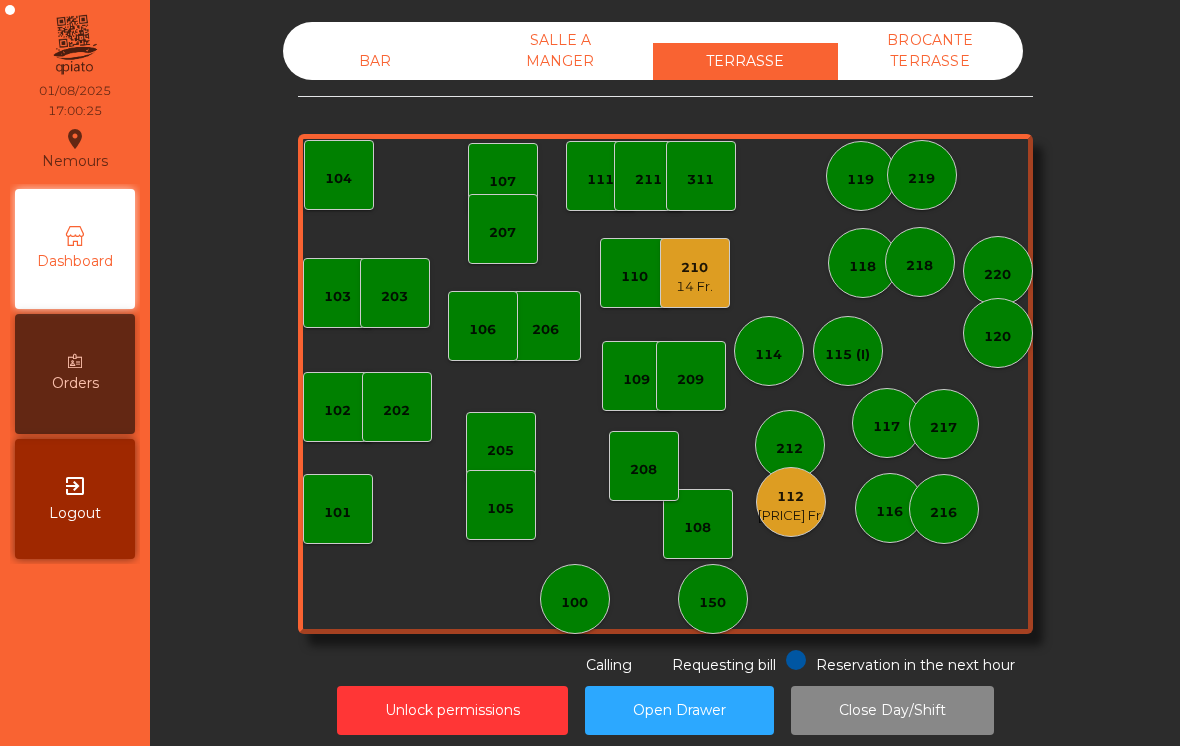 scroll, scrollTop: 0, scrollLeft: 0, axis: both 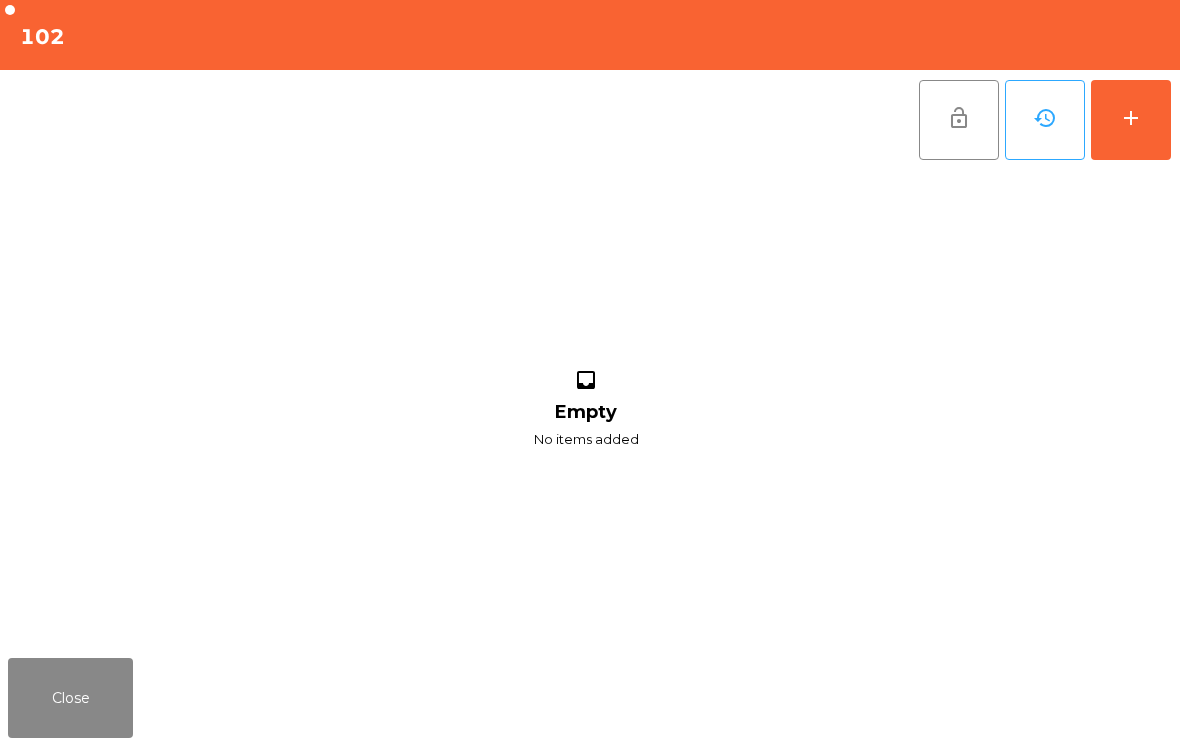 click on "add" 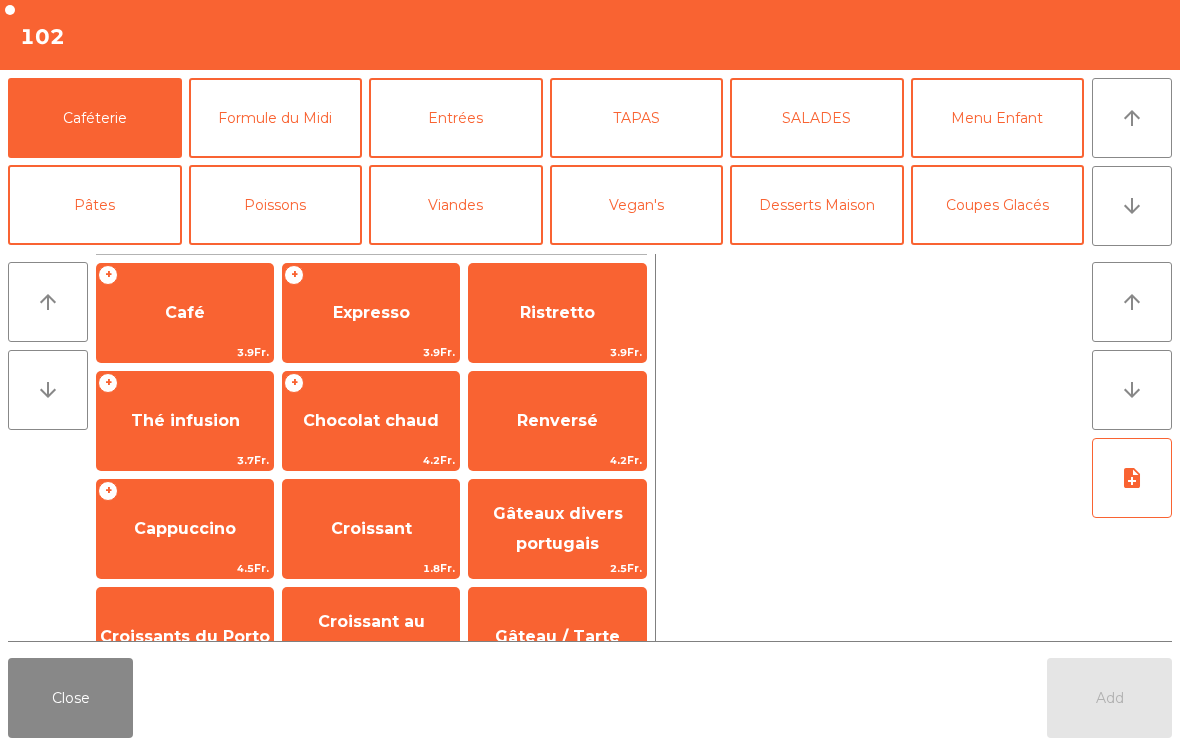 click on "arrow_downward" 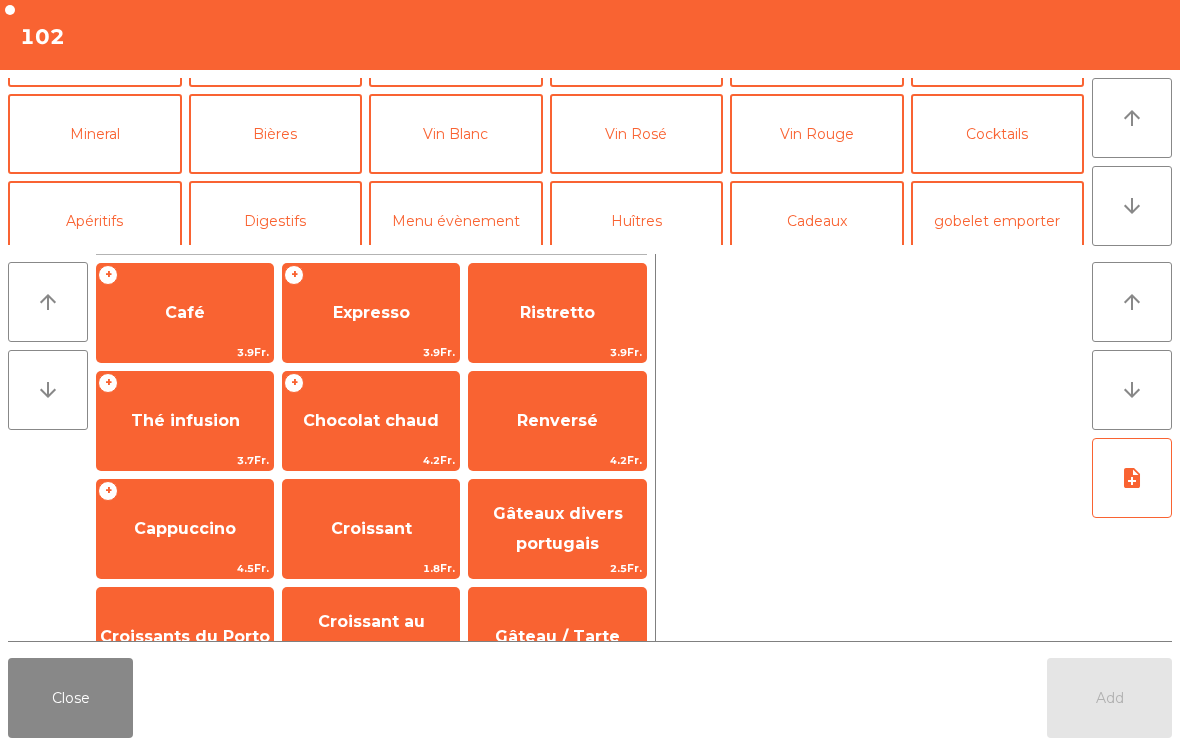 scroll, scrollTop: 174, scrollLeft: 0, axis: vertical 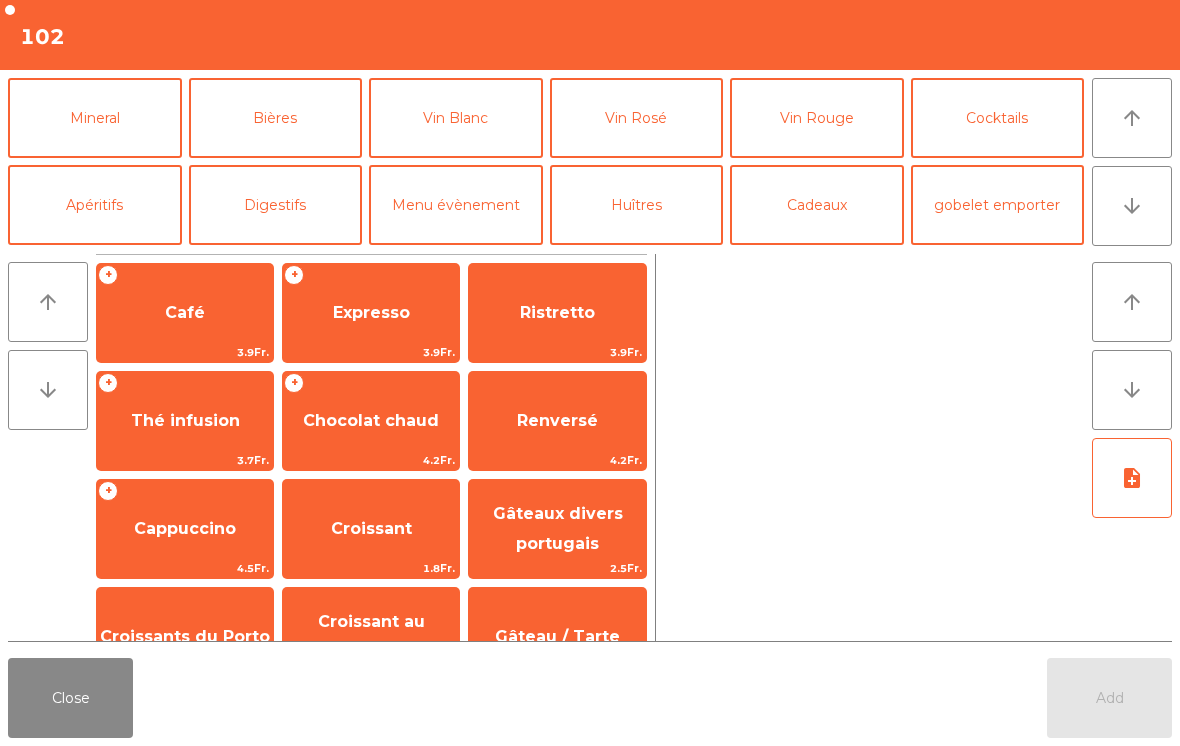 click on "Vin Blanc" 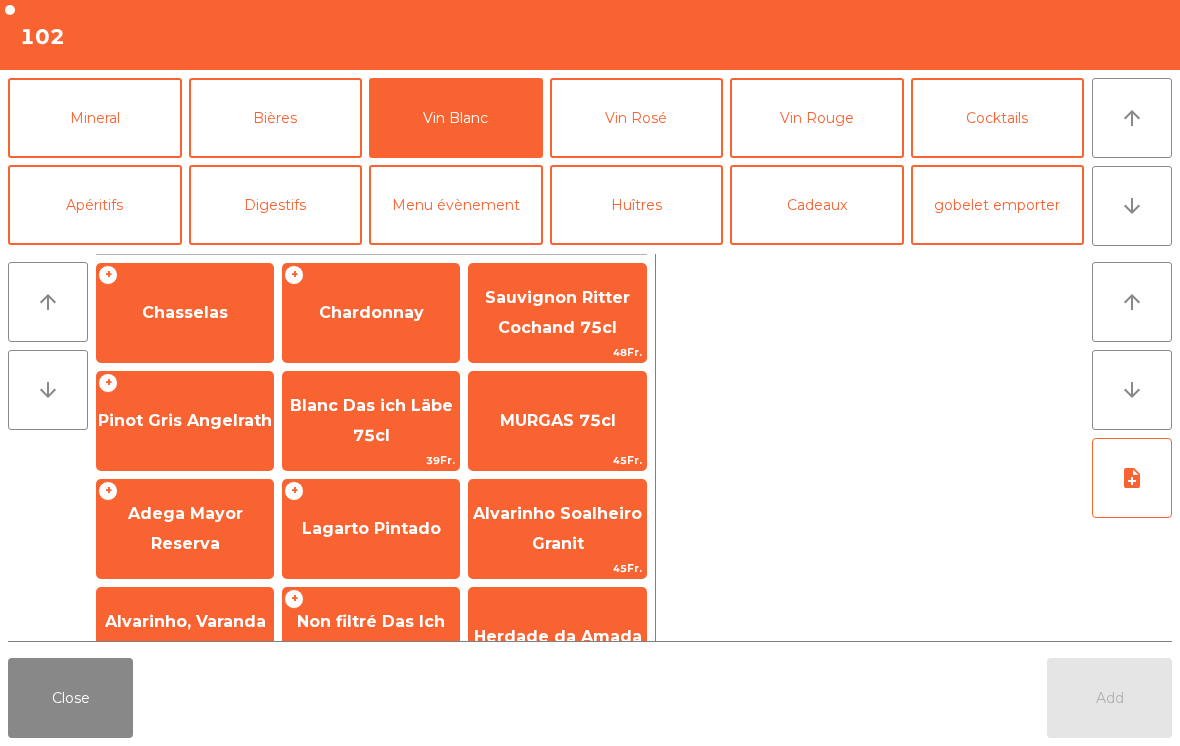 click on "Chardonnay" 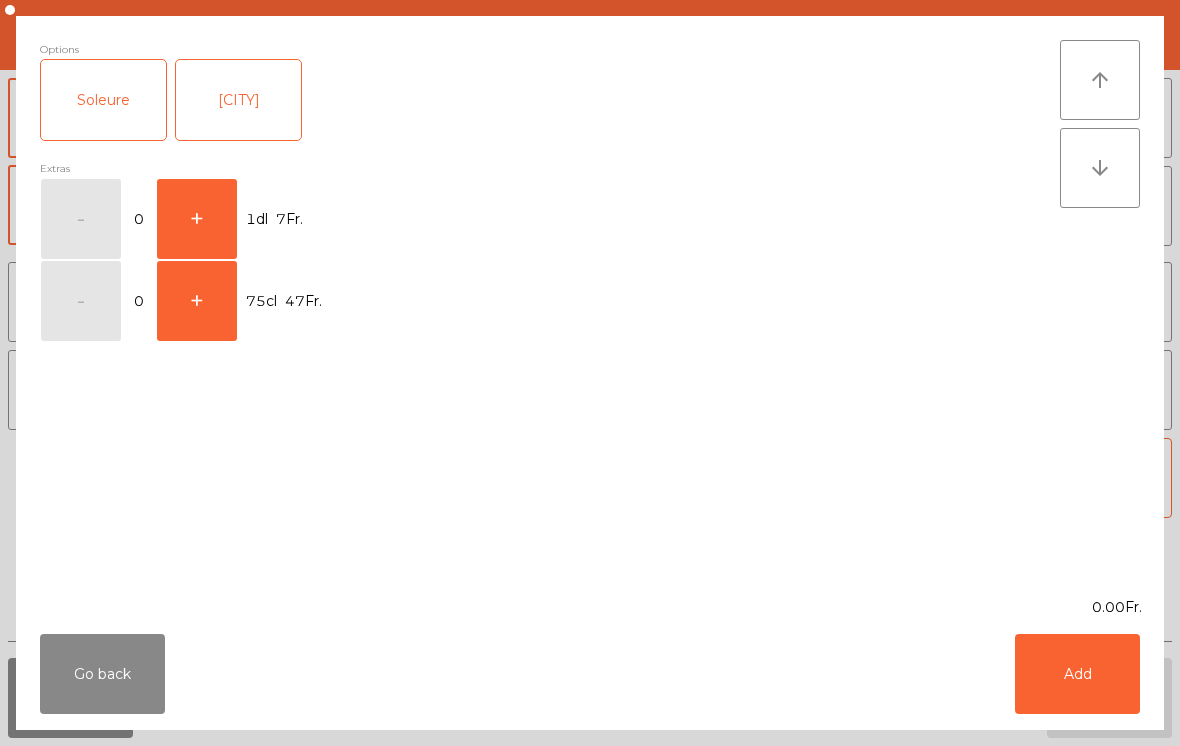 click on "+" 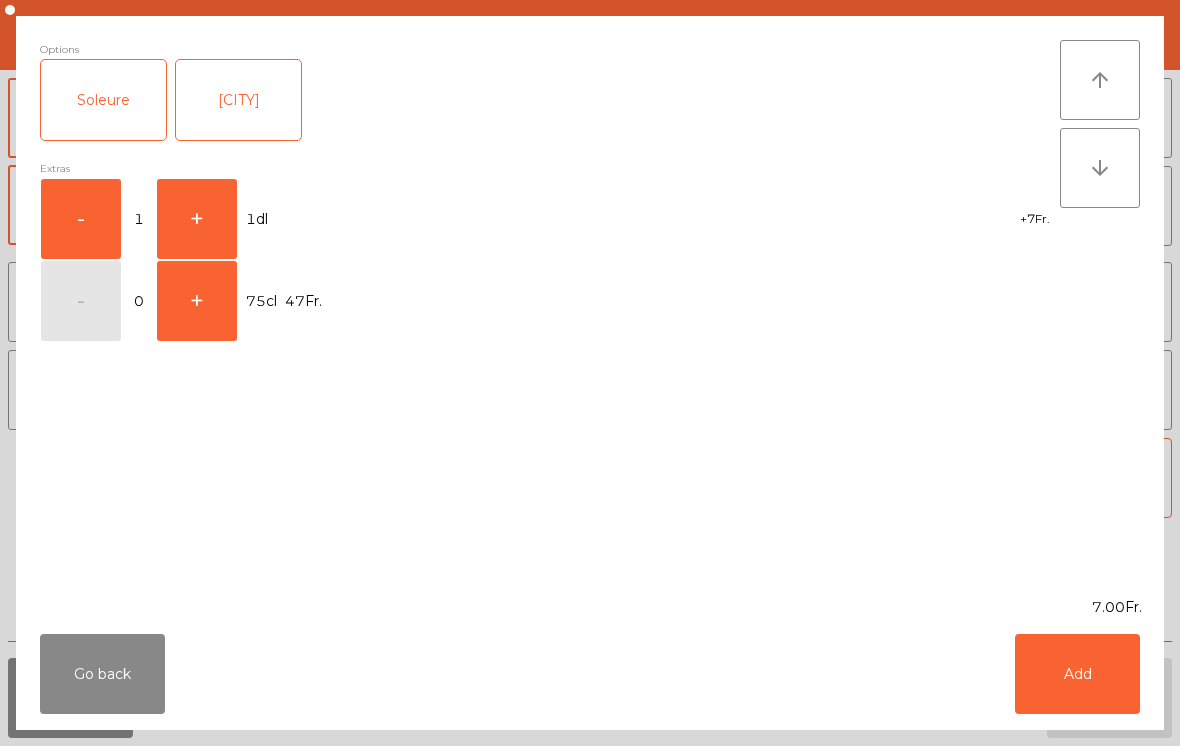 click on "+" 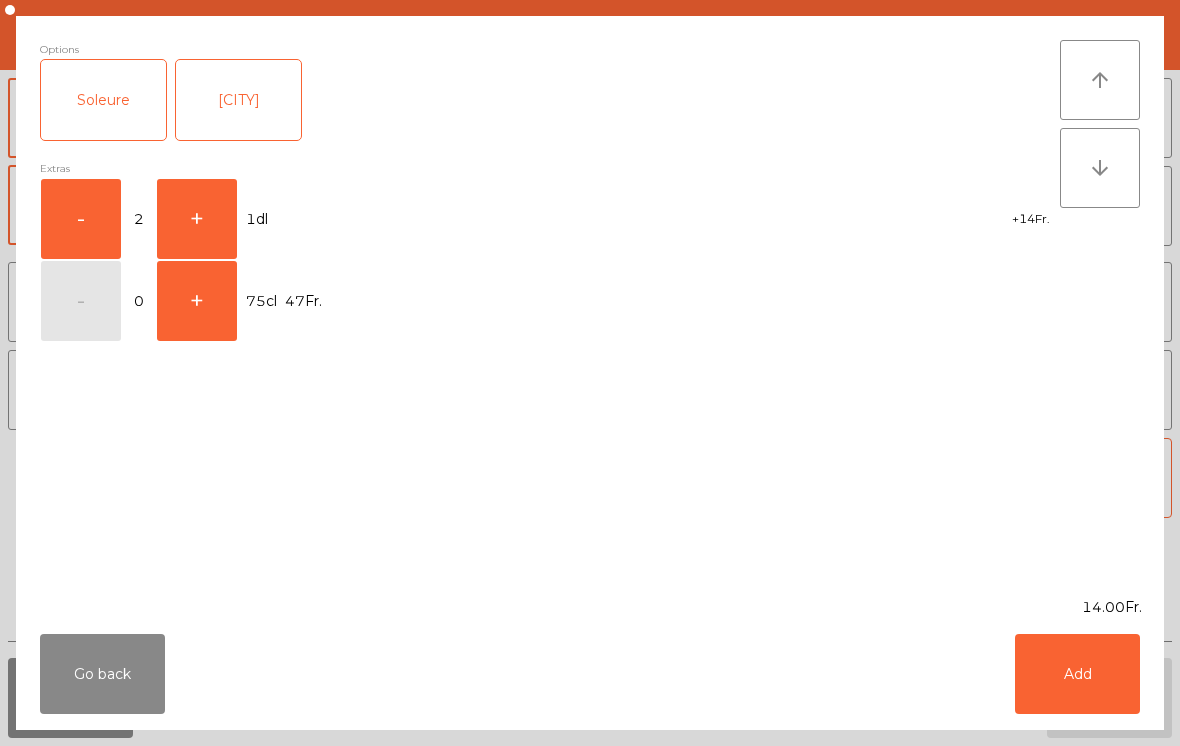 click on "Add" 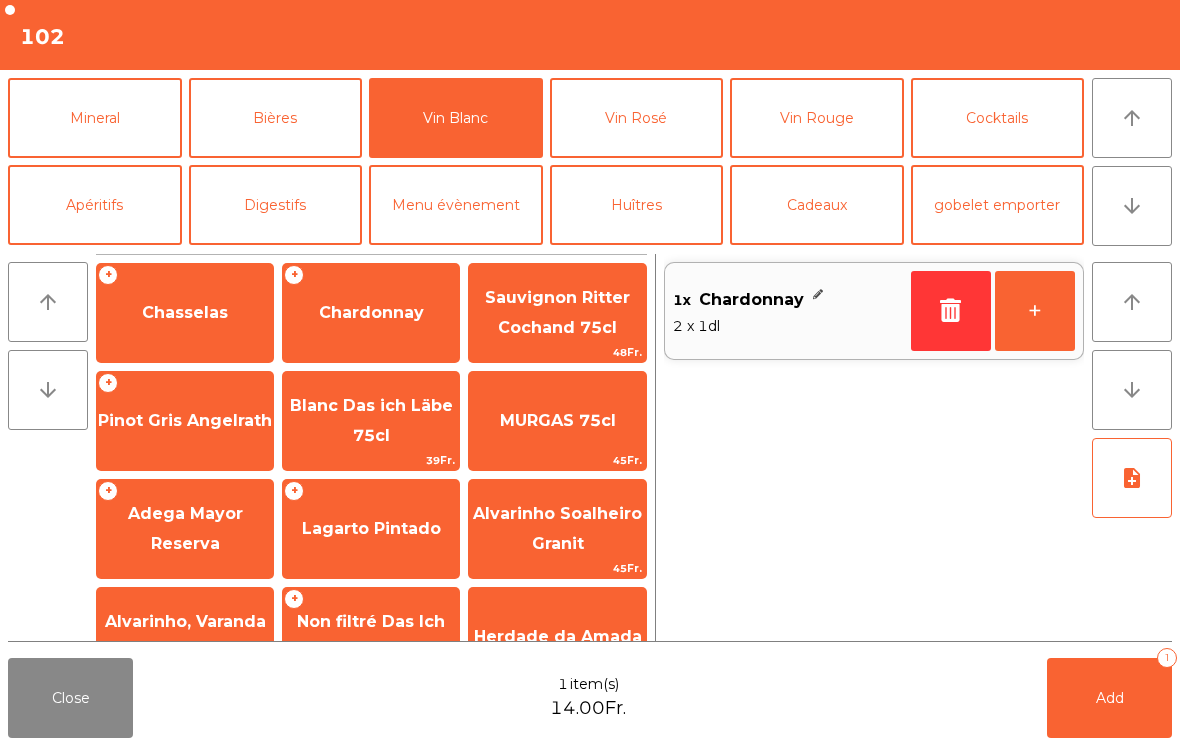 click on "Add   1" 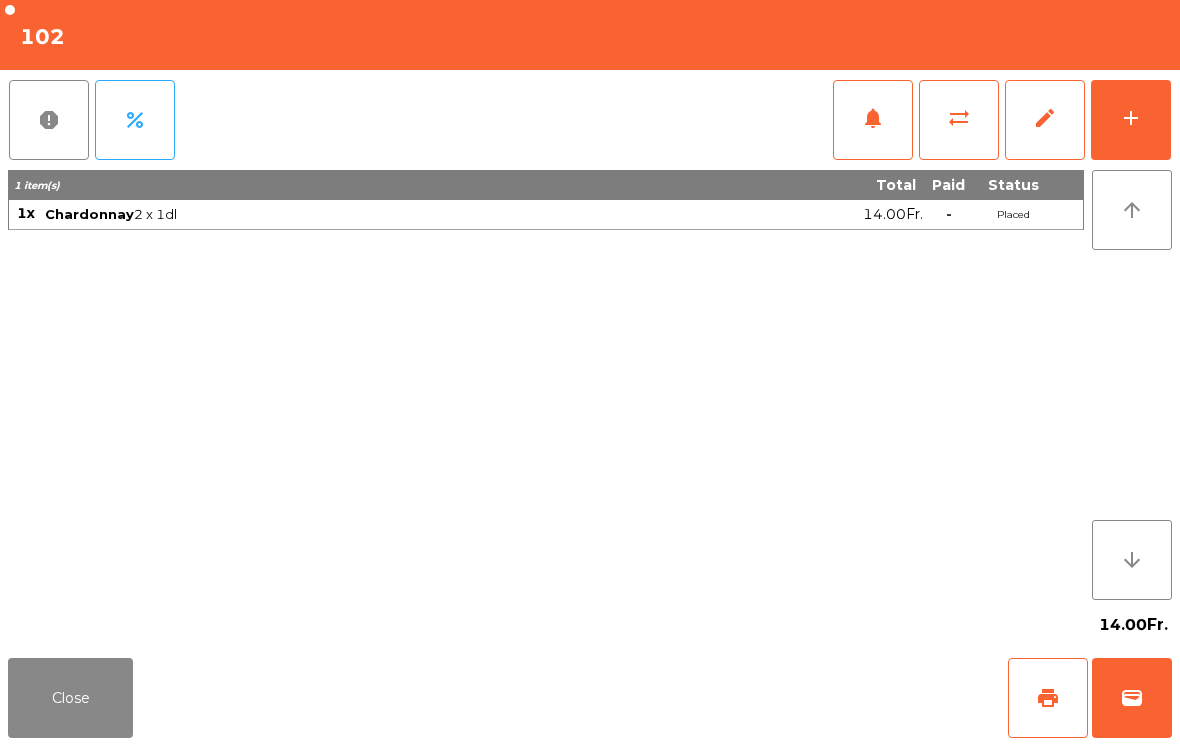 click on "print" 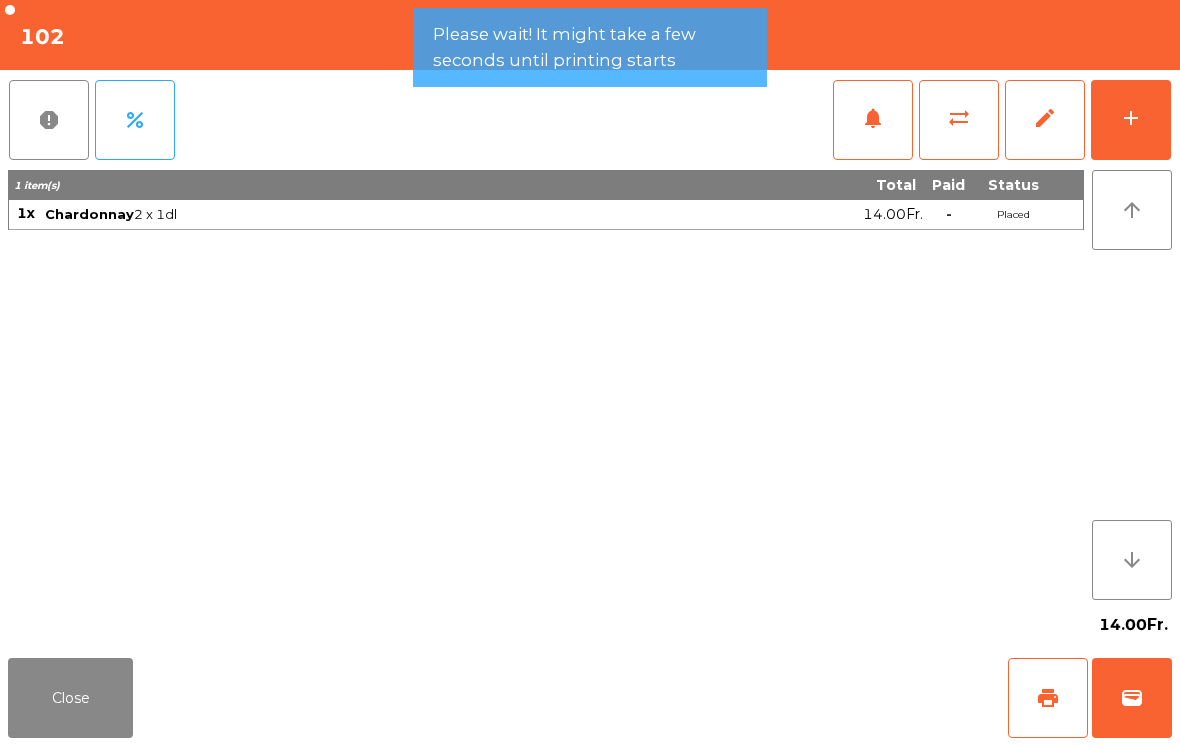 click on "Close" 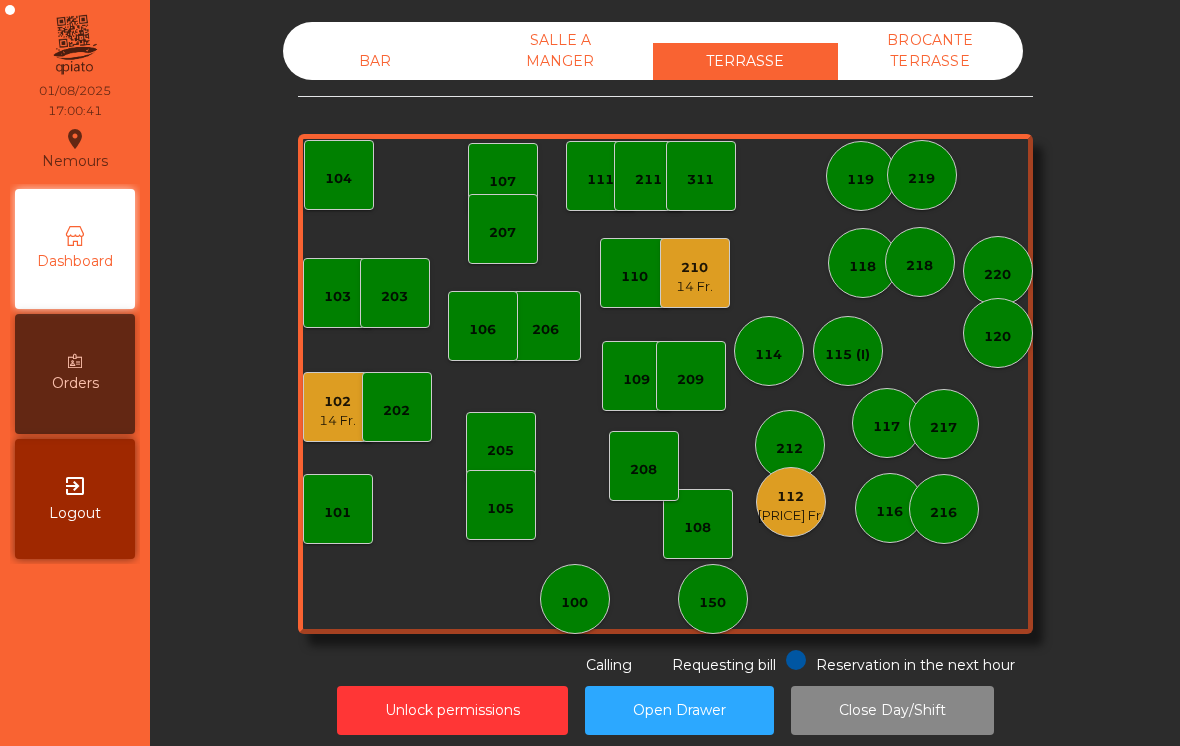 click on "107" 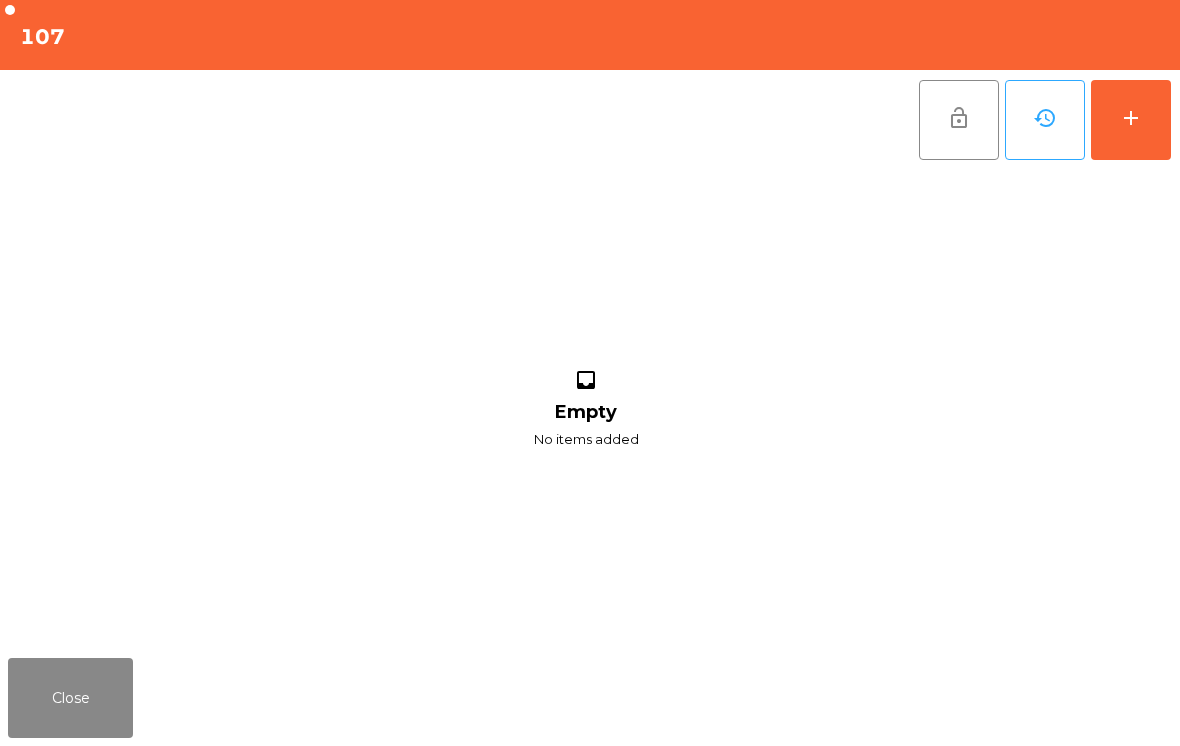 click on "add" 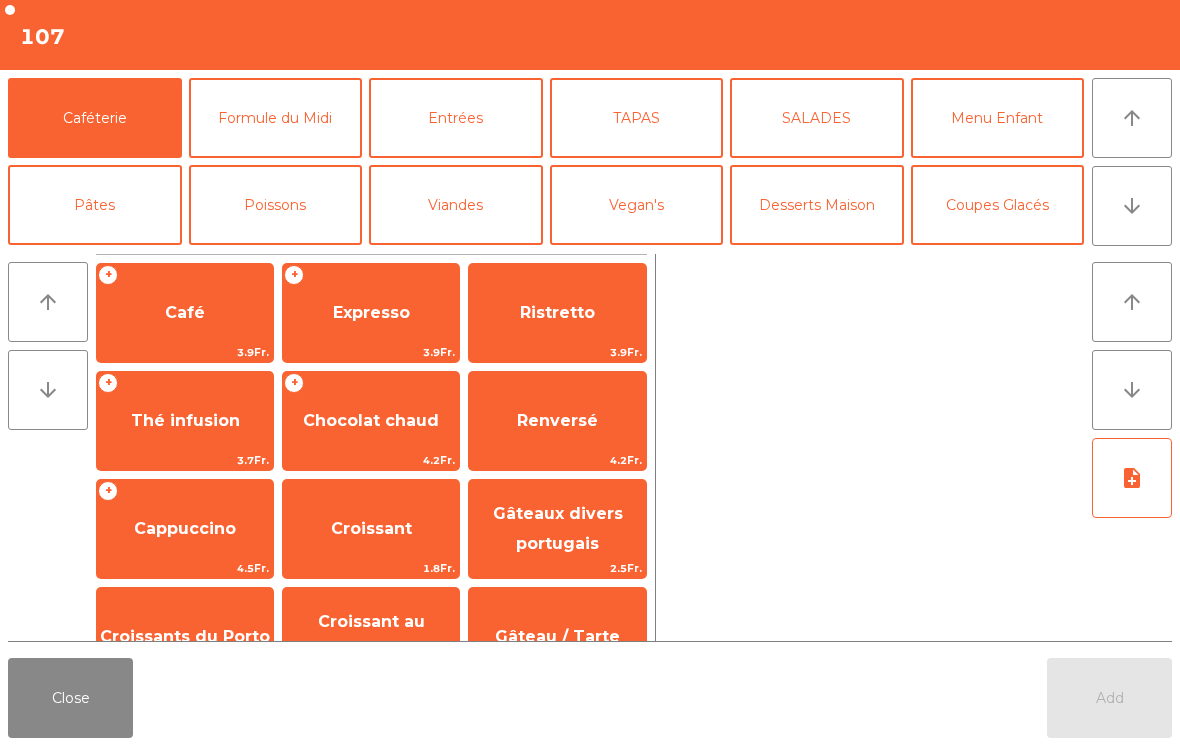 click on "Renversé" 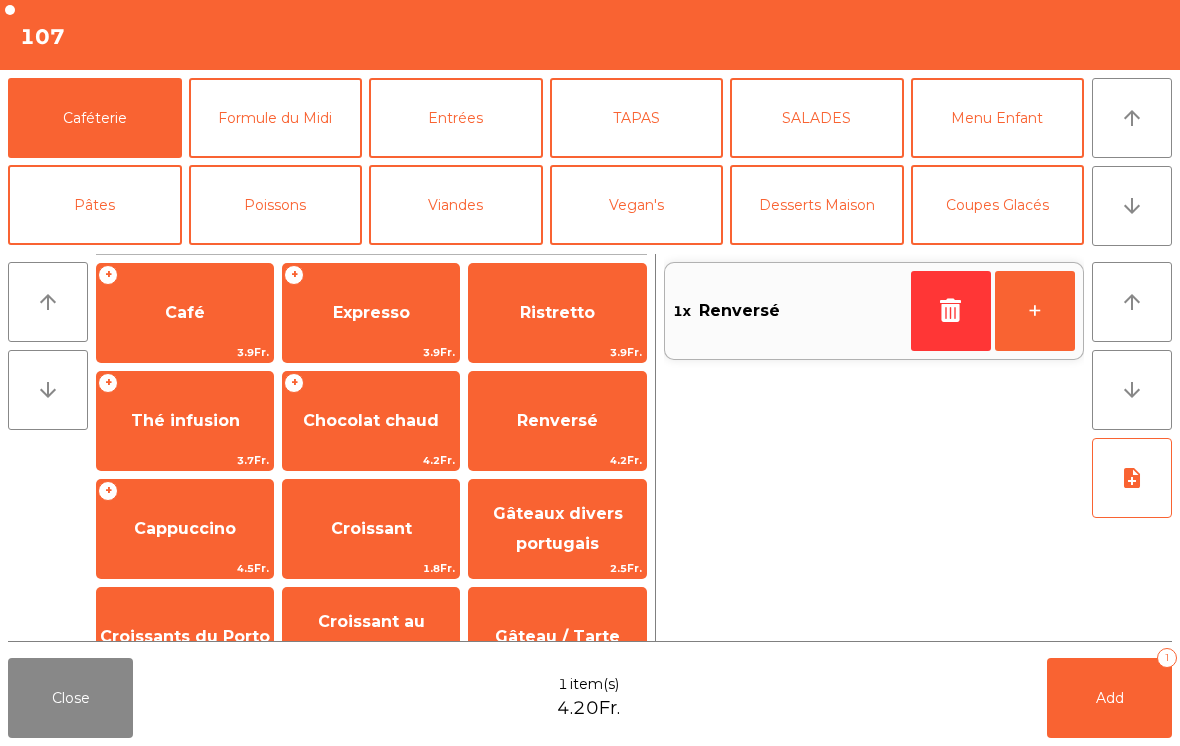 click on "Café" 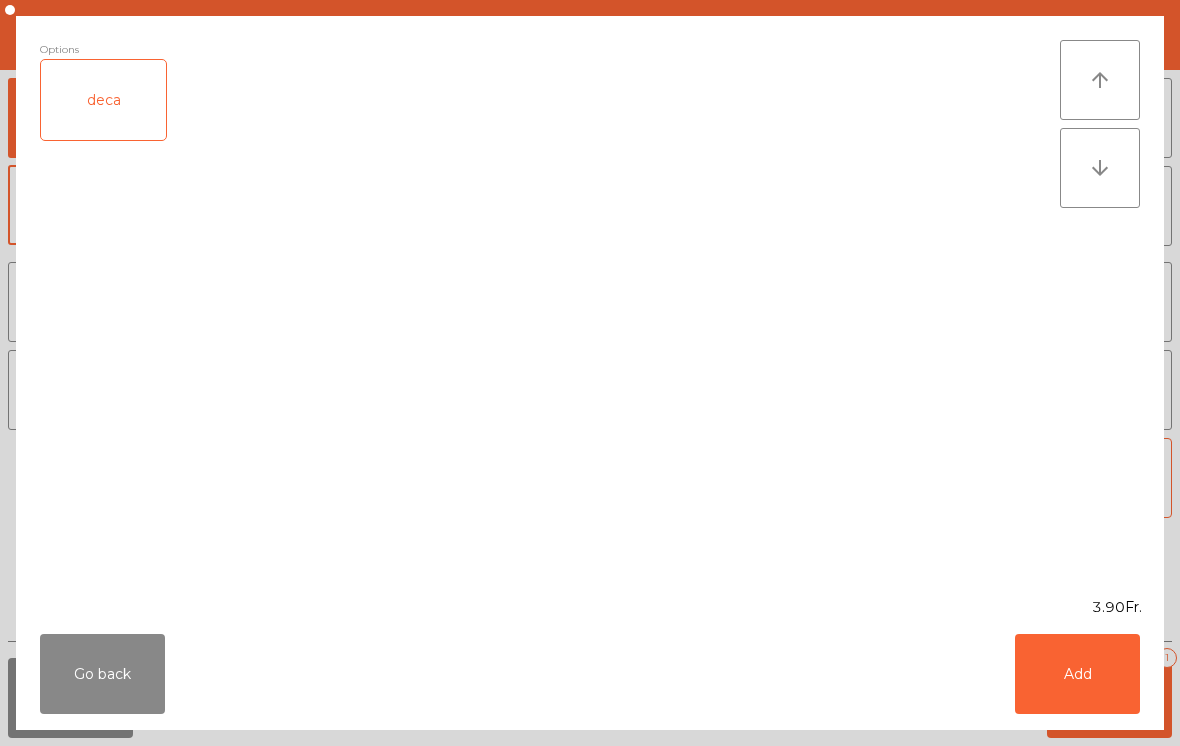 click on "Add" 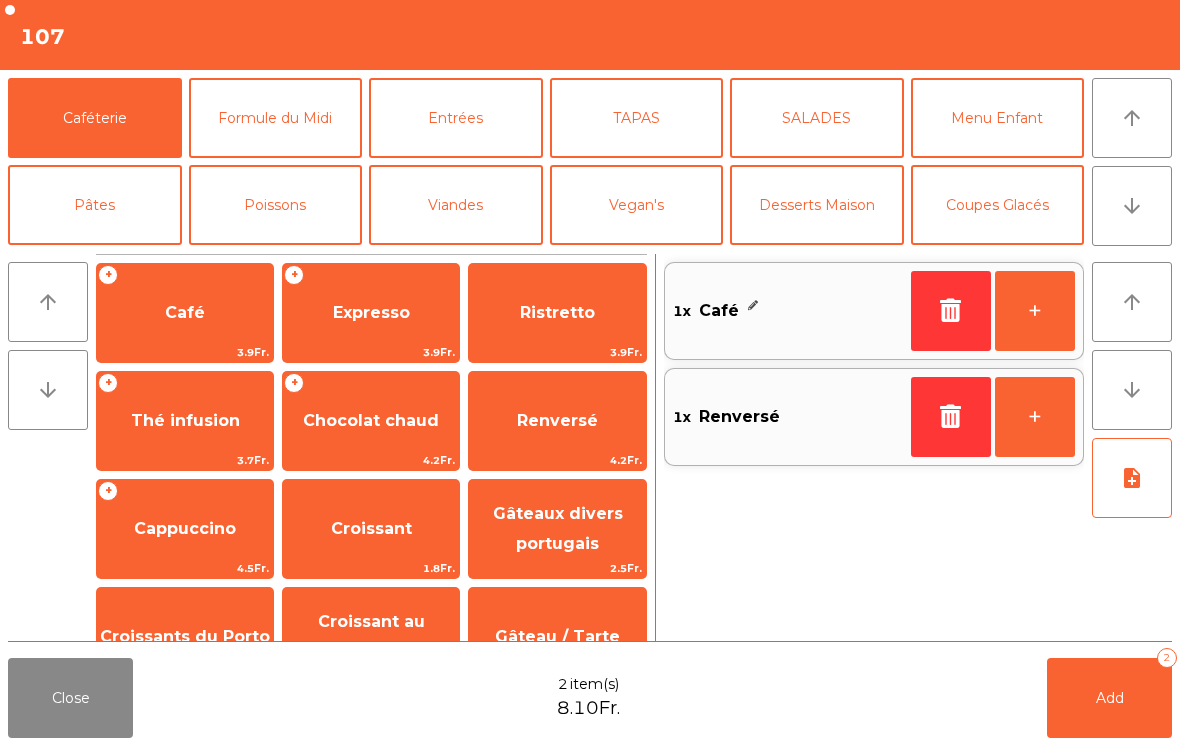 click on "Add   2" 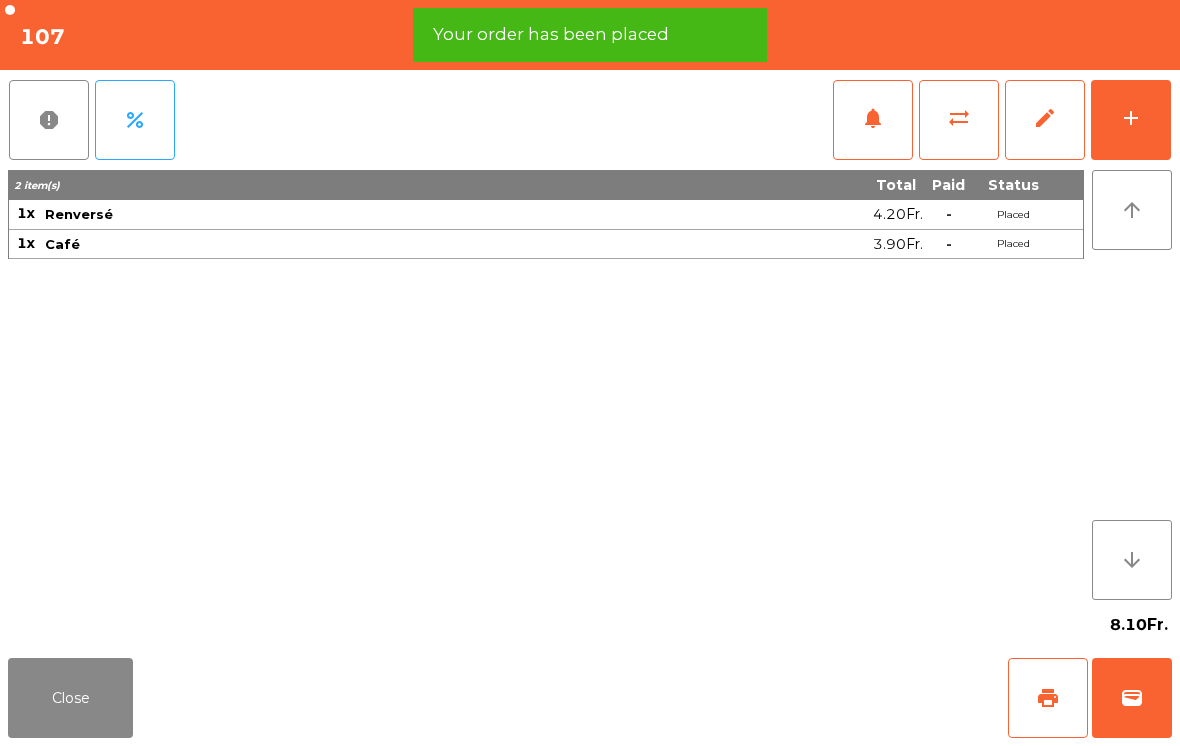 click on "print" 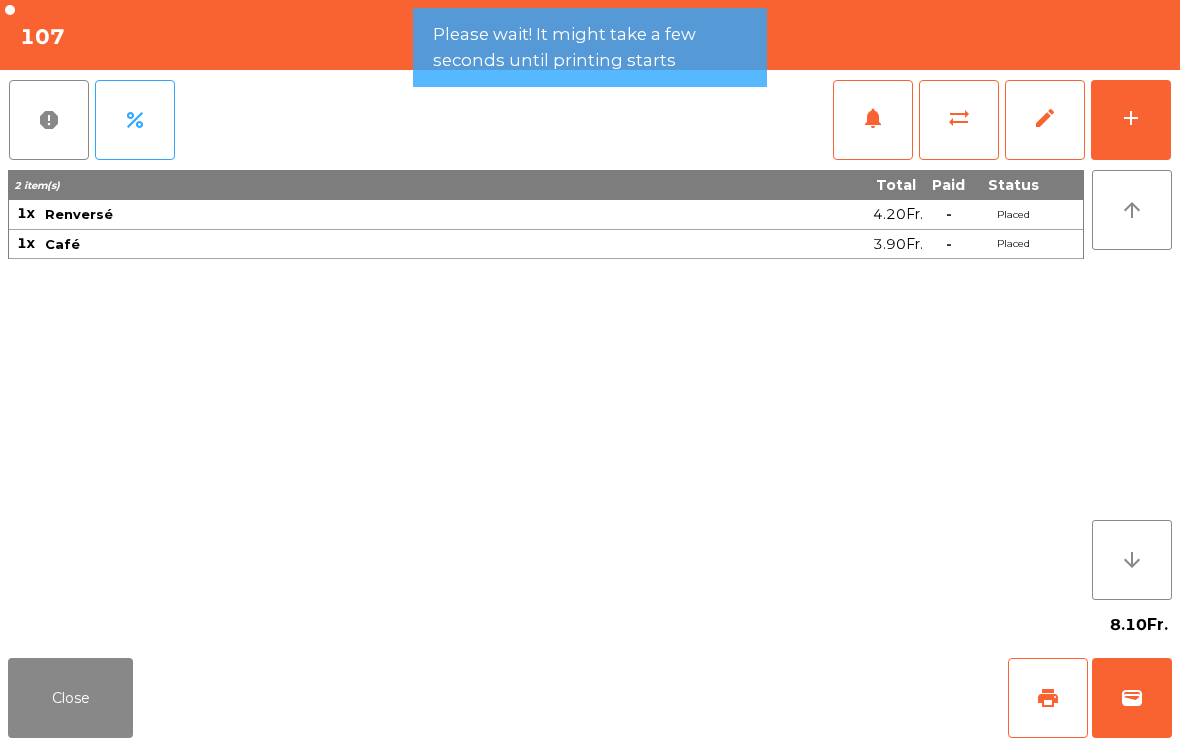 click on "Close" 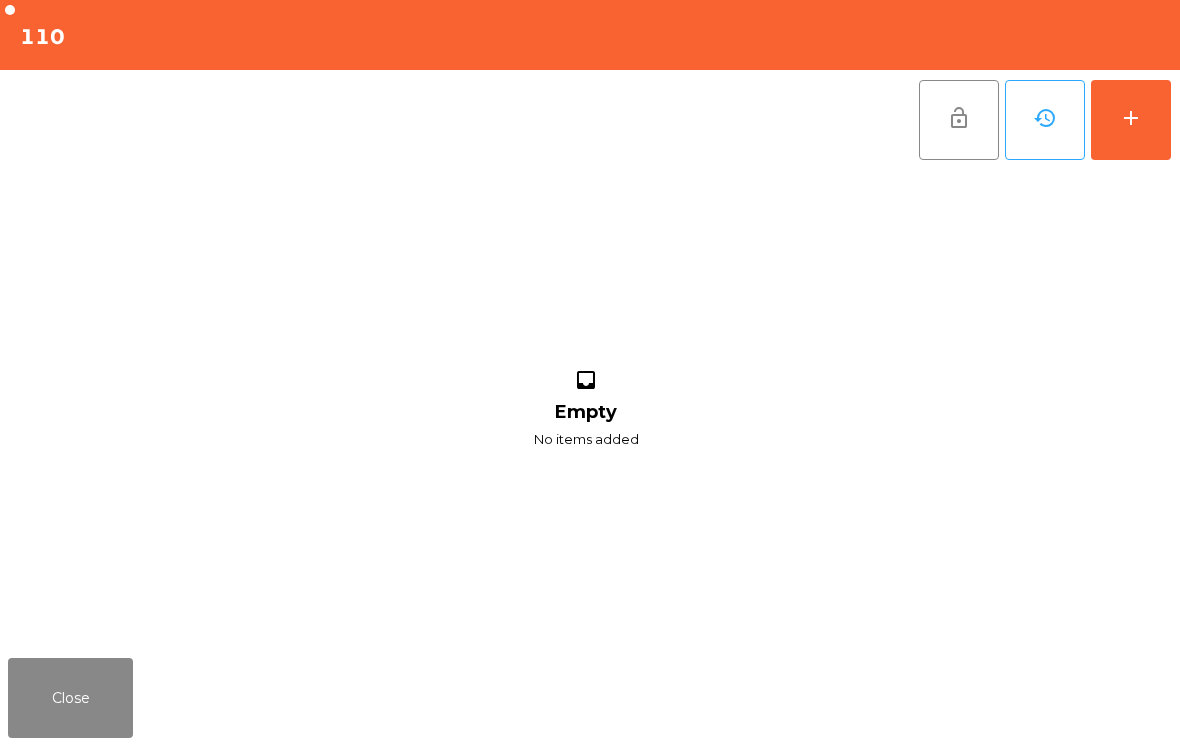 click on "add" 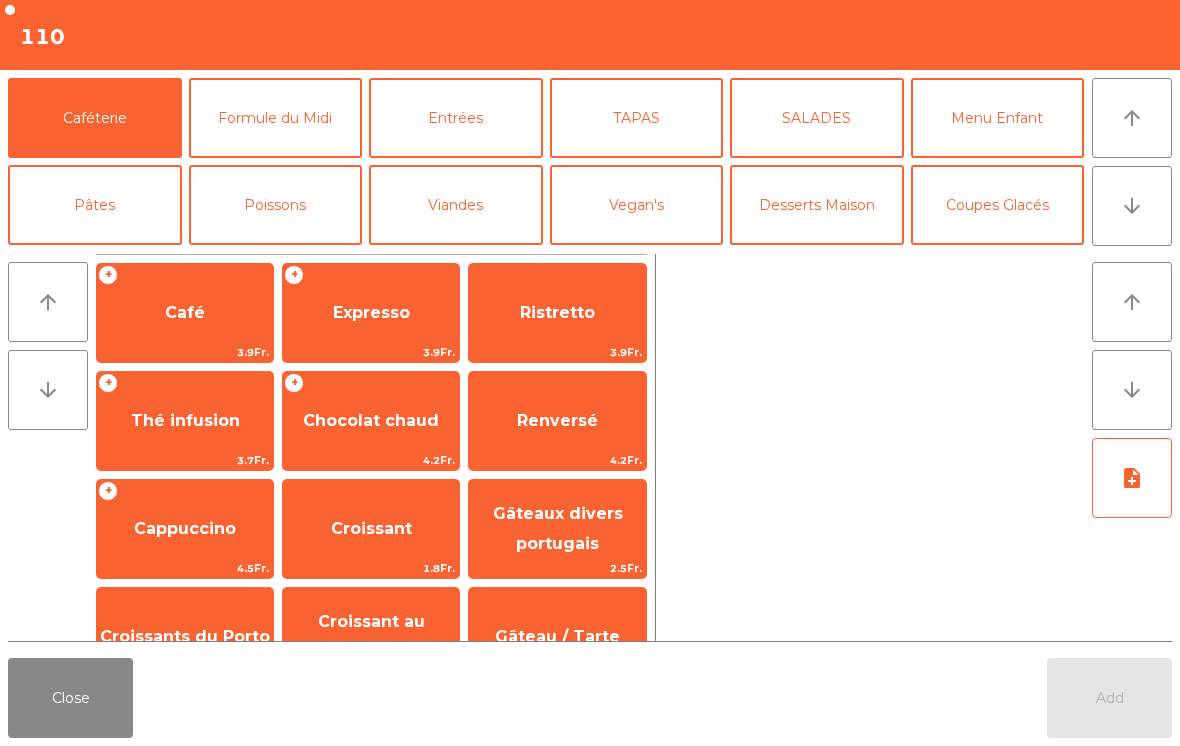 click on "Close" 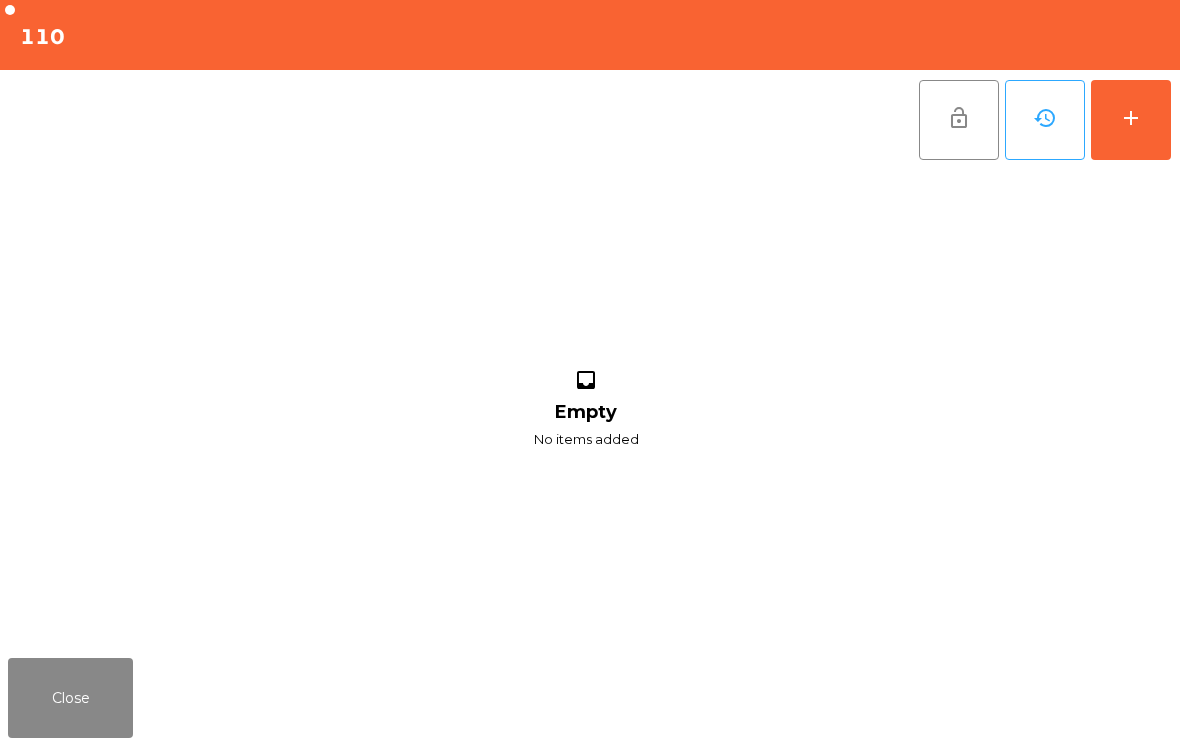 click on "Close" 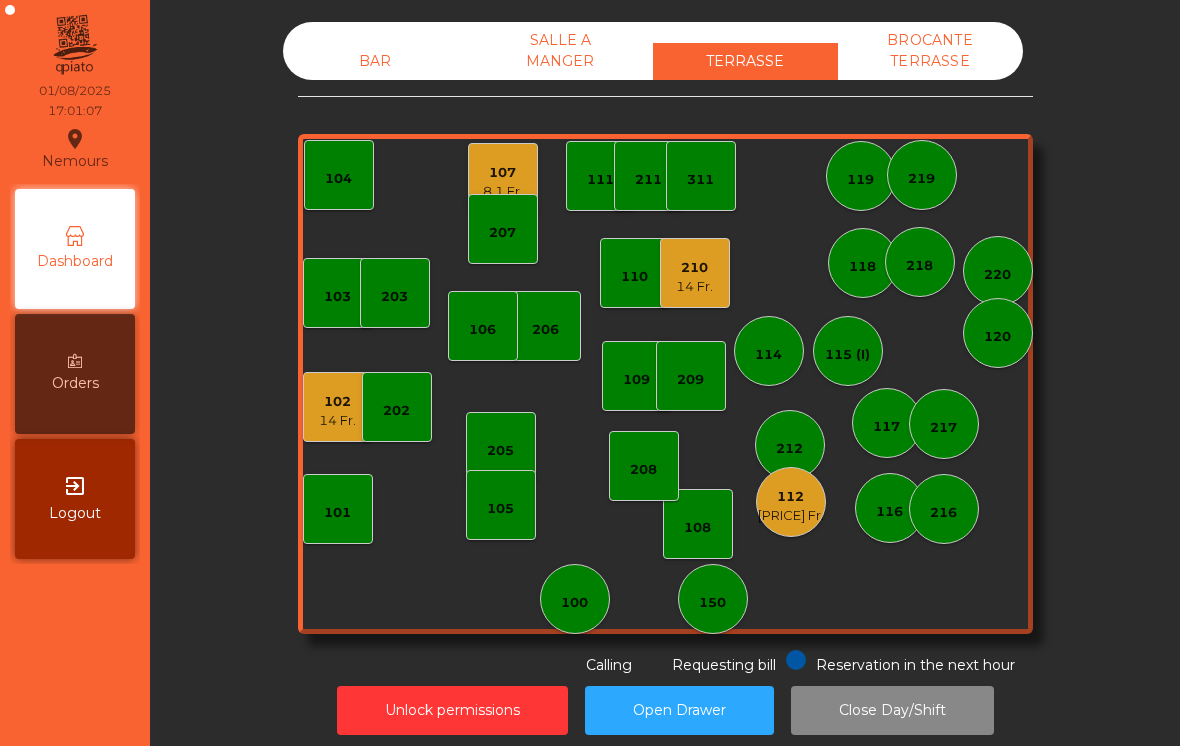 click on "109" 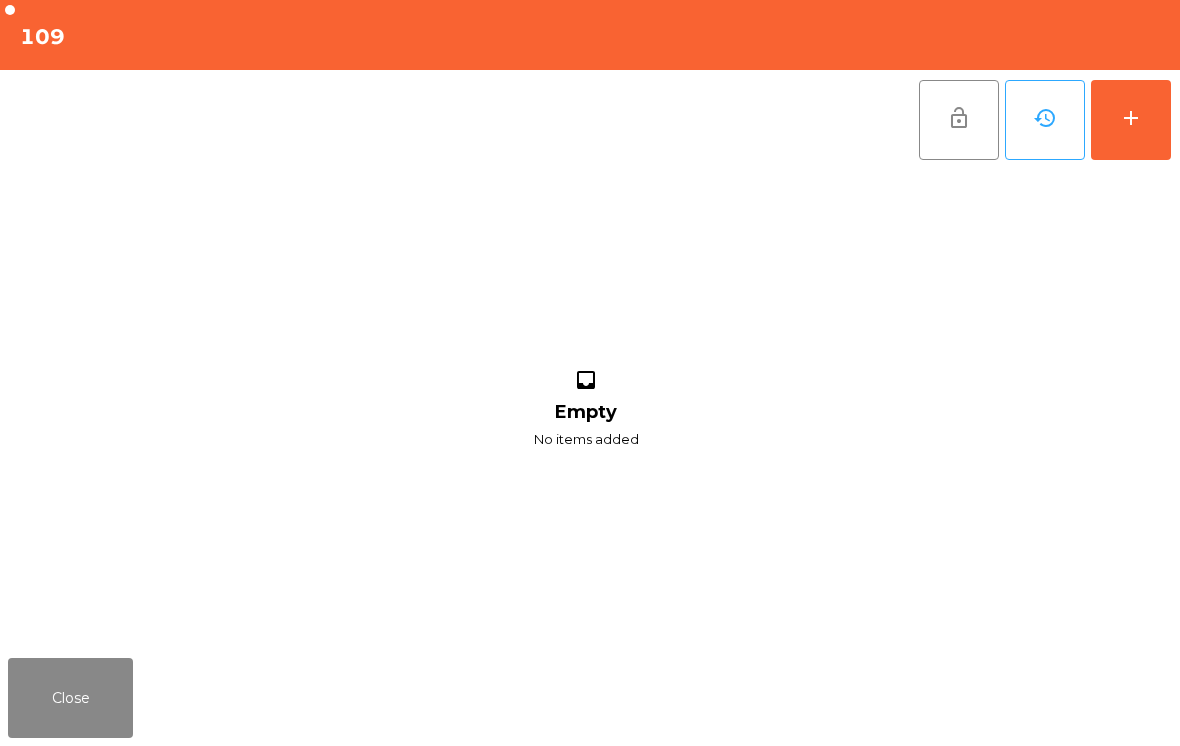 click on "add" 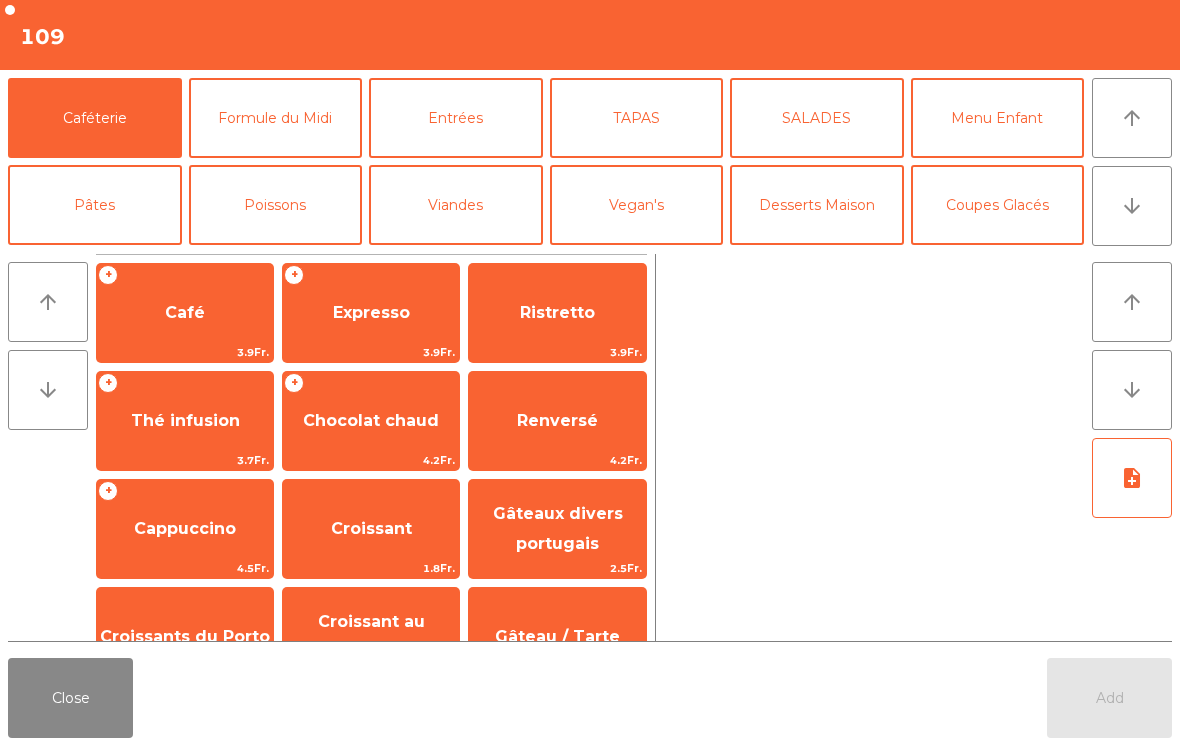 click on "arrow_downward" 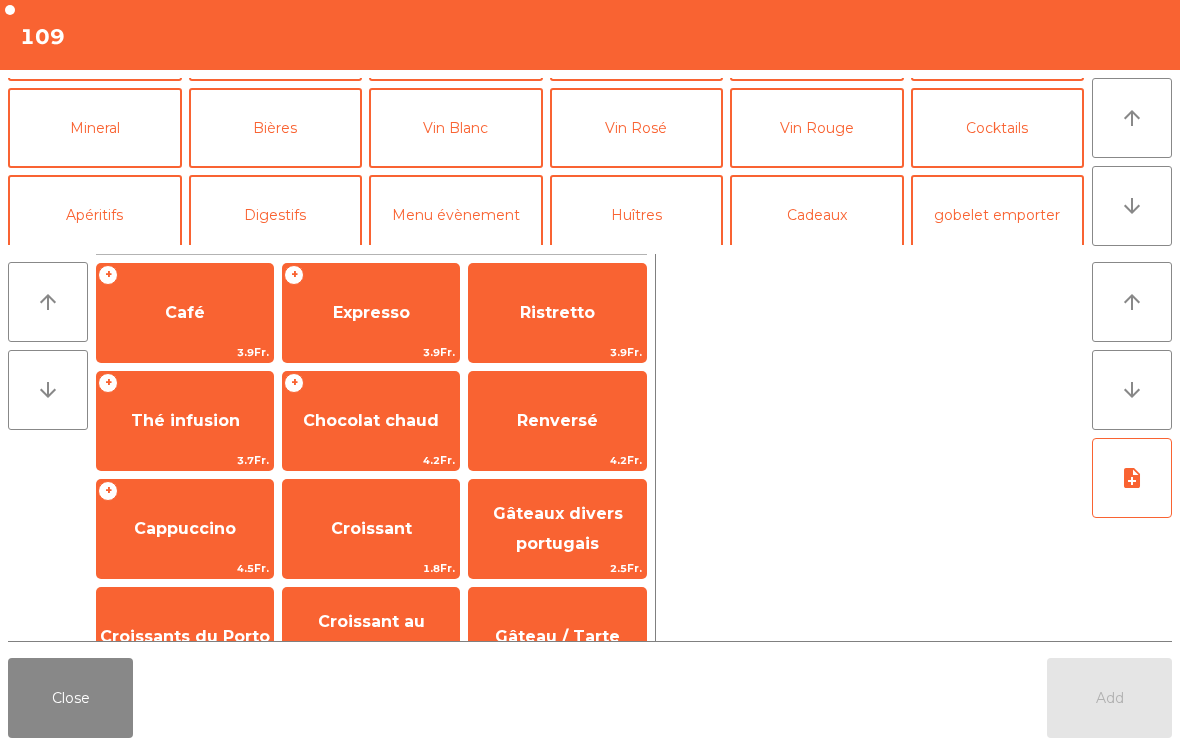 scroll, scrollTop: 174, scrollLeft: 0, axis: vertical 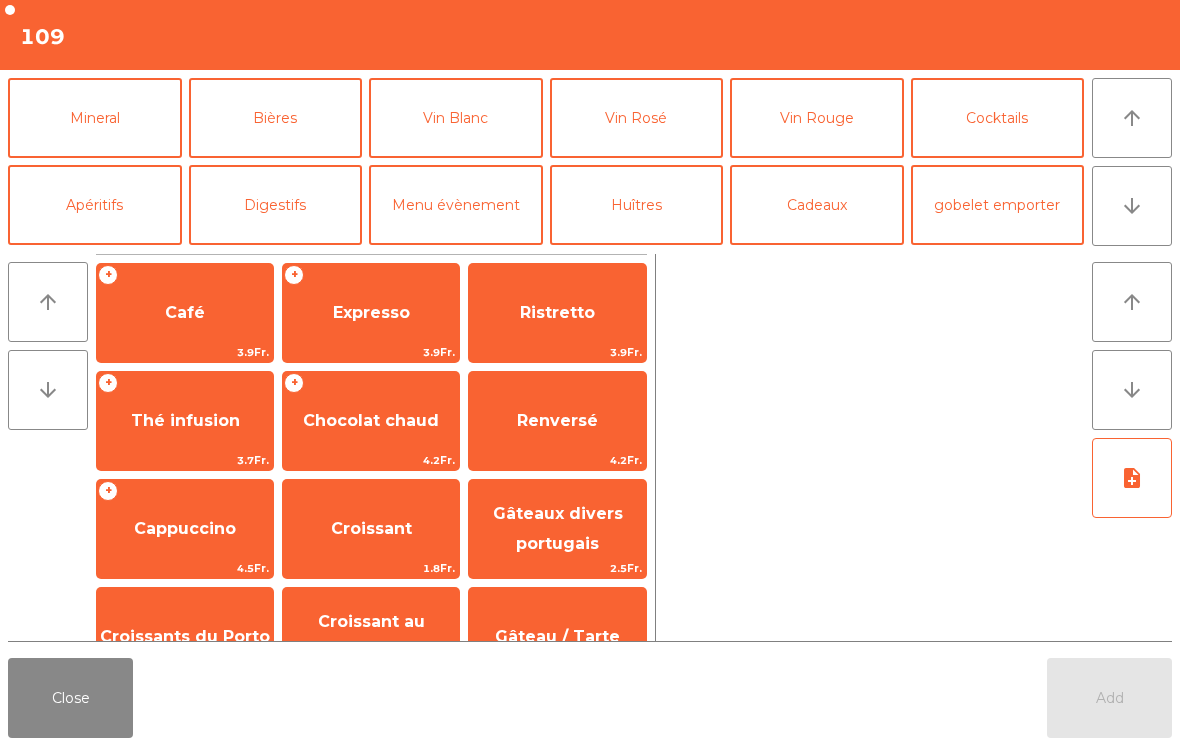 click on "Vin Blanc" 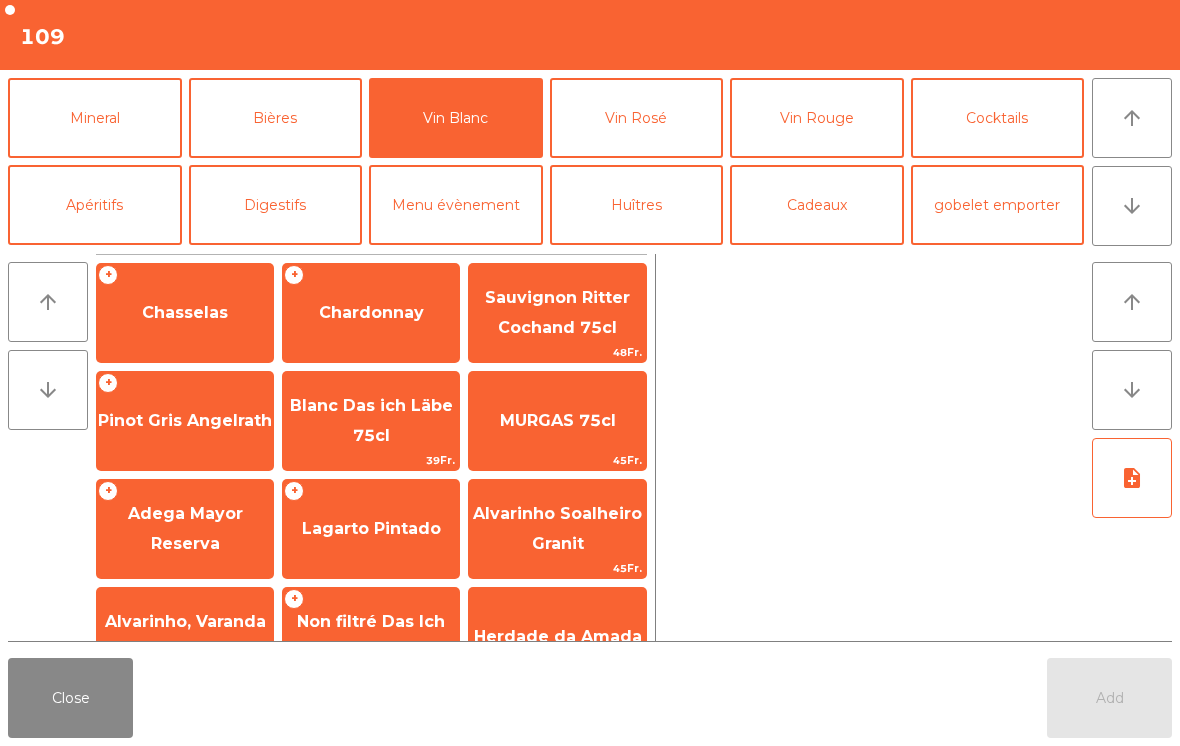 click on "Chasselas" 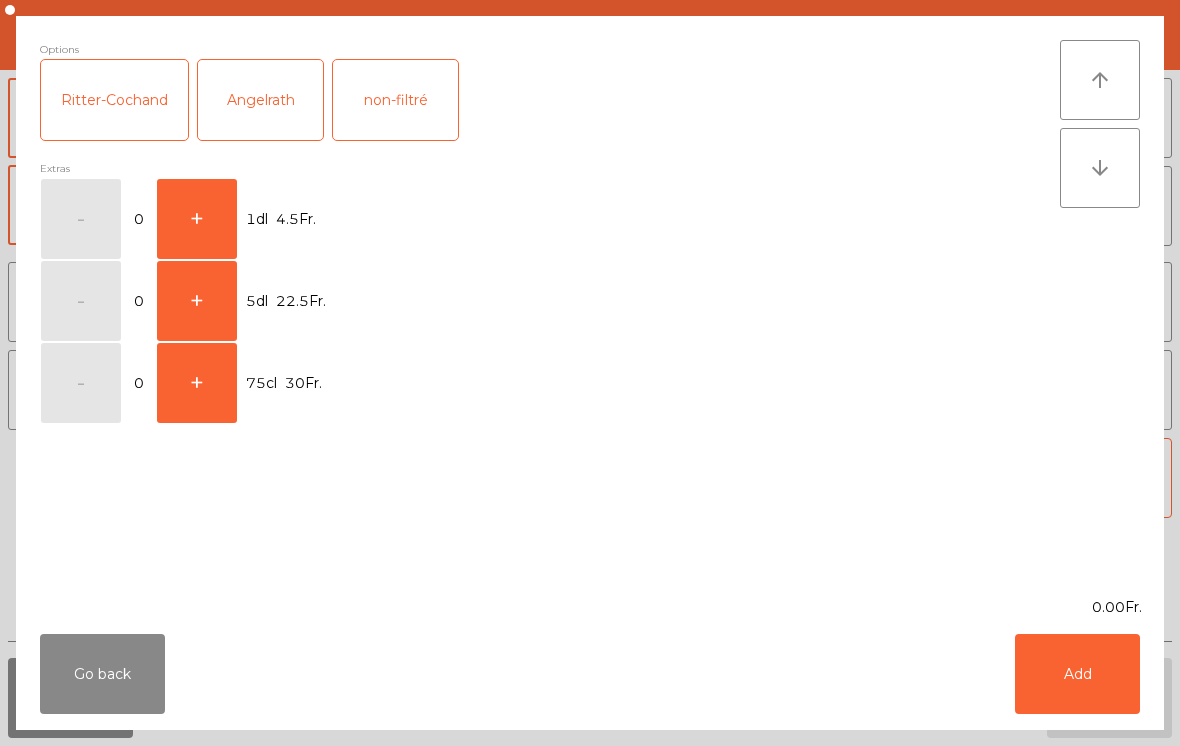 click on "+" 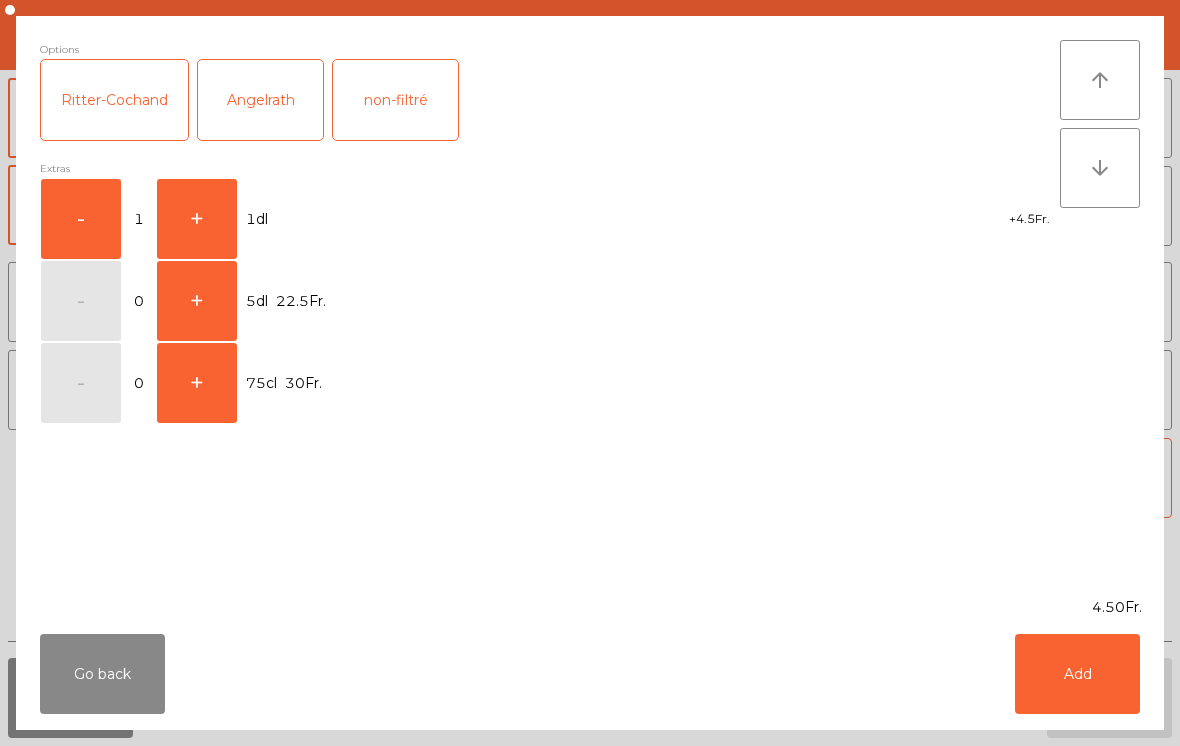 click on "+" 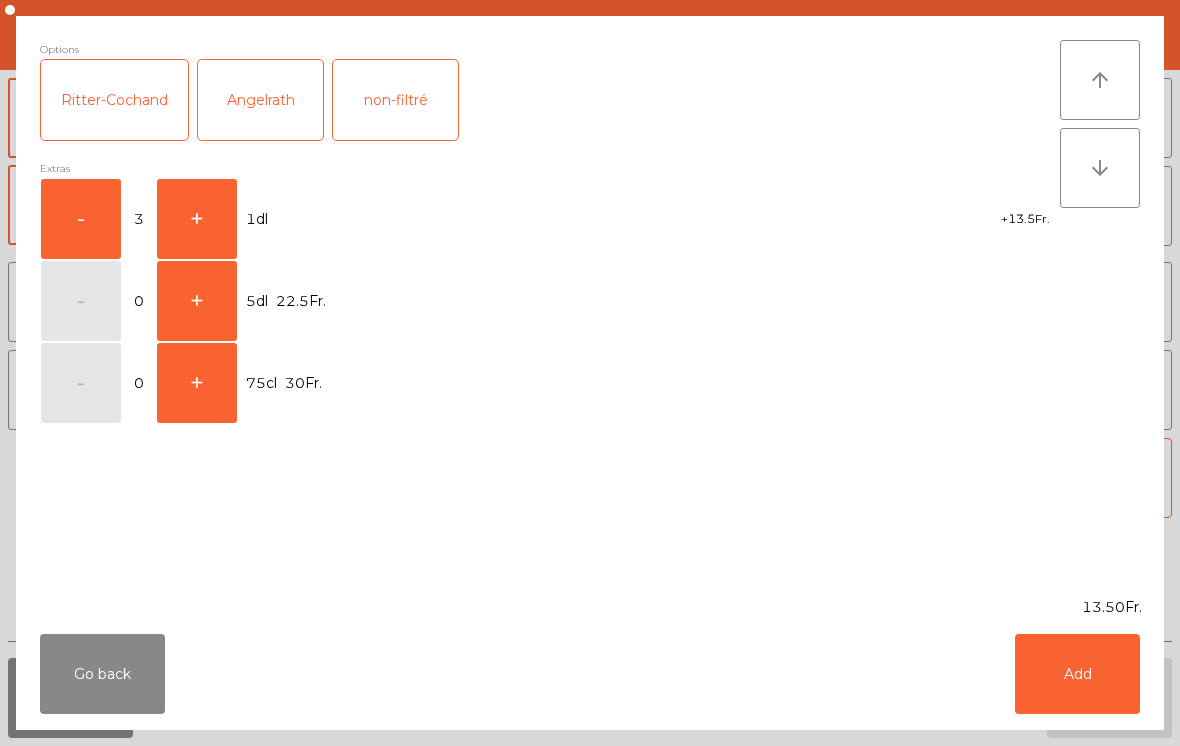 click on "Add" 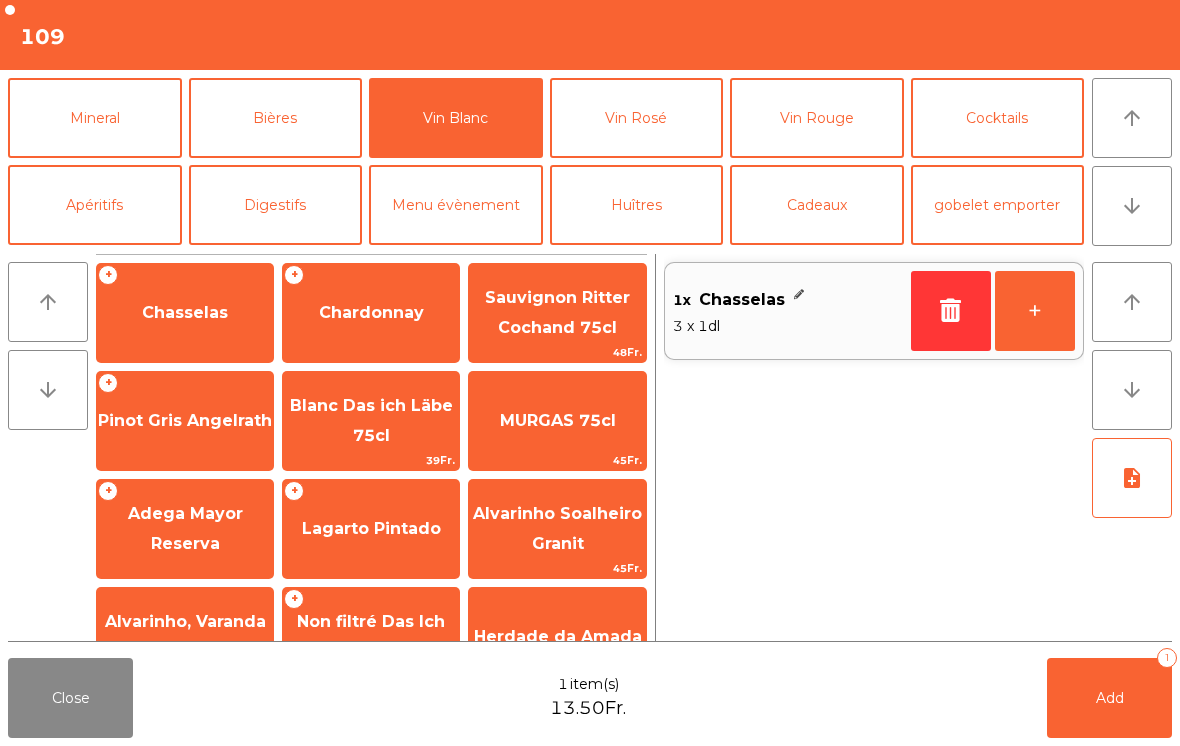 click on "Vin Rosé" 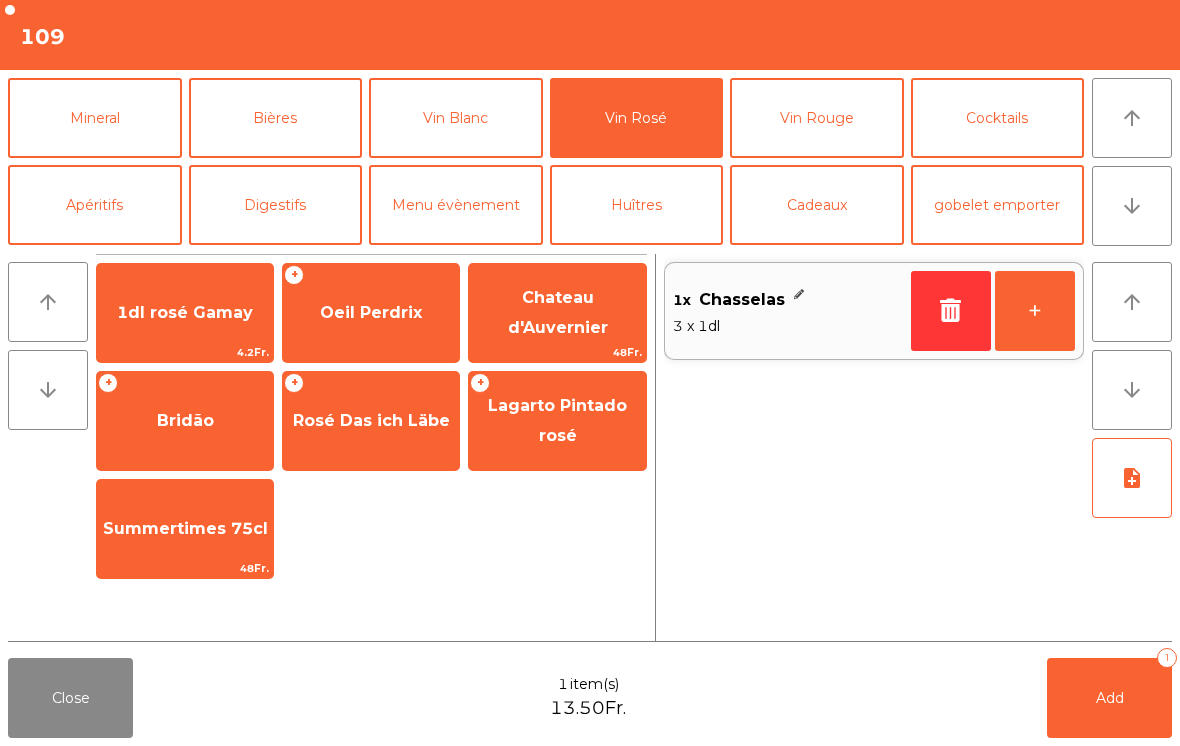click on "Oeil Perdrix" 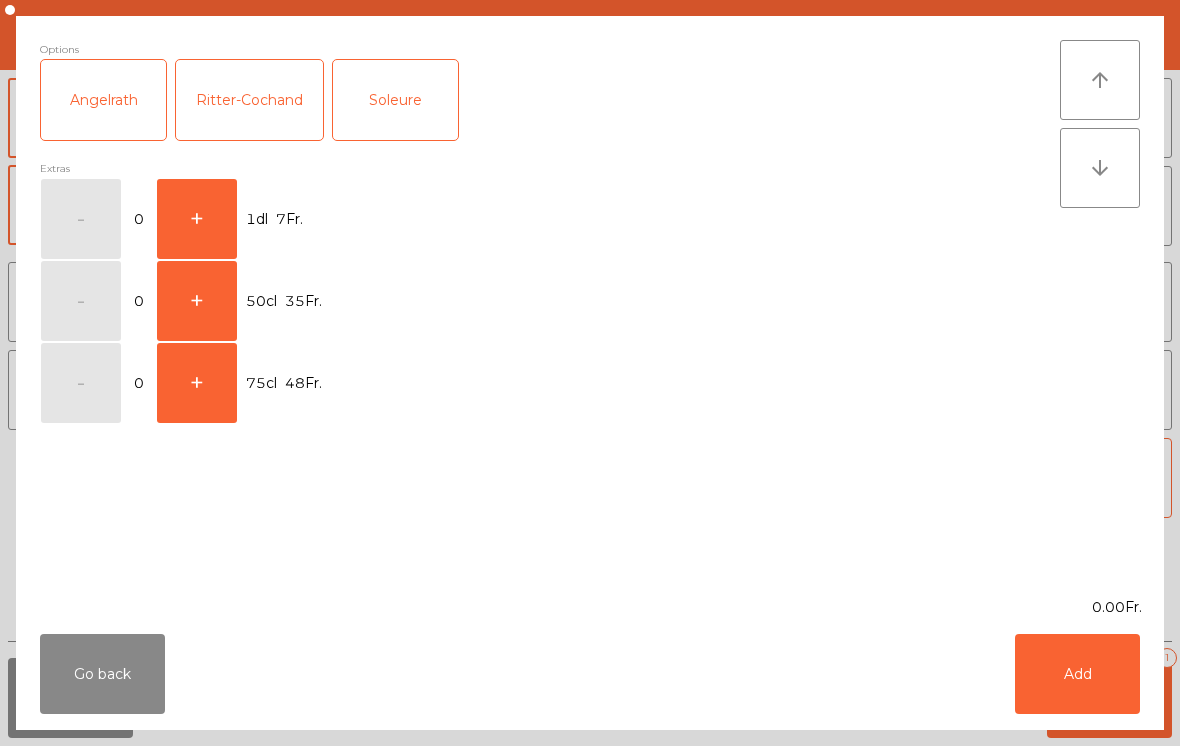 click on "+" 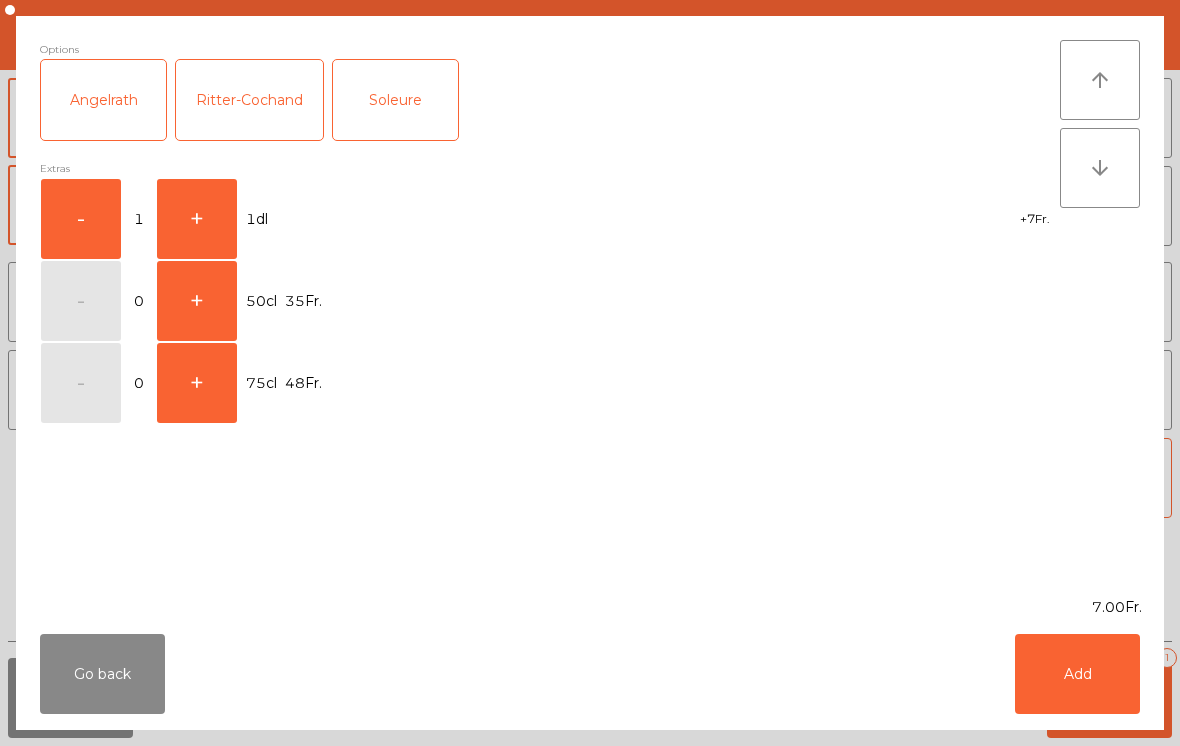 click on "Add" 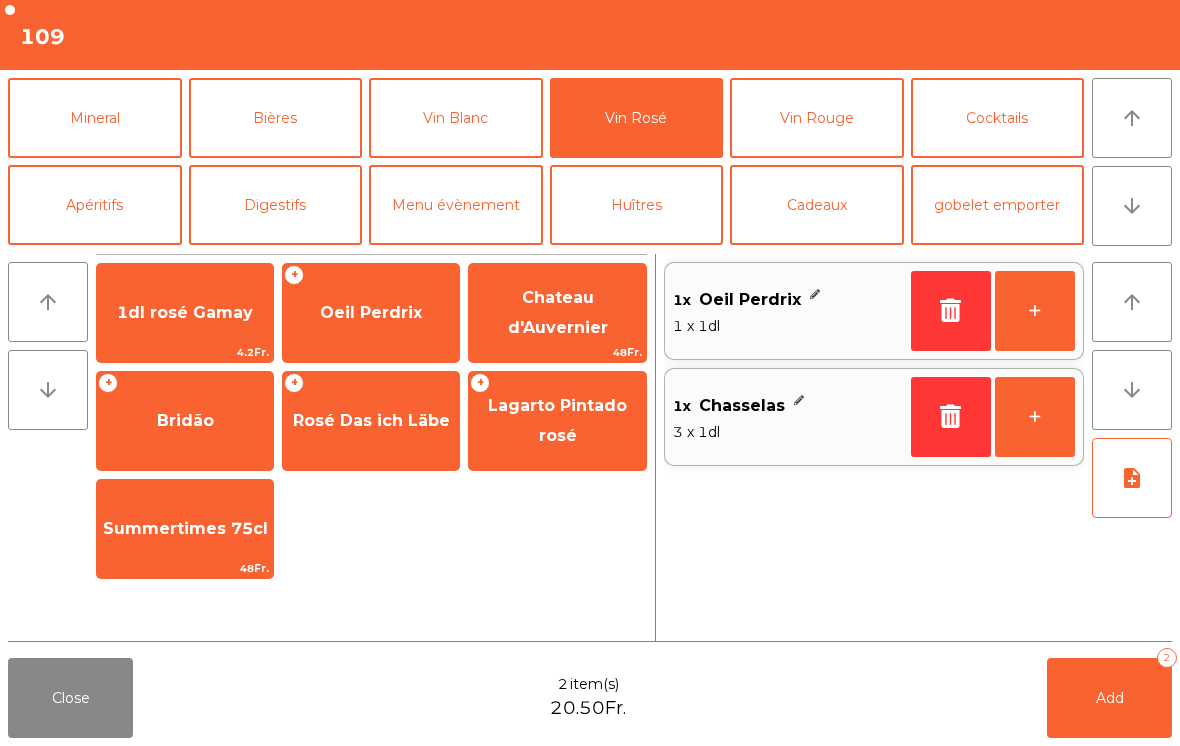click on "Add   2" 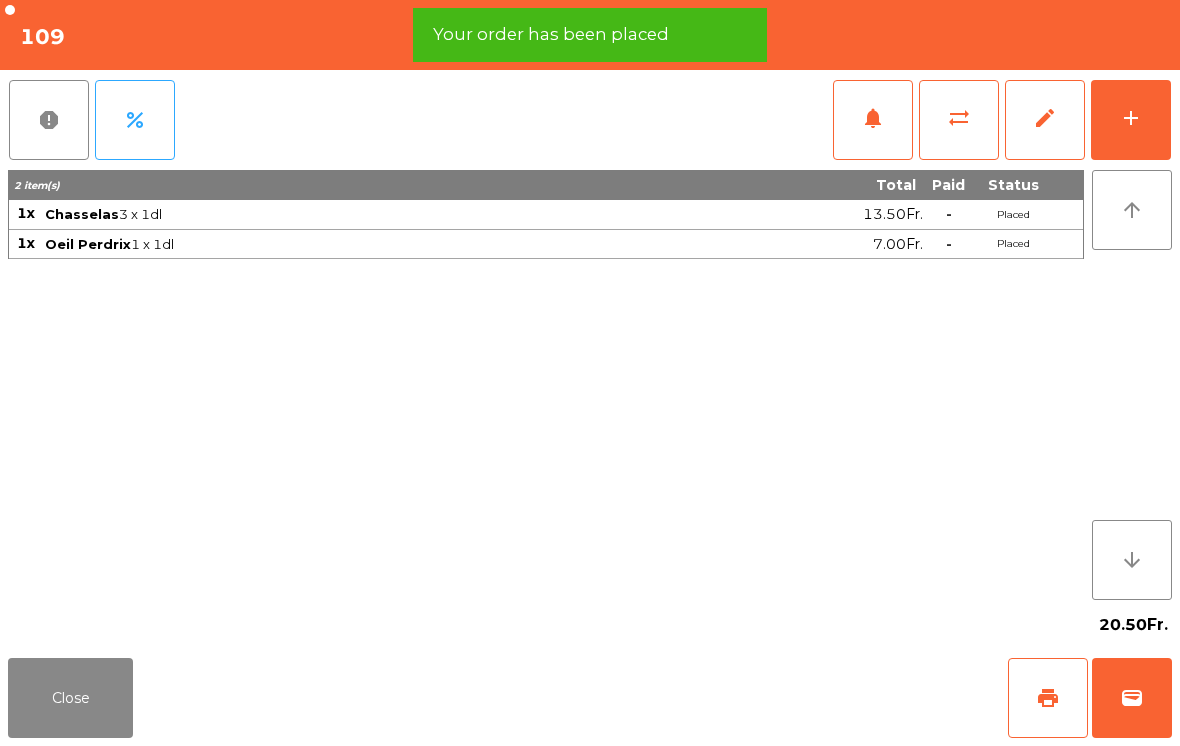 click on "print" 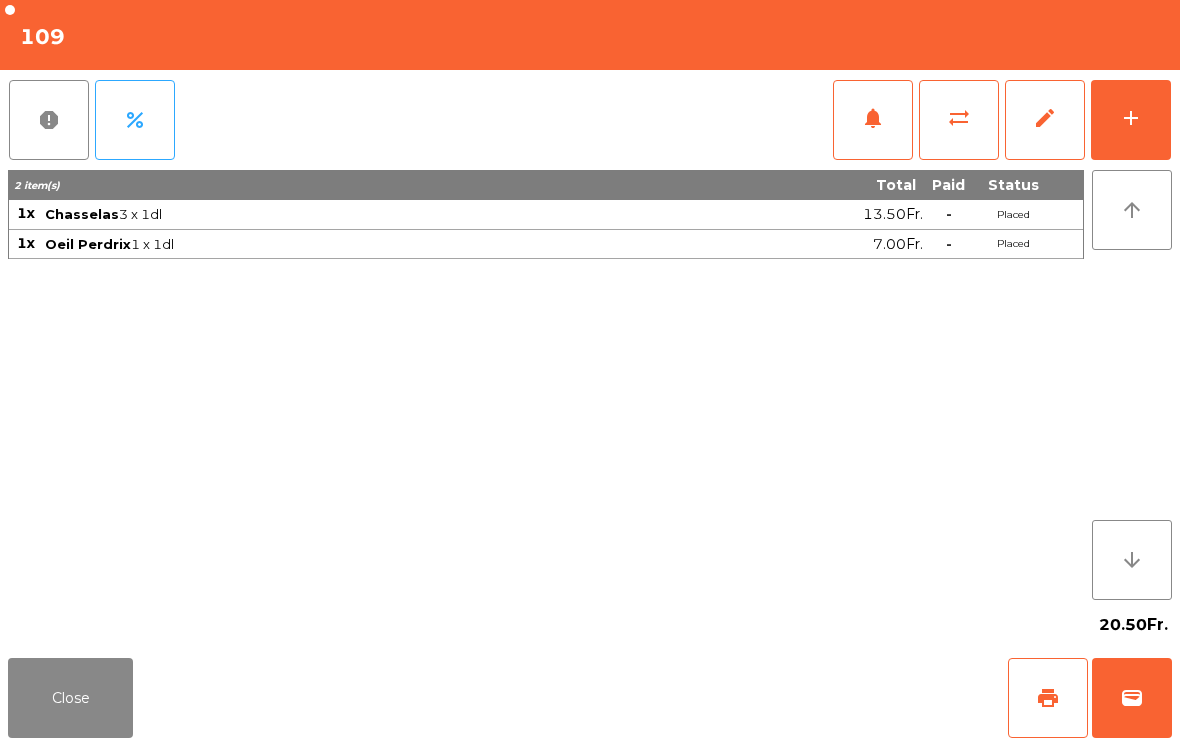 click on "Close" 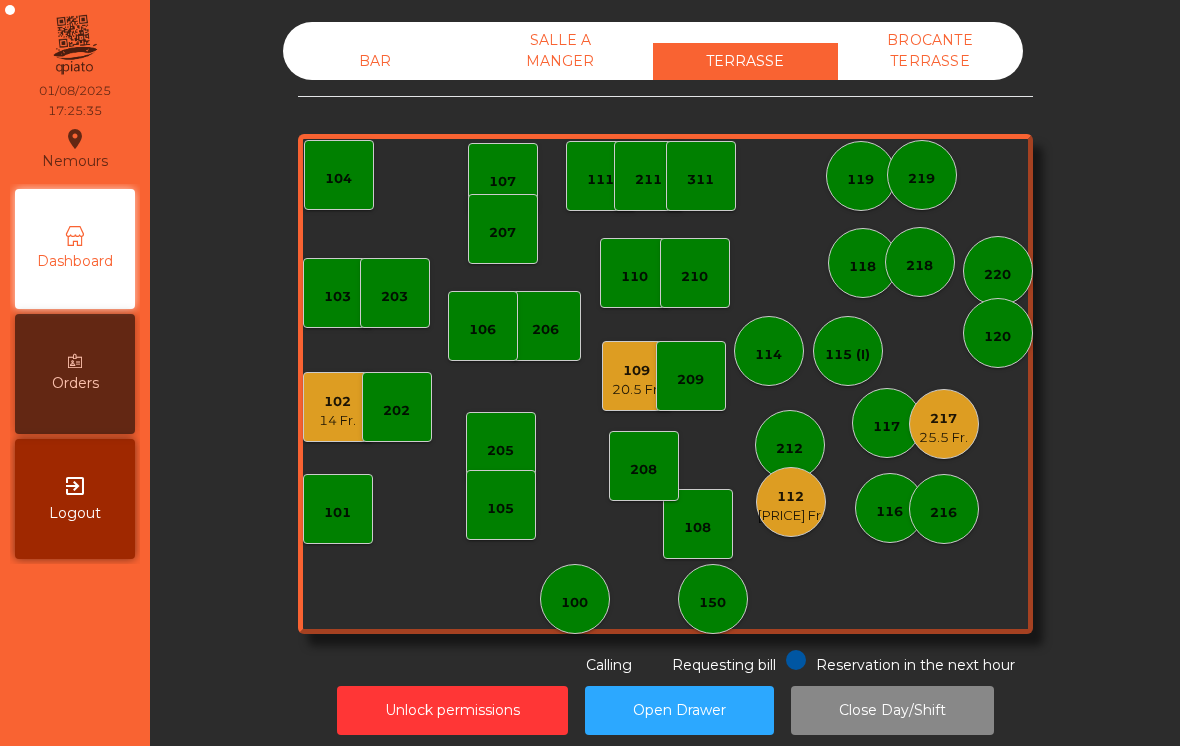 click on "BAR" 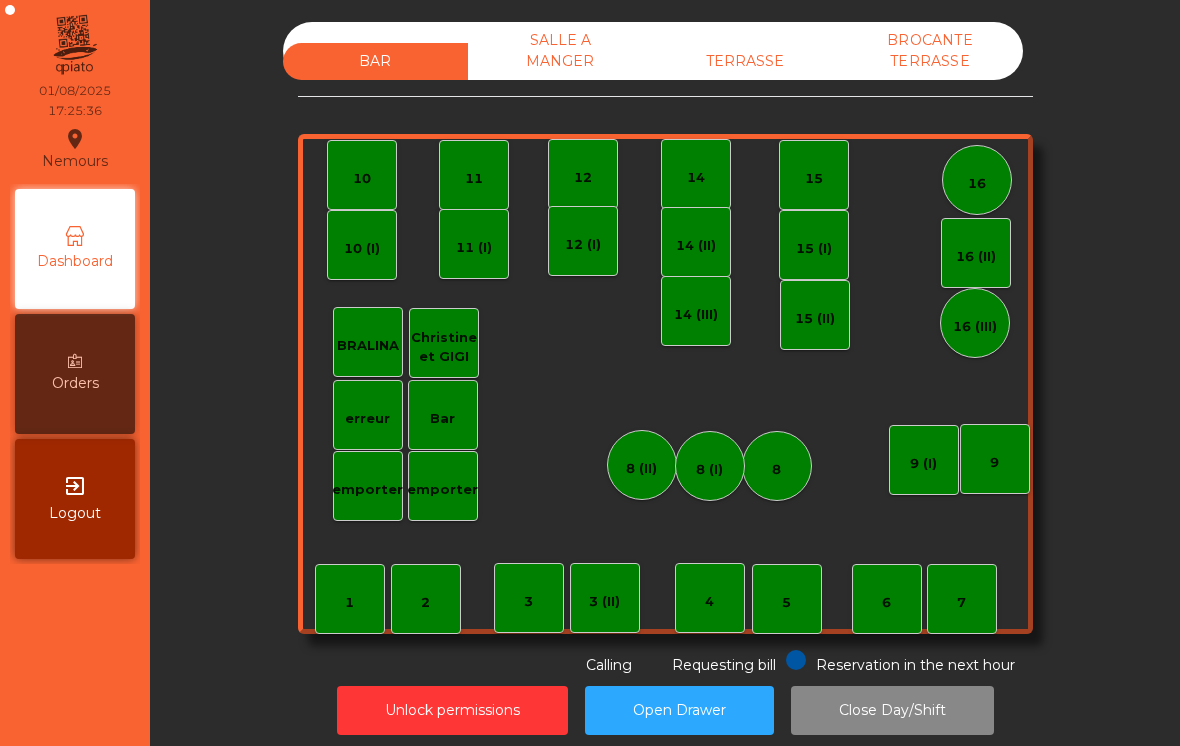 click on "14" 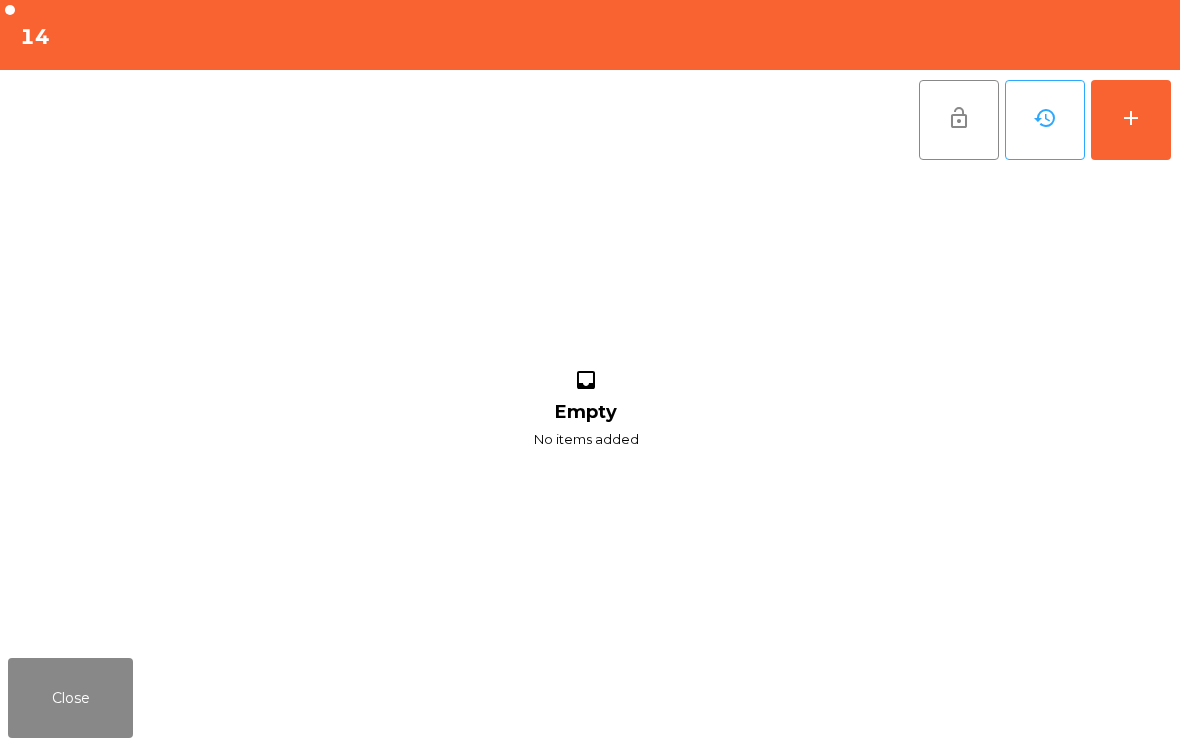 click on "add" 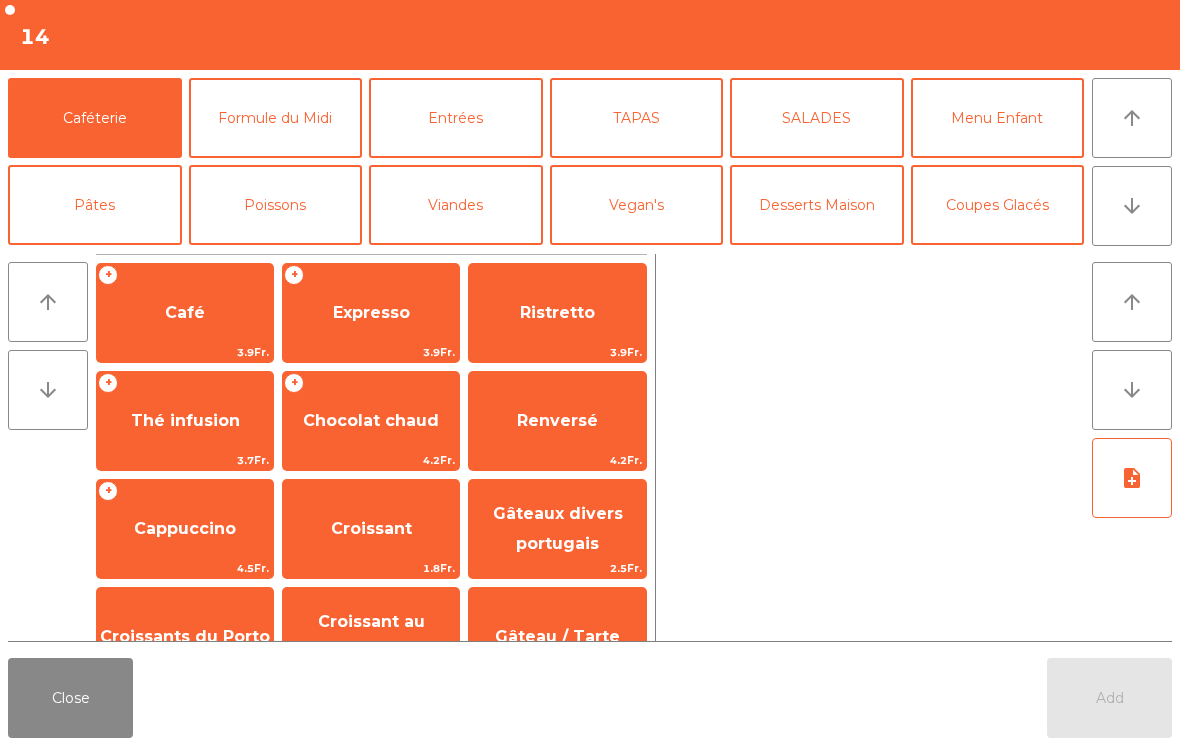 click on "arrow_downward" 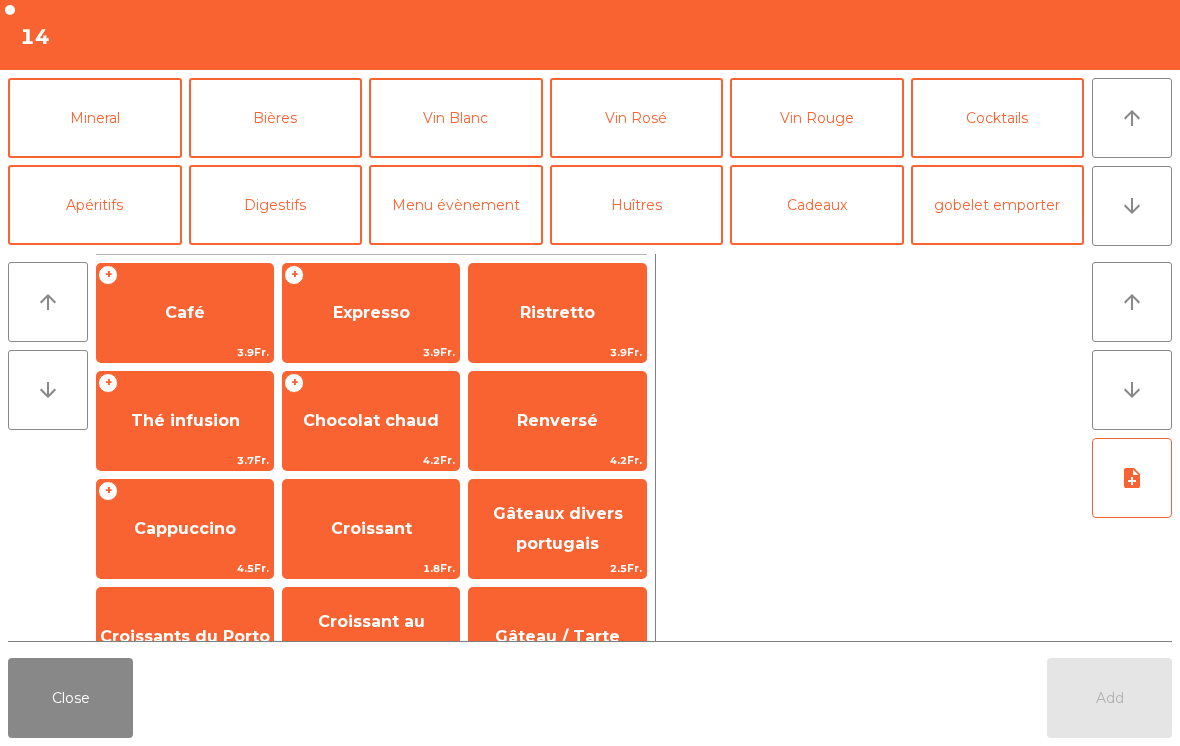 click on "Cocktails" 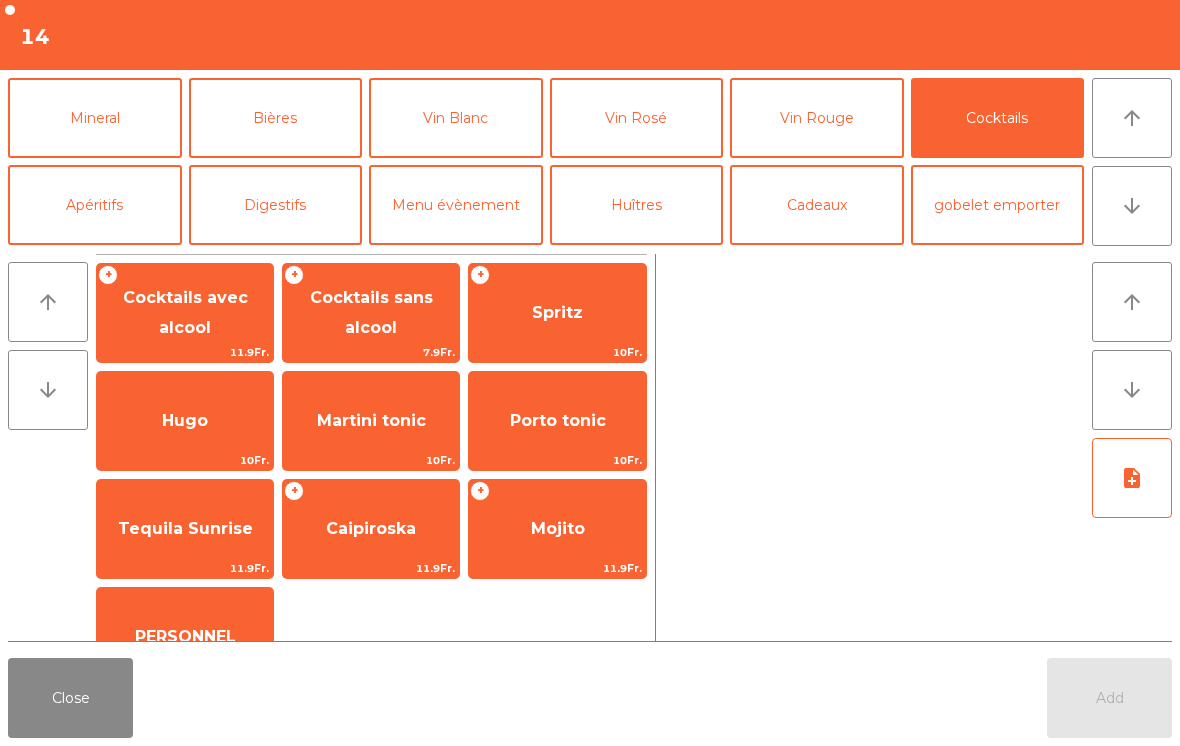 click on "Spritz" 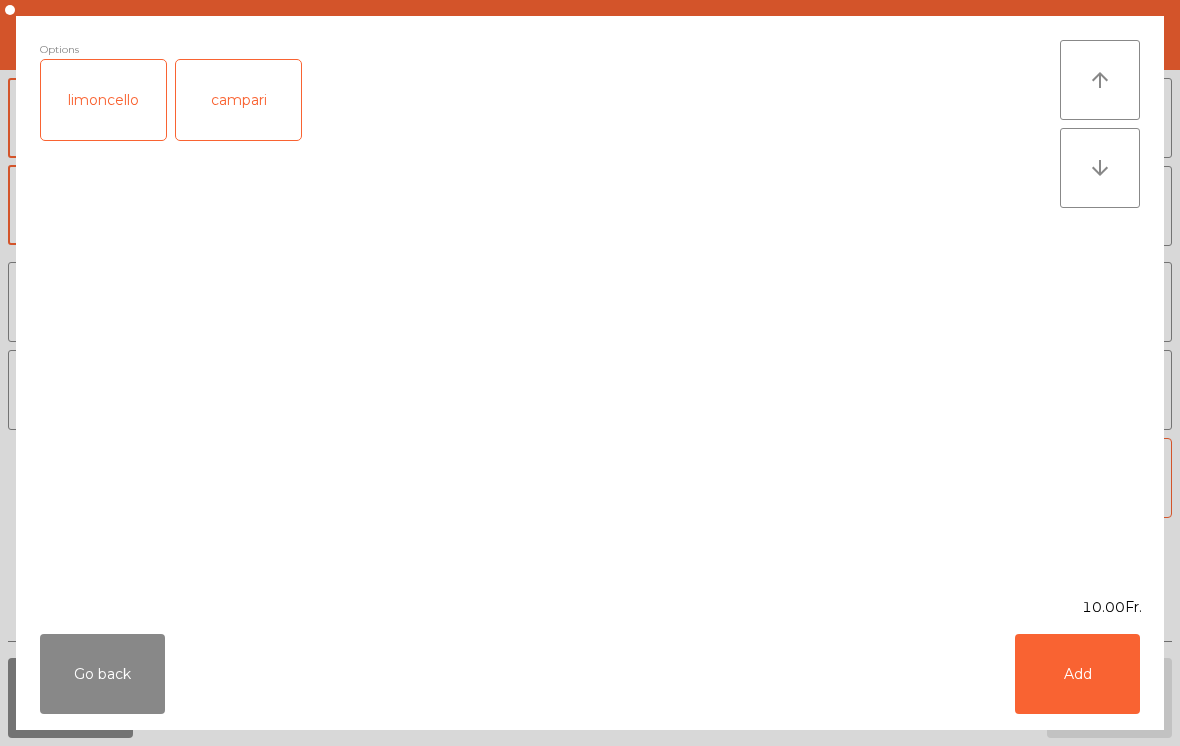 click on "Add" 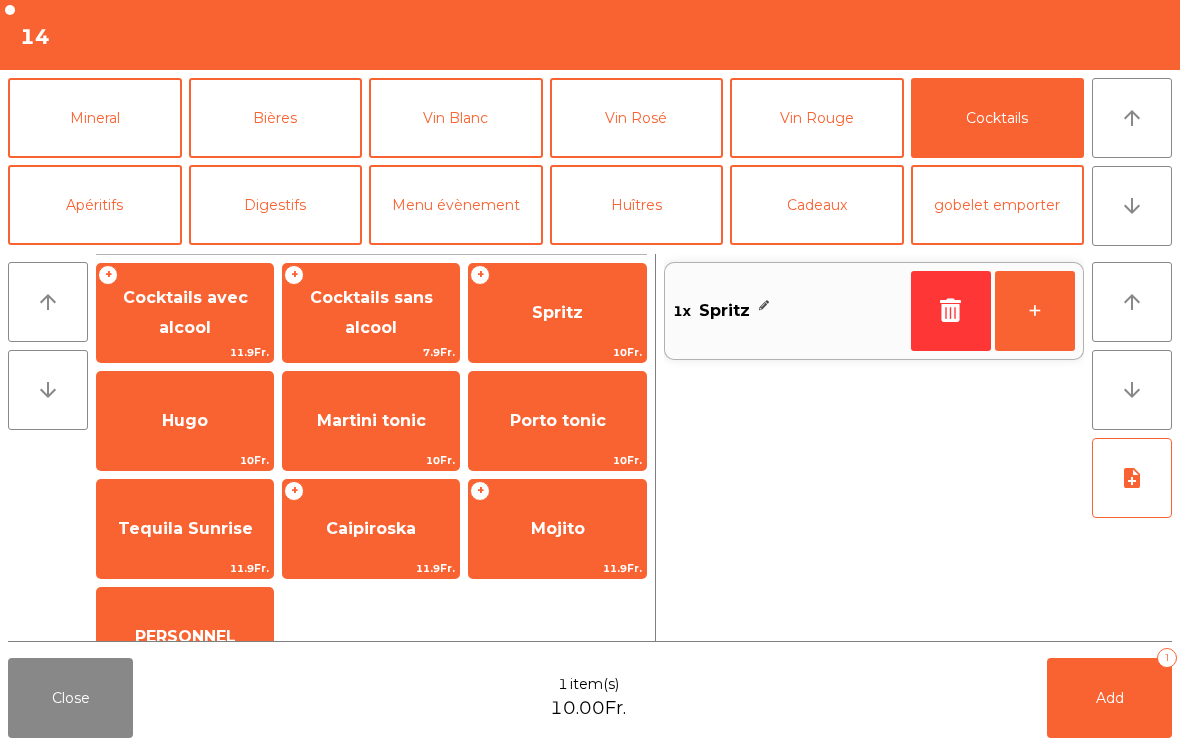 click on "+" 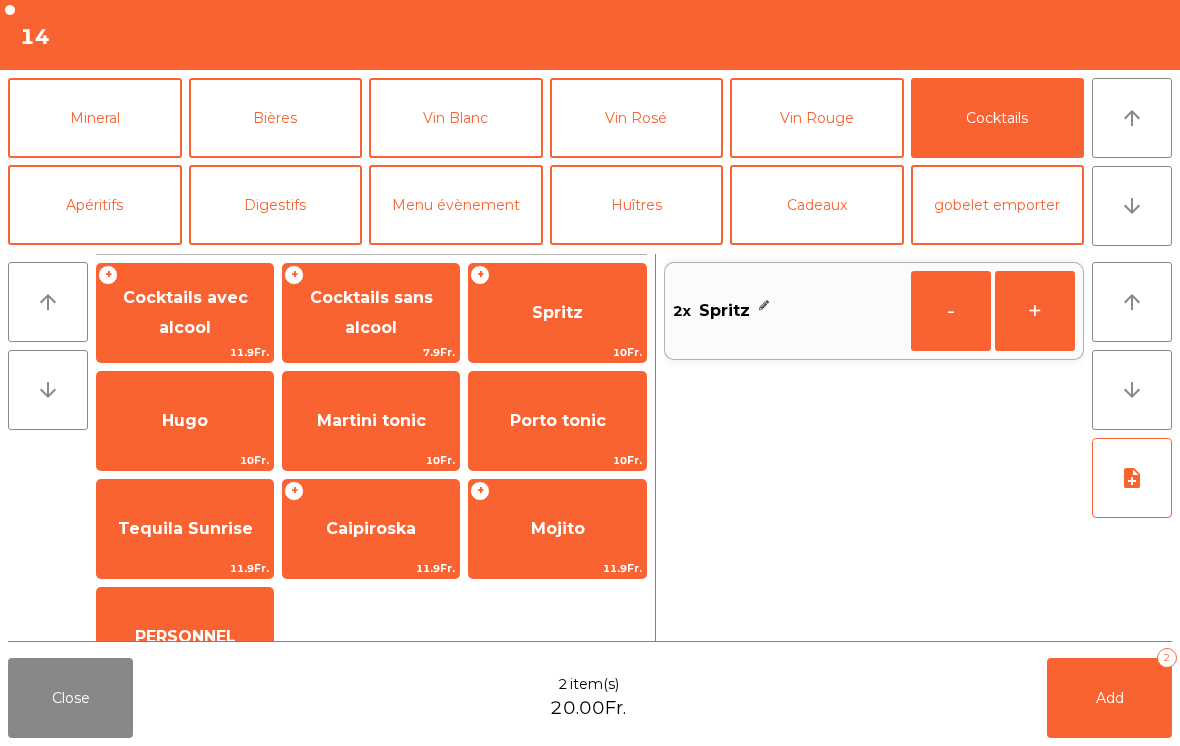 click on "Add   2" 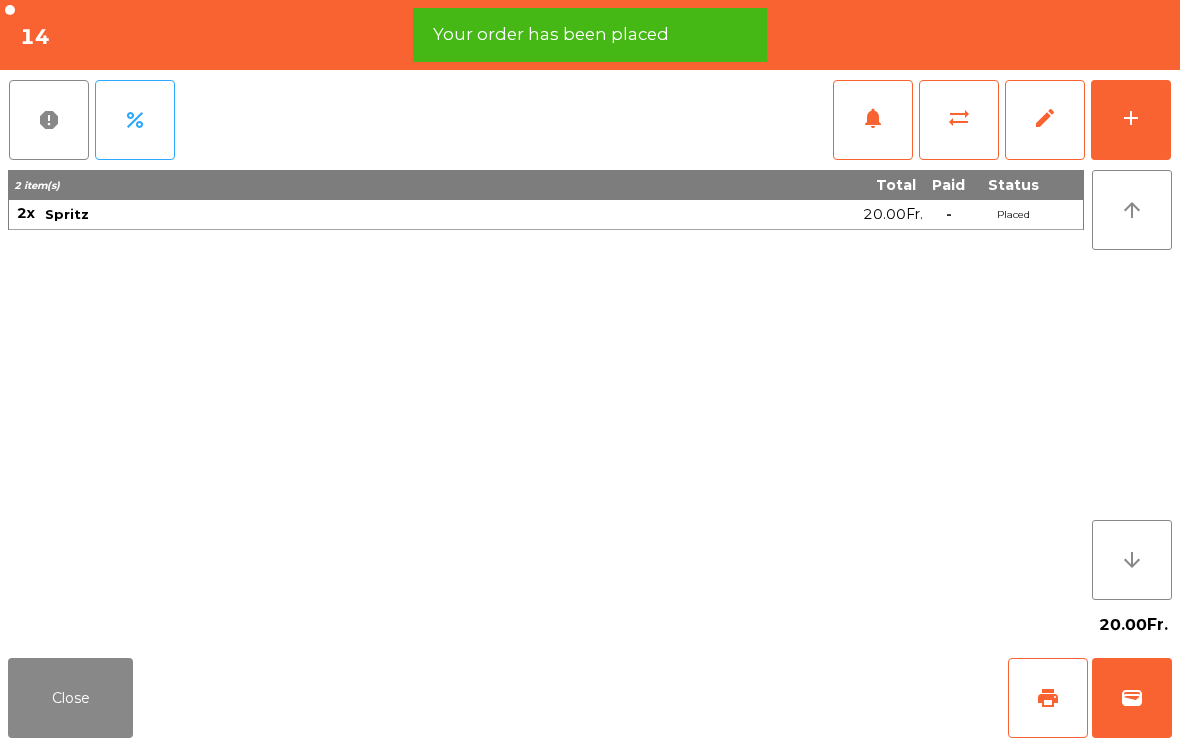 click on "Close" 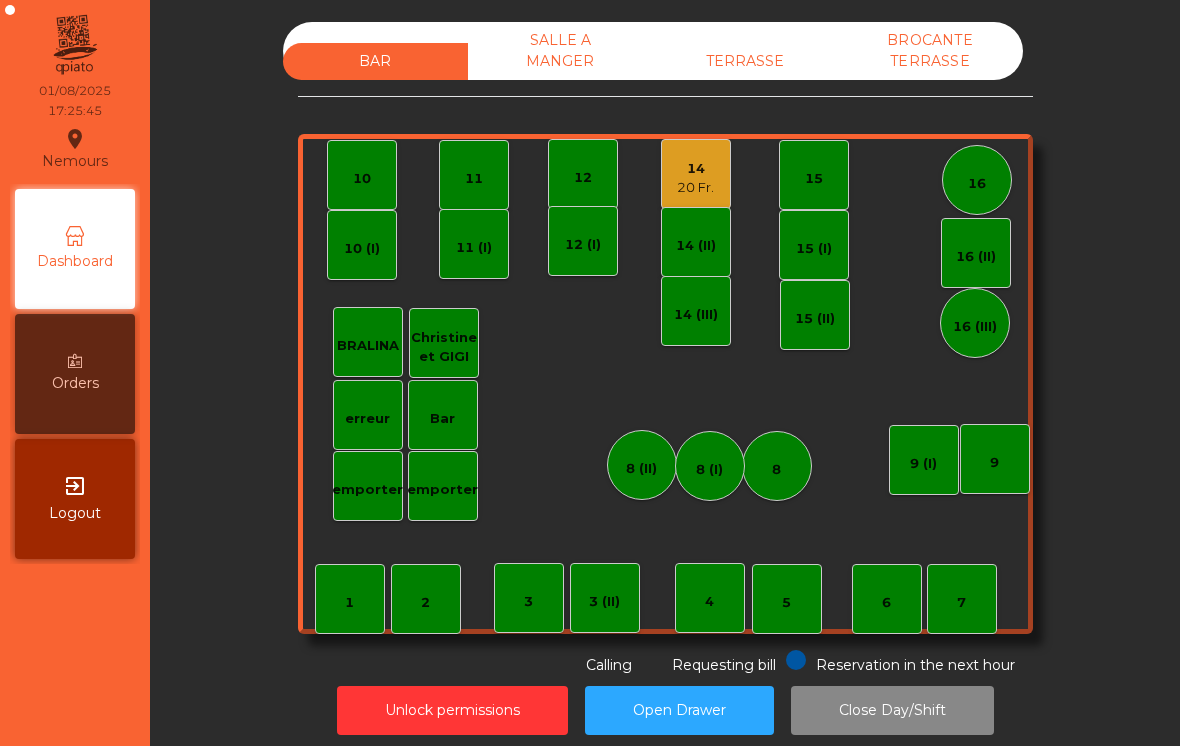 click on "BROCANTE TERRASSE" 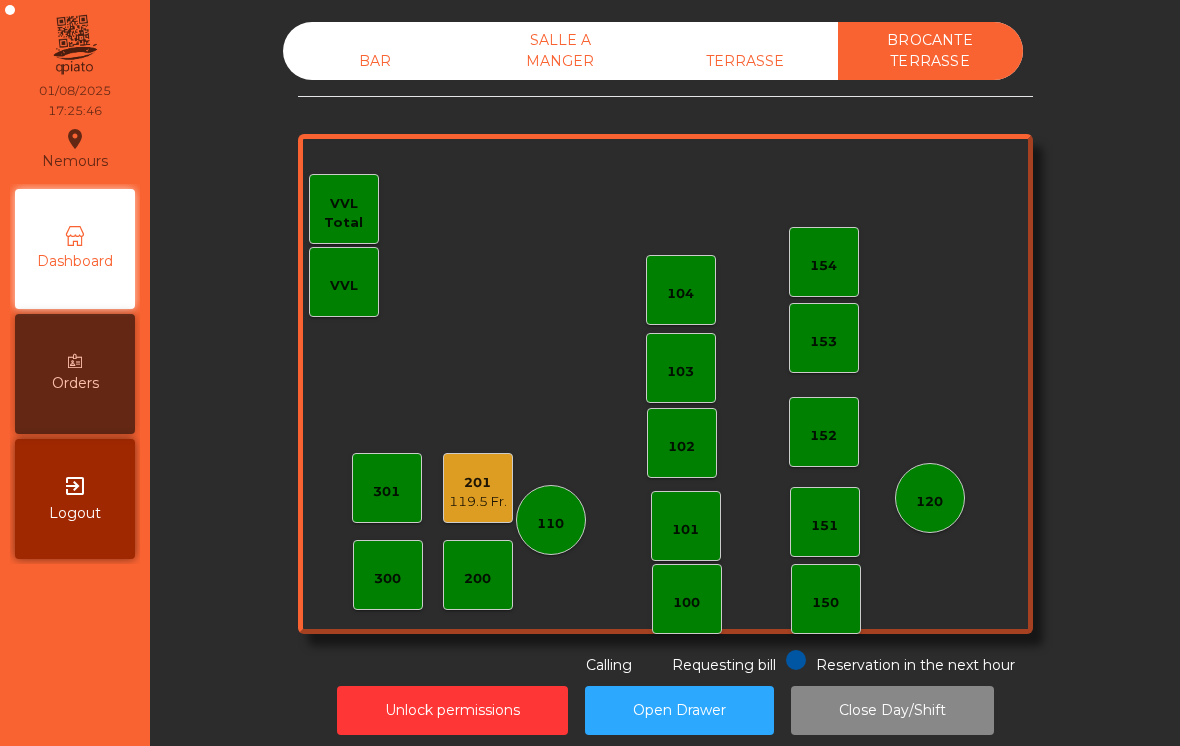 click on "[NUMBER]  [PRICE] Fr." 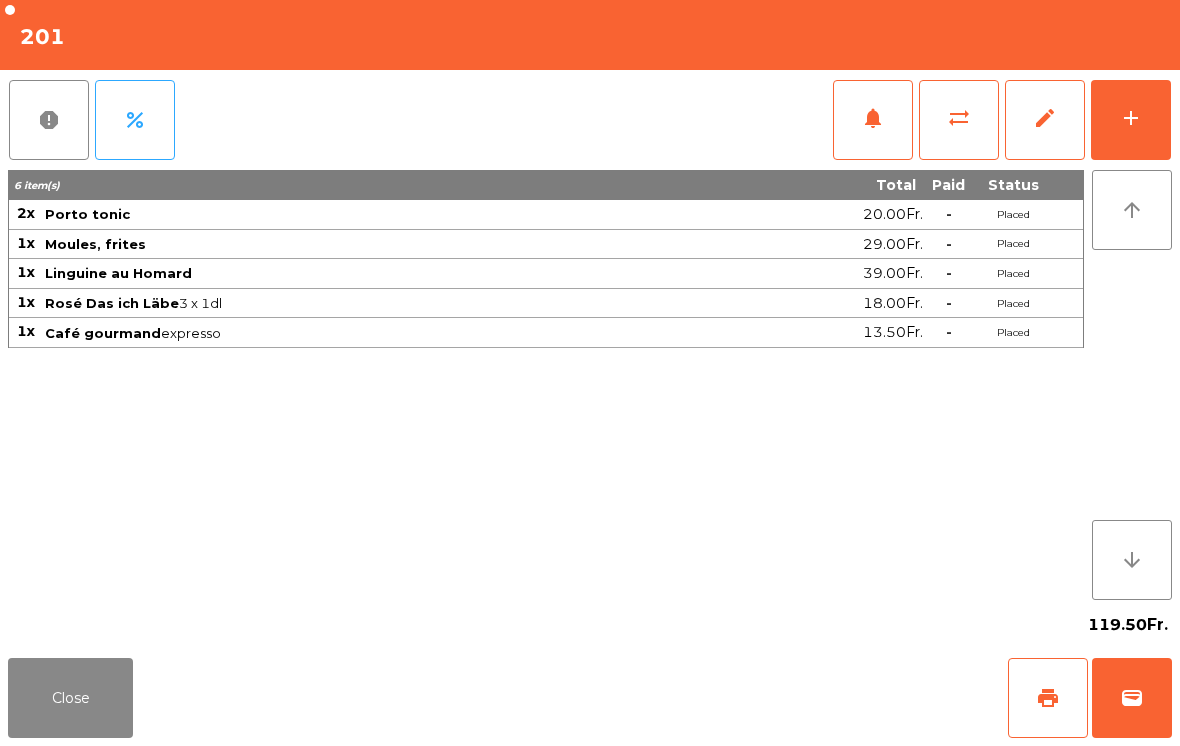 click on "Close" 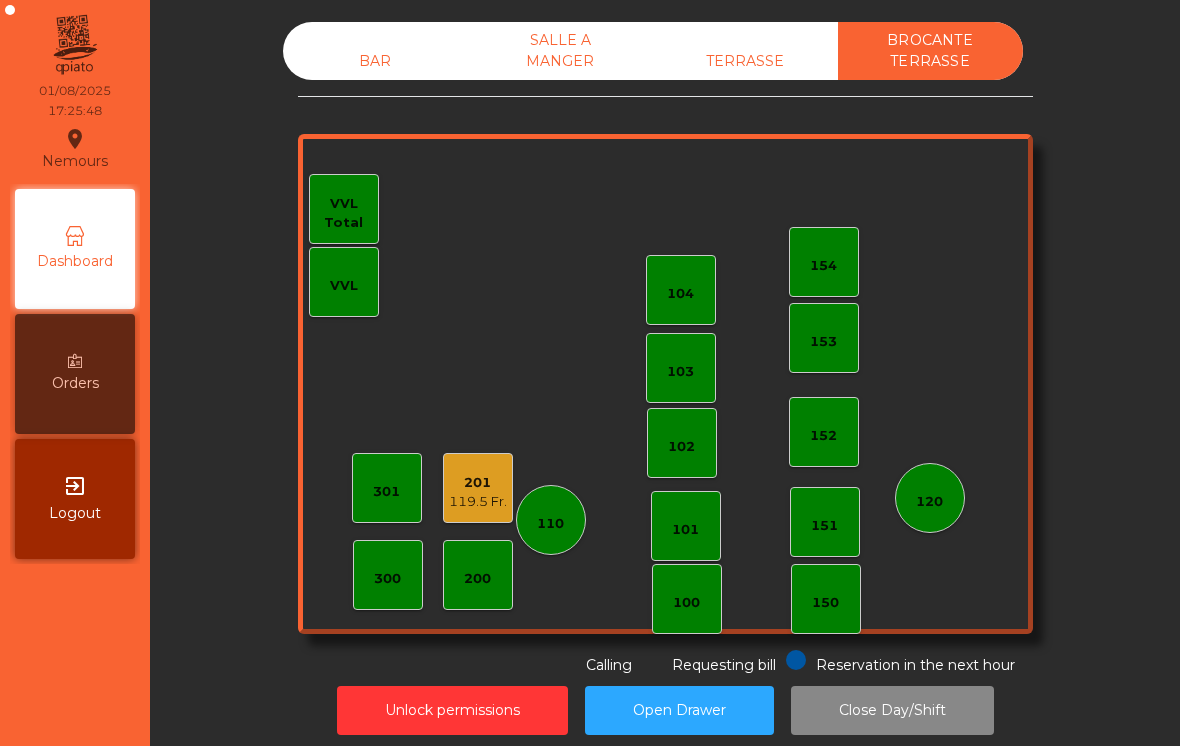 click on "TERRASSE" 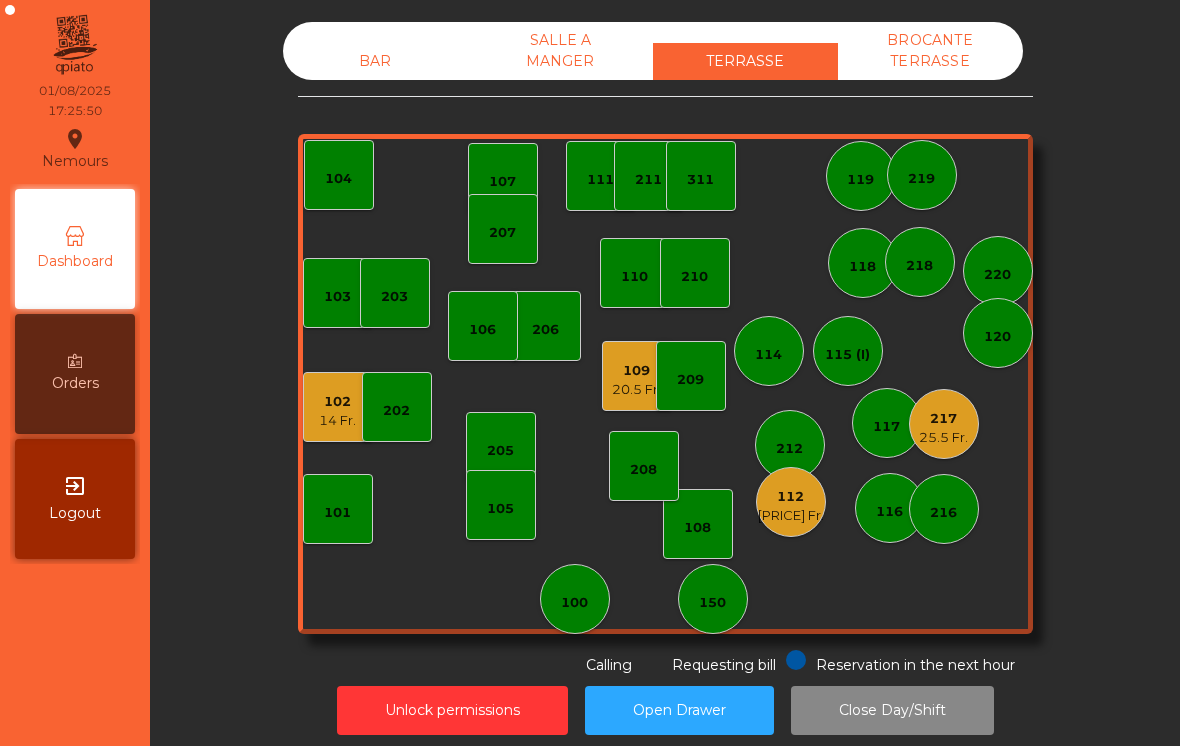 click on "20.5 Fr." 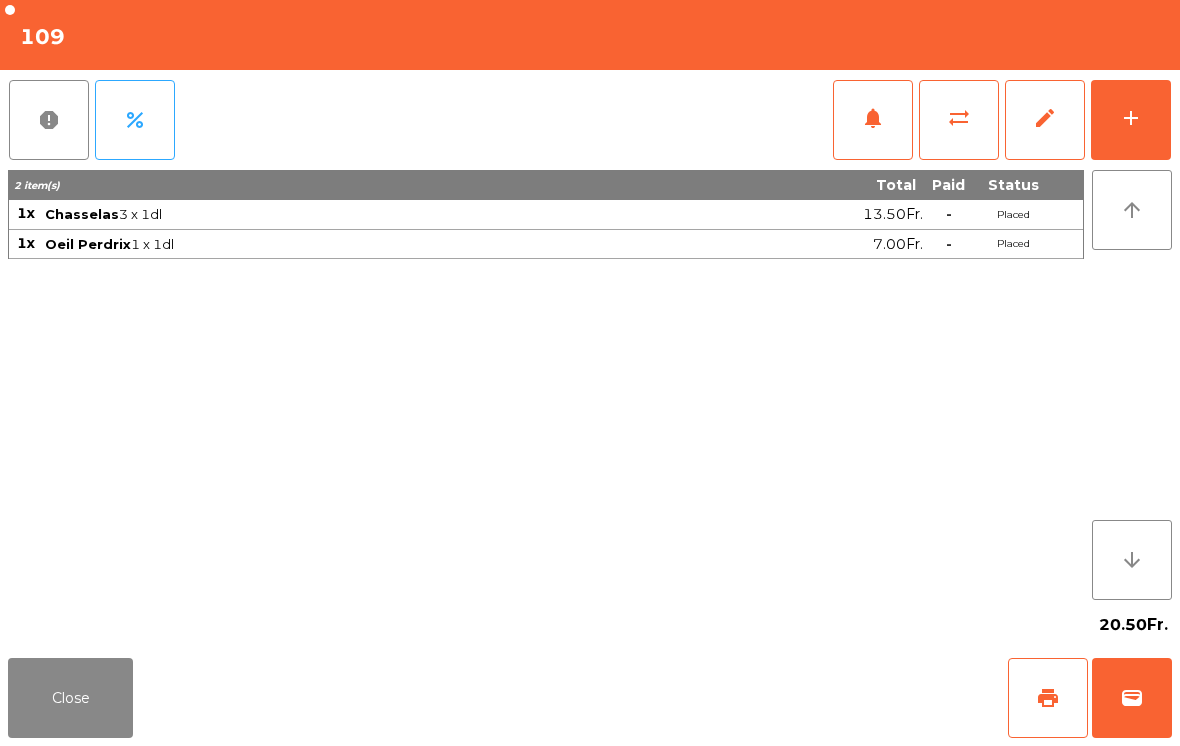 click on "Close" 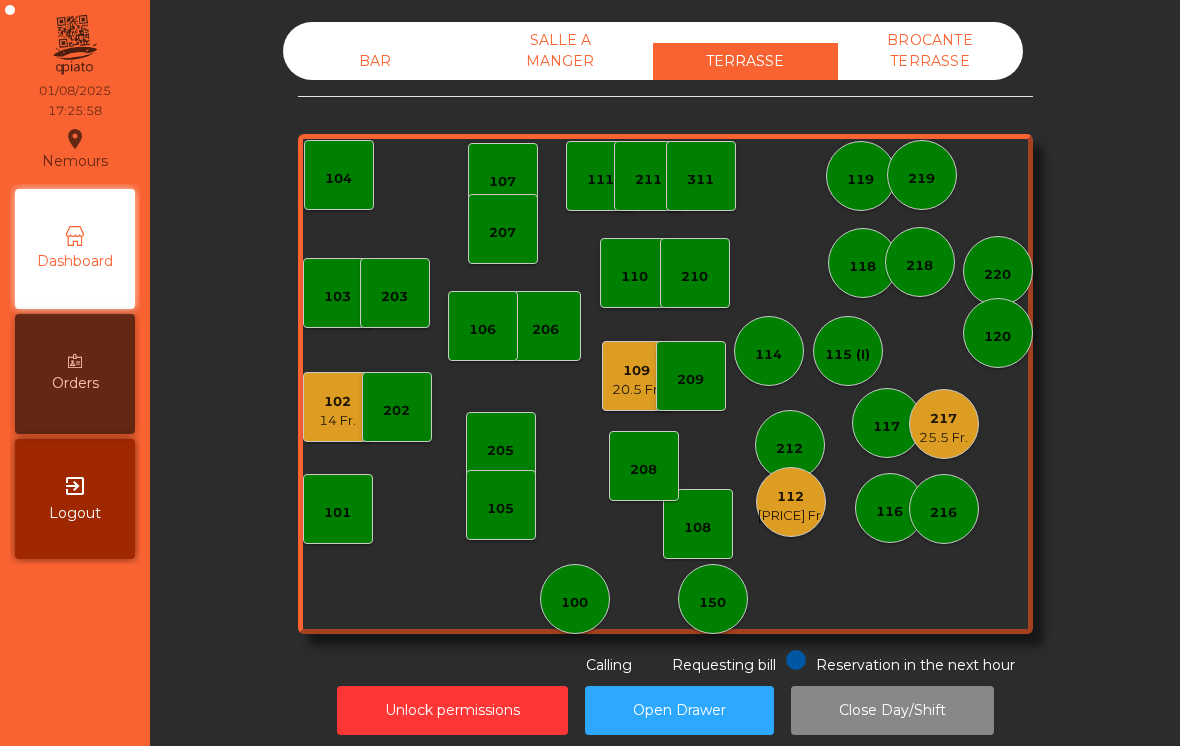 click on "111" 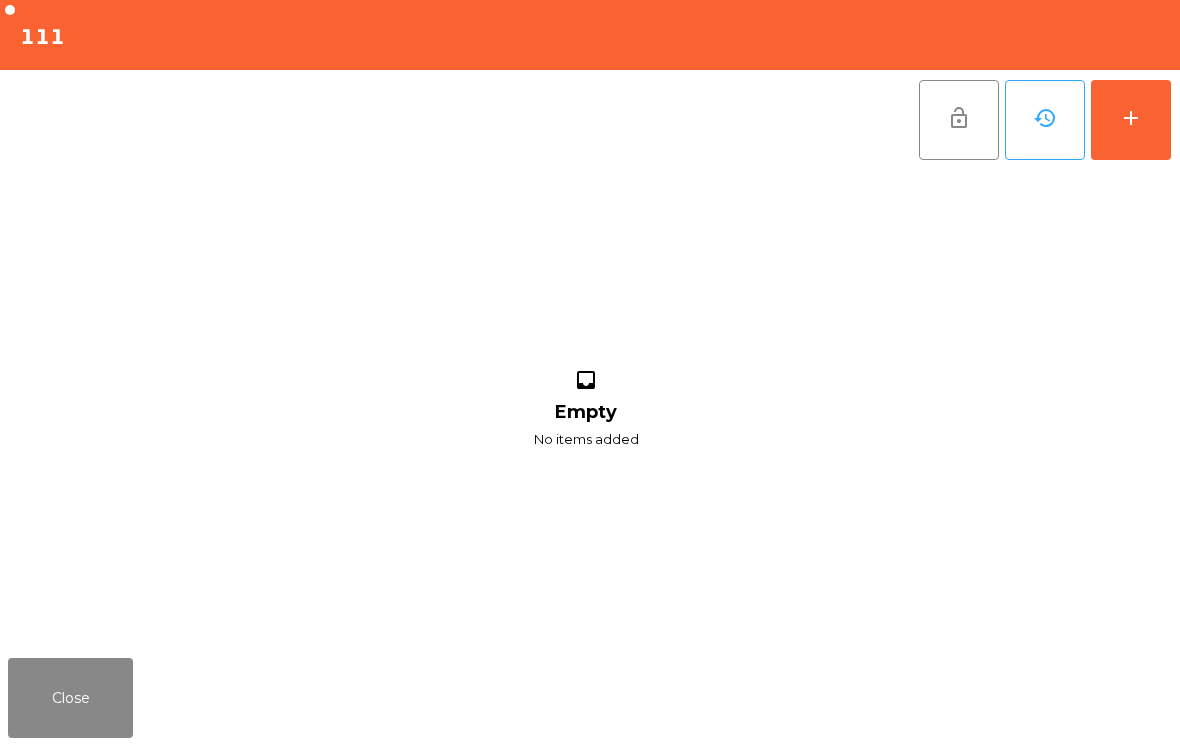 click on "add" 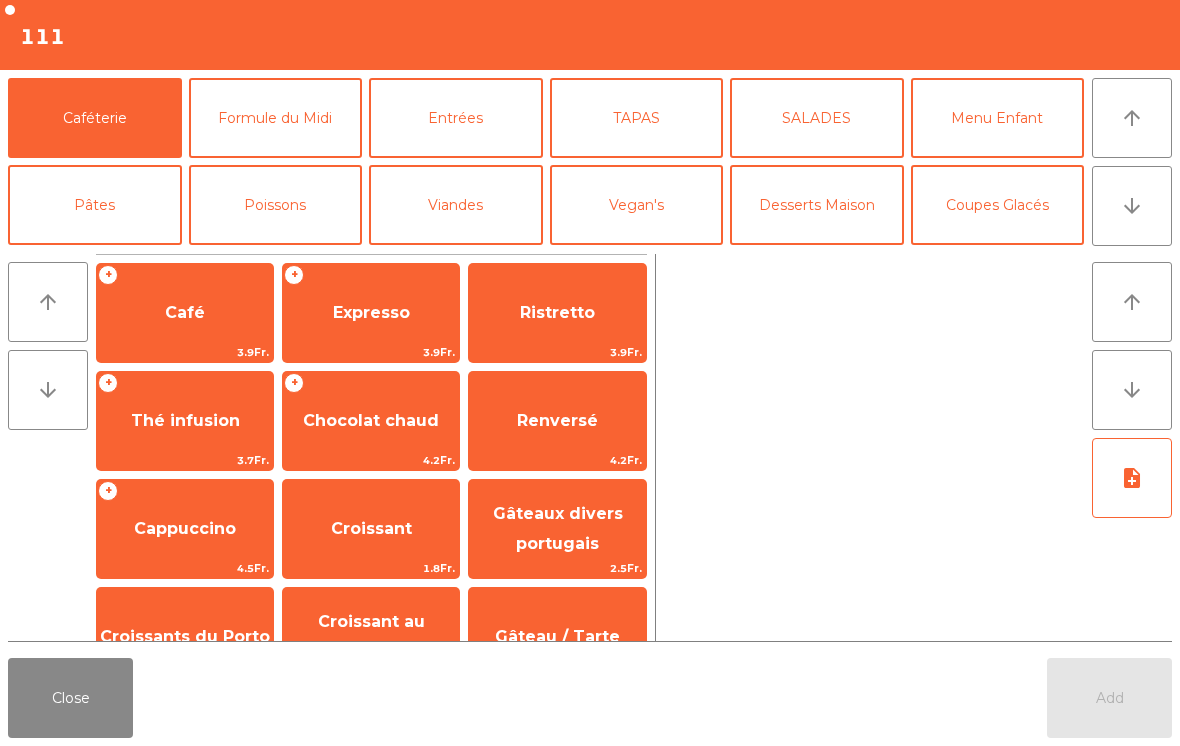 click on "arrow_downward" 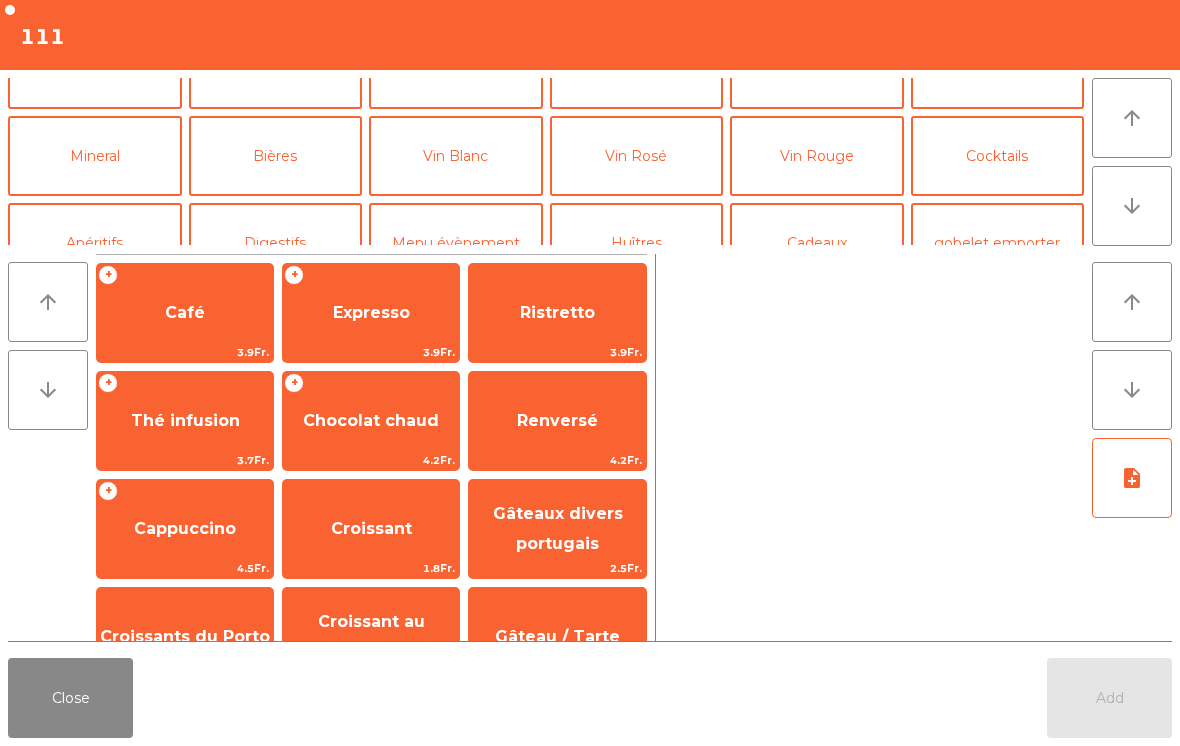 scroll, scrollTop: 174, scrollLeft: 0, axis: vertical 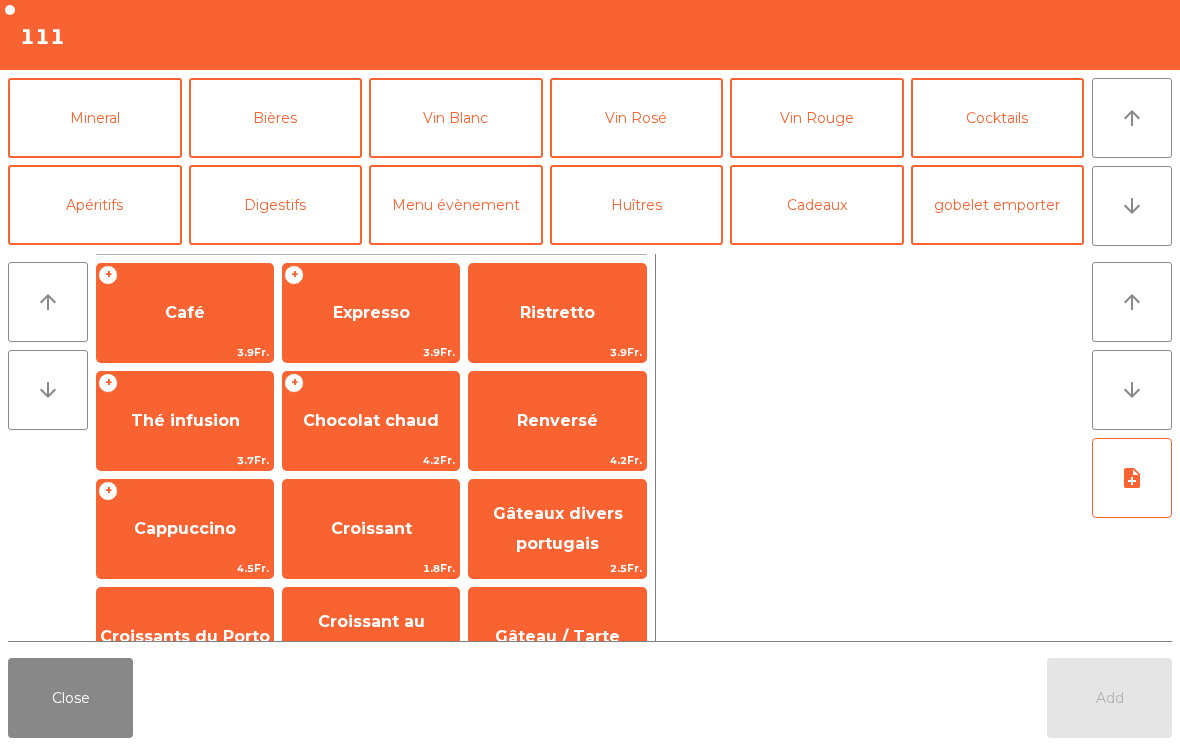 click on "Cocktails" 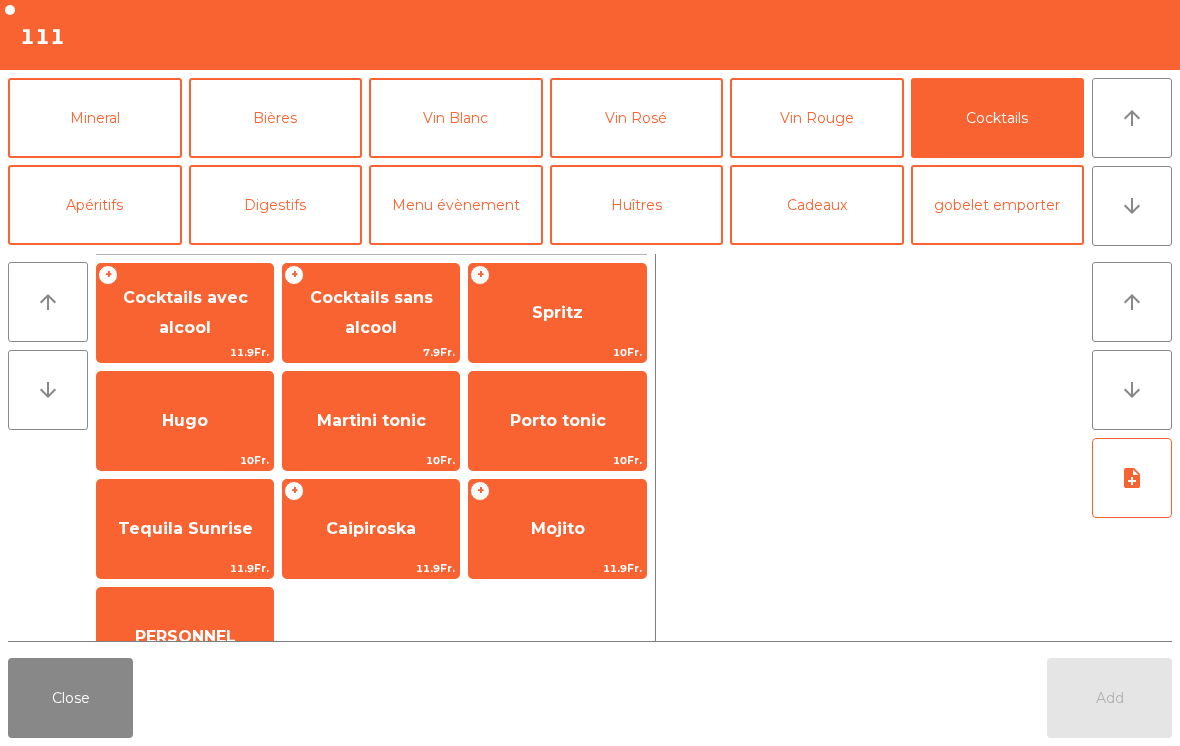 click on "Spritz" 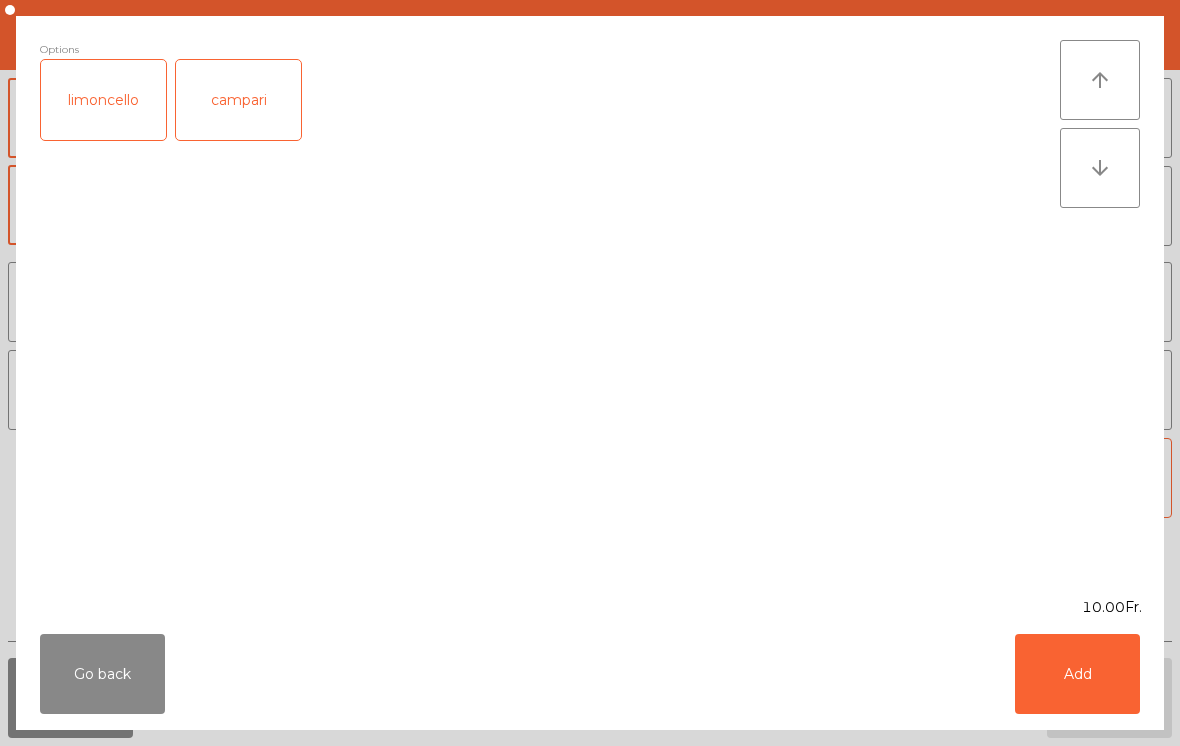 click on "Add" 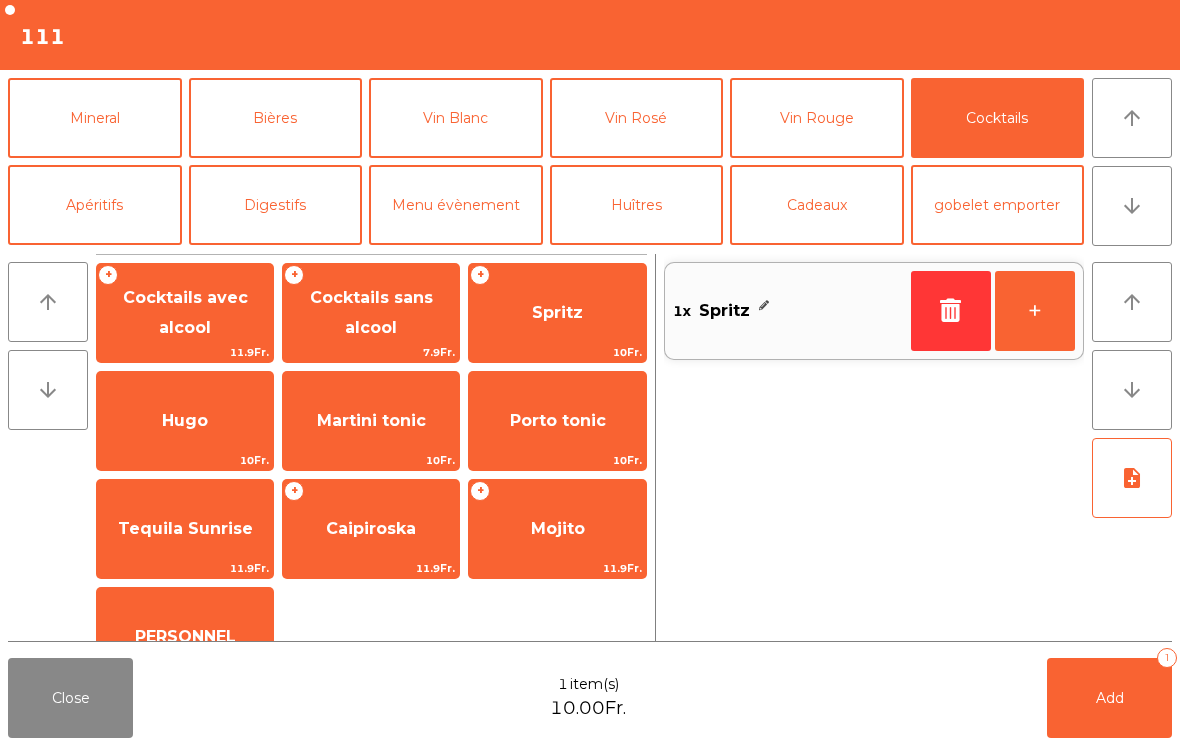 click on "+" 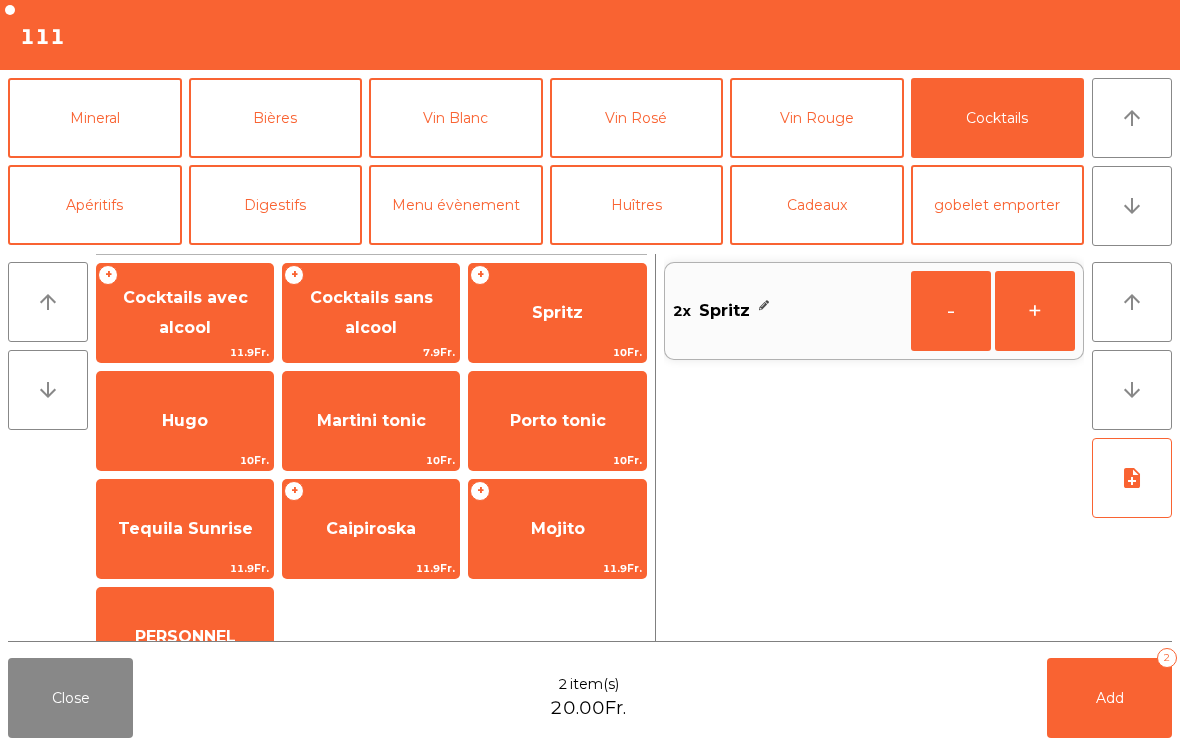 click on "Add   2" 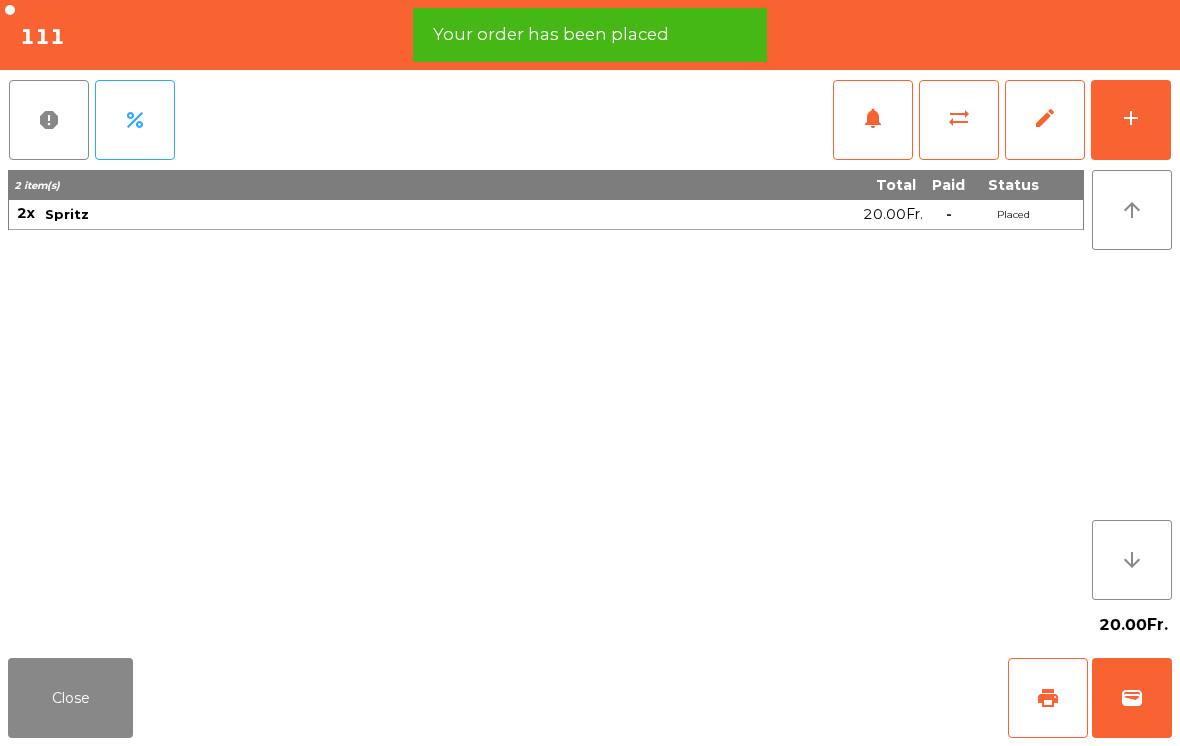 click on "Close" 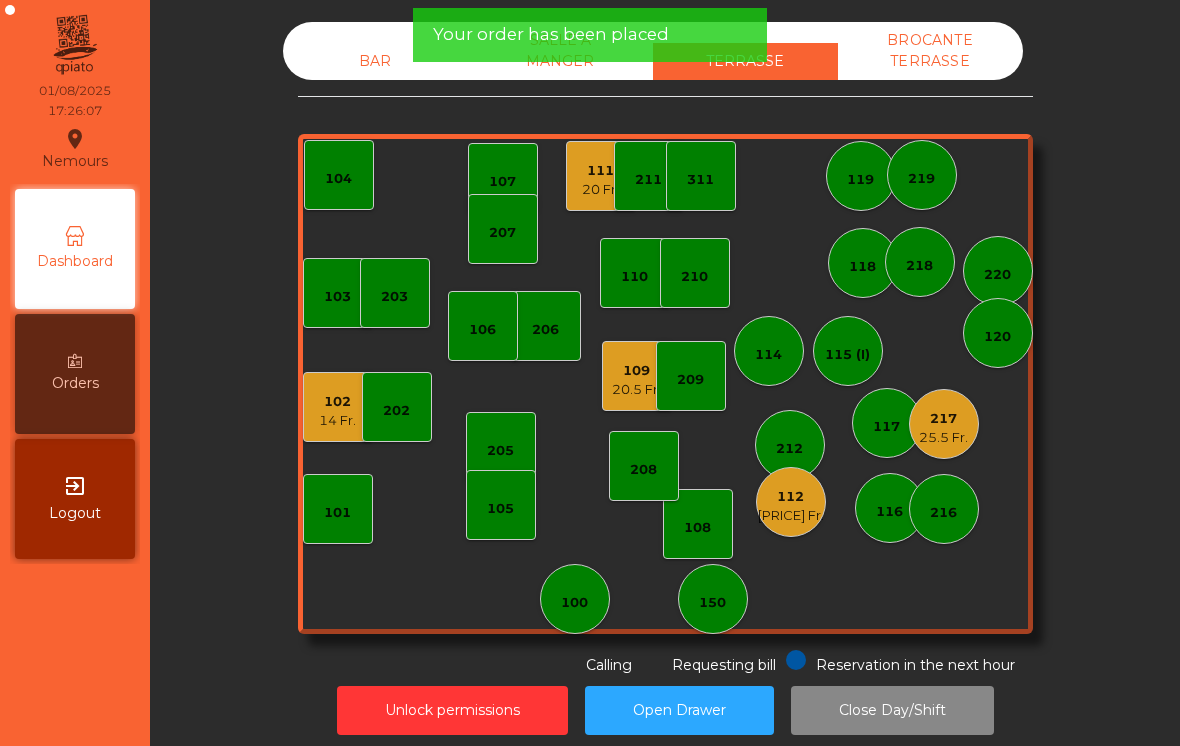 click on "[PRICE] Fr." 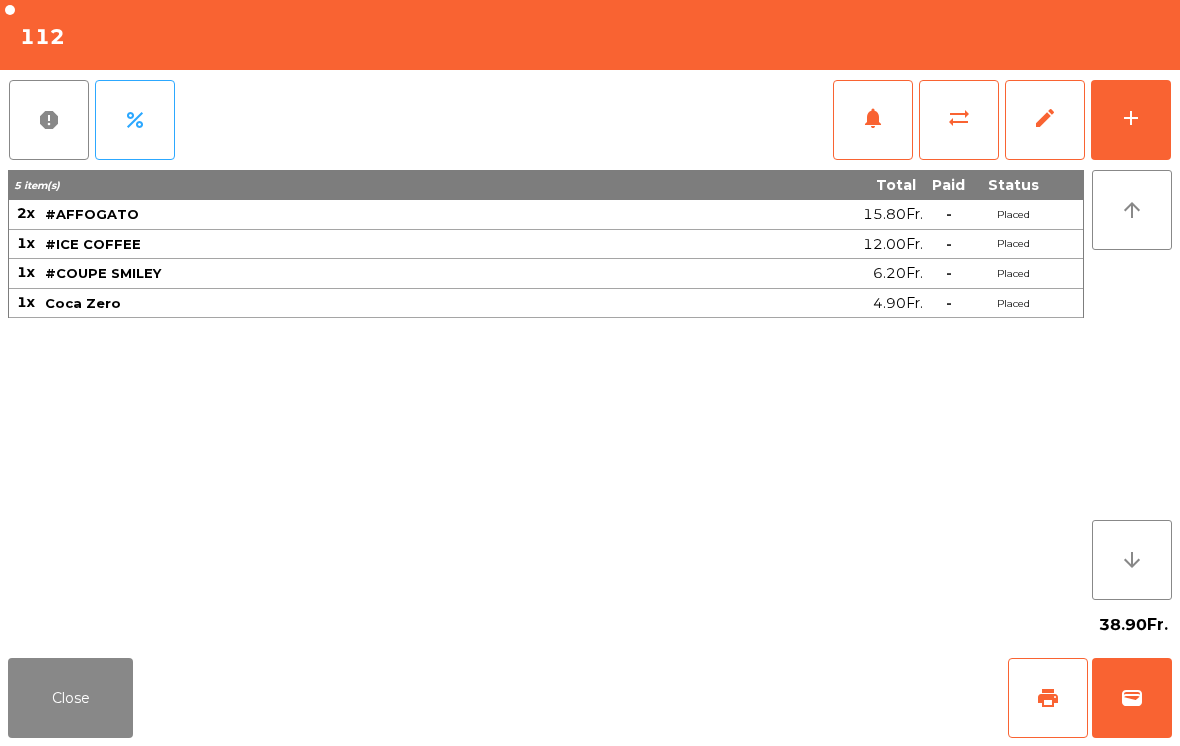 click on "Close" 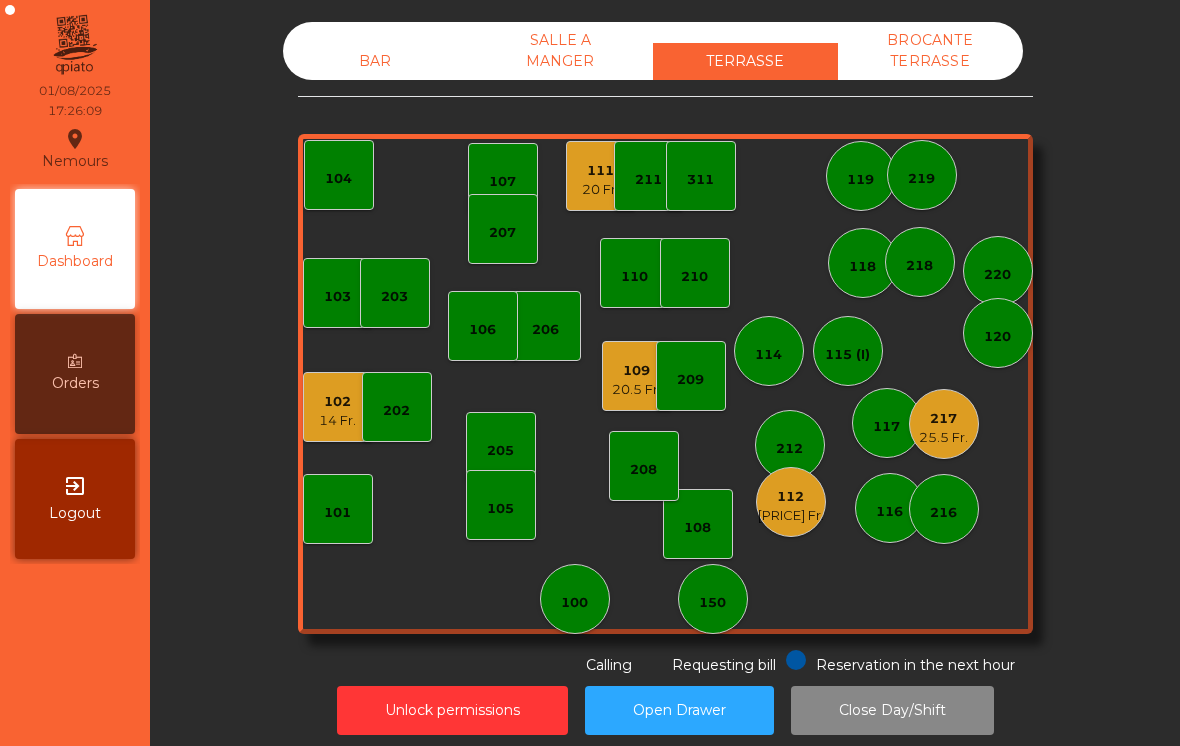 click on "25.5 Fr." 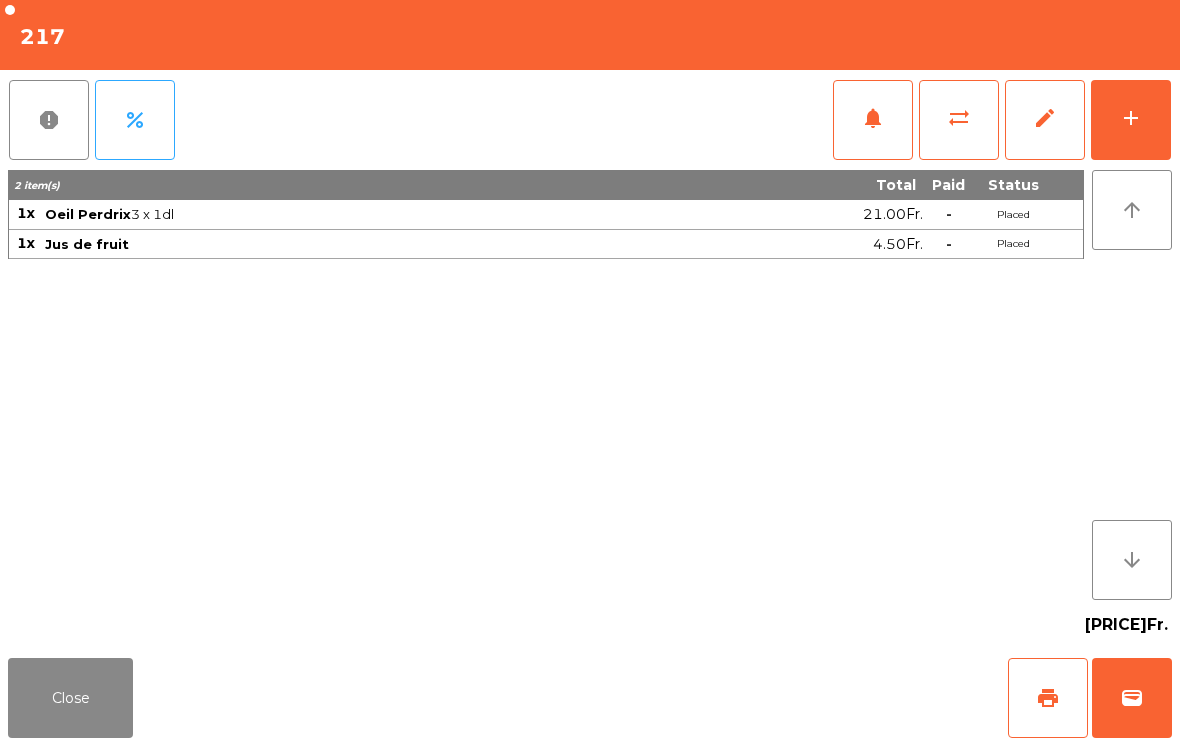 click on "Close" 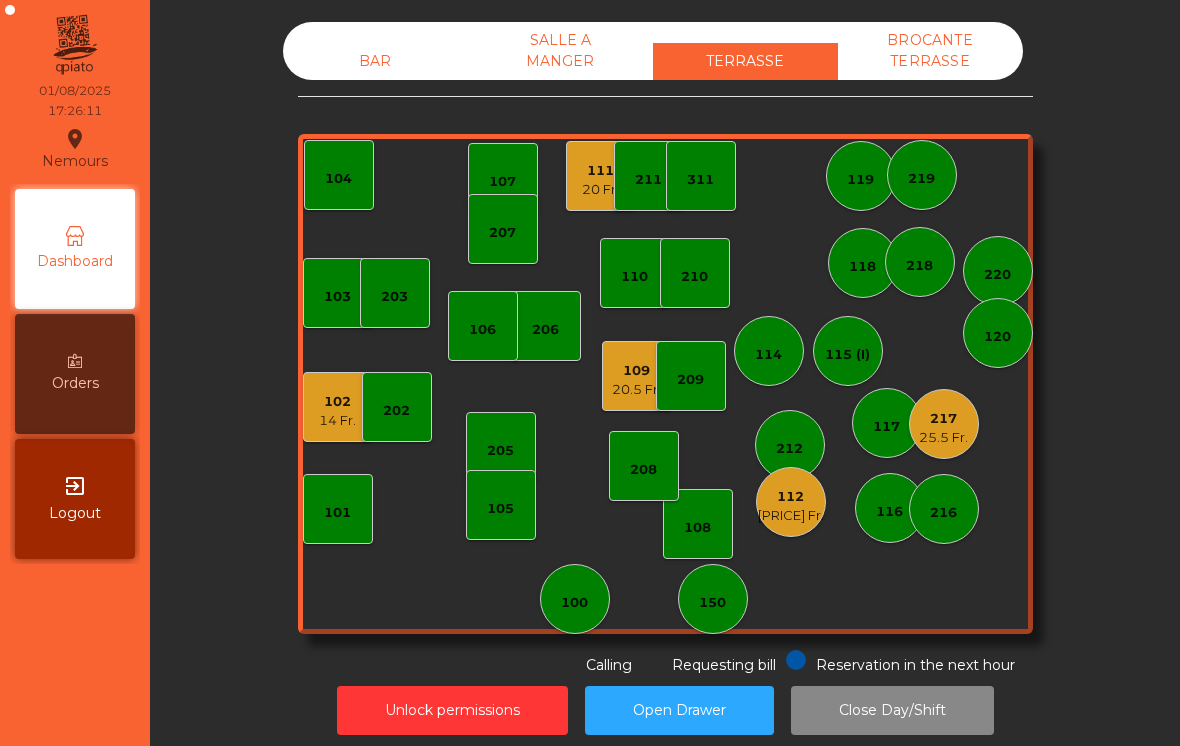 click on "[NUMBER]  [PRICE] Fr." 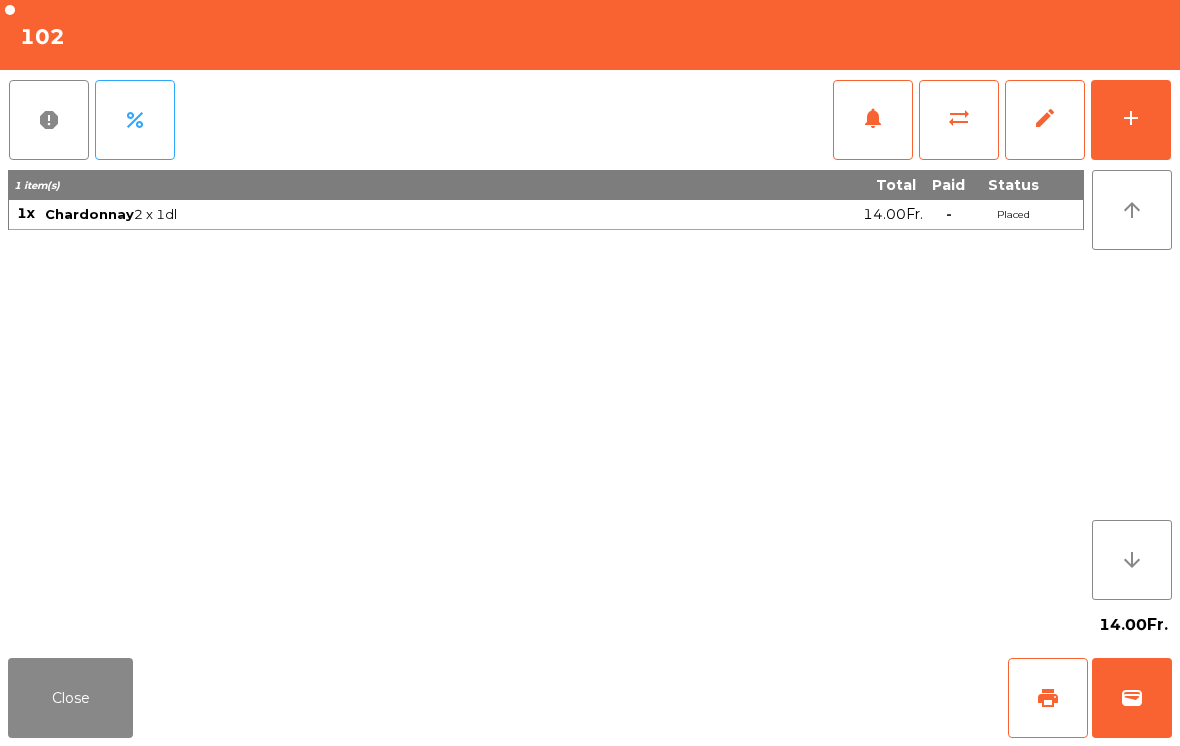 click on "Close" 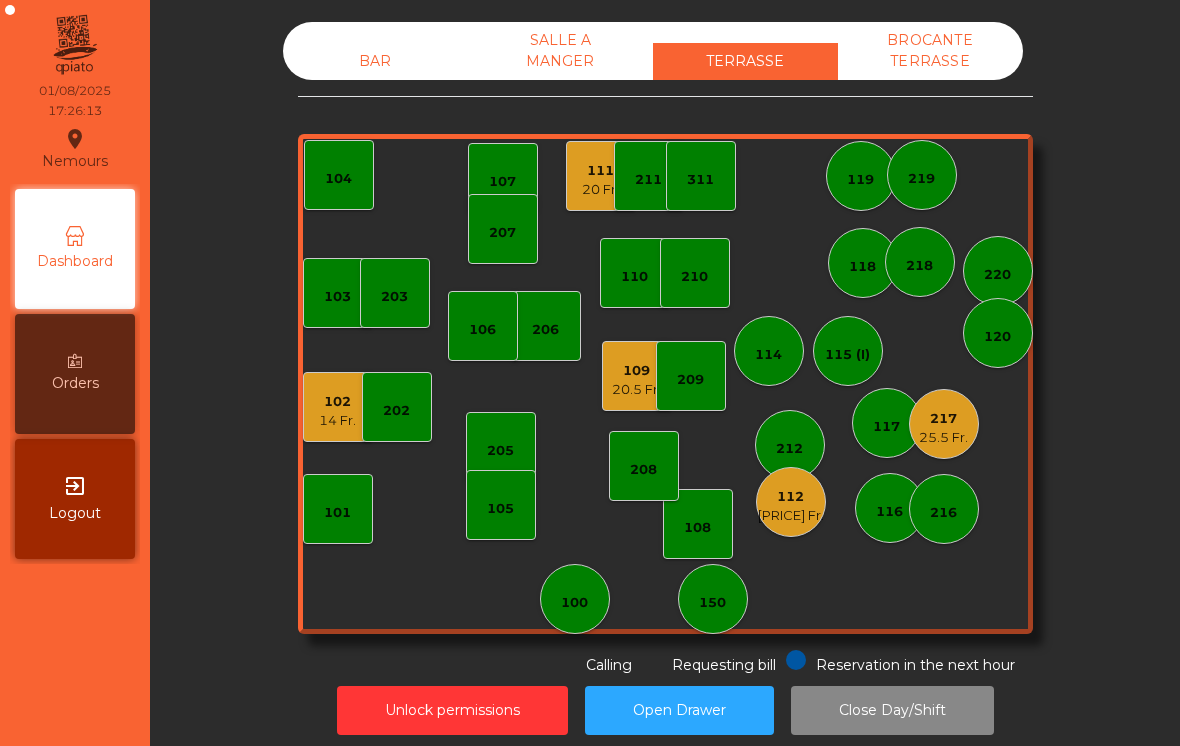 click on "20.5 Fr." 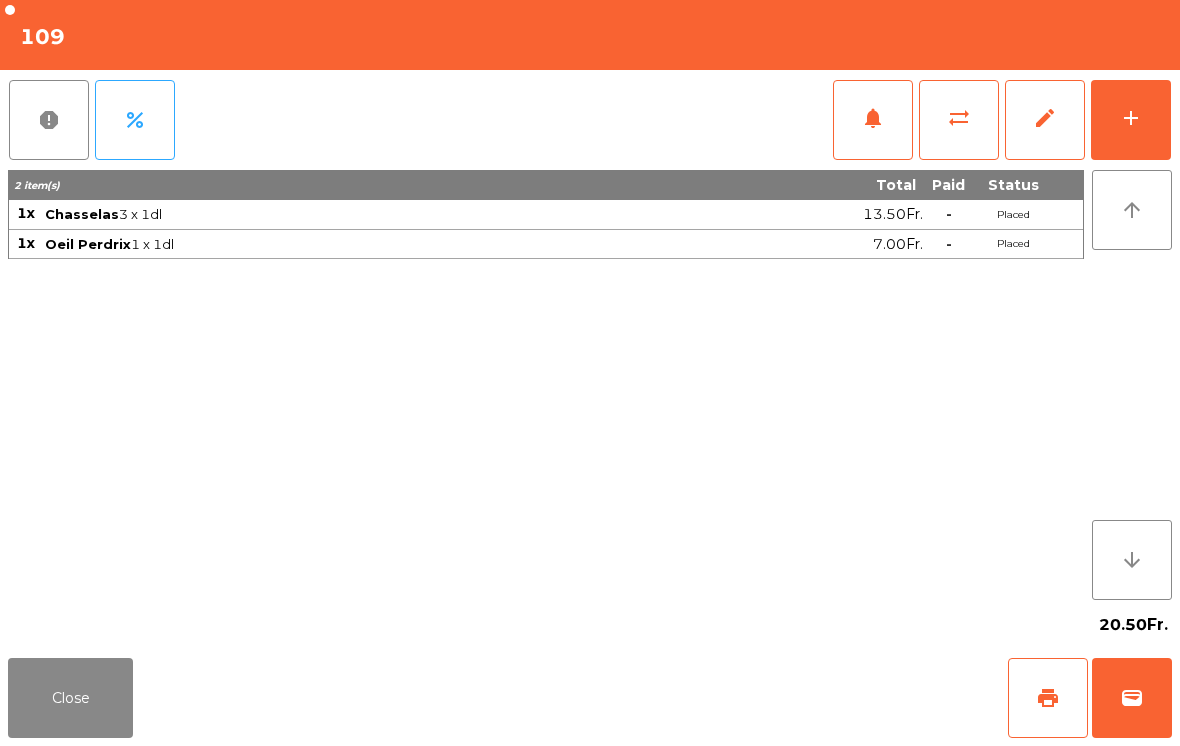 click on "Close" 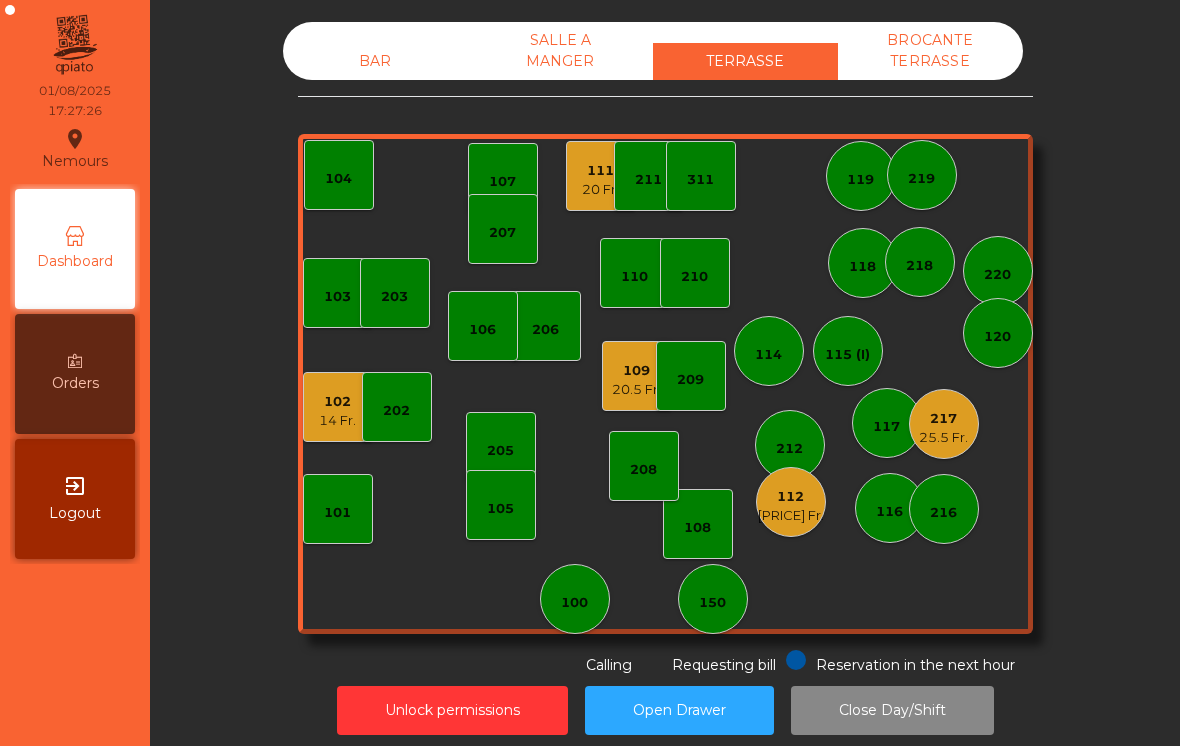 click on "[NUMBER]  [PRICE] Fr." 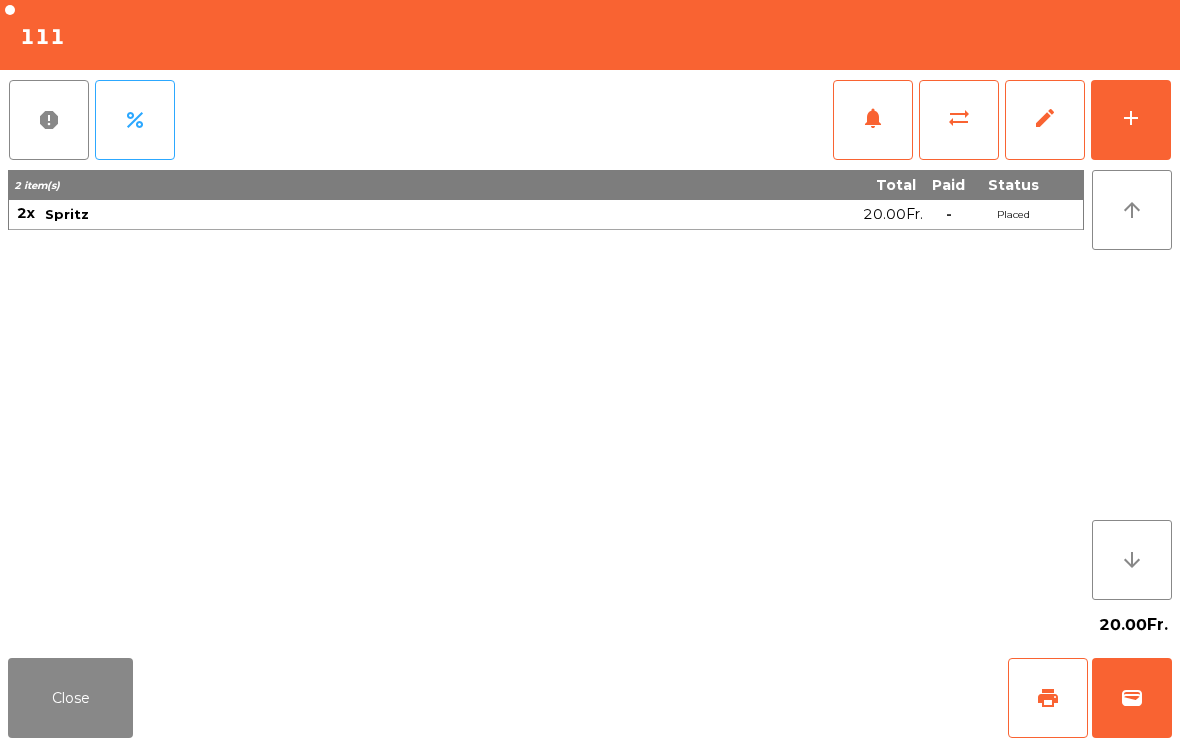 click on "print" 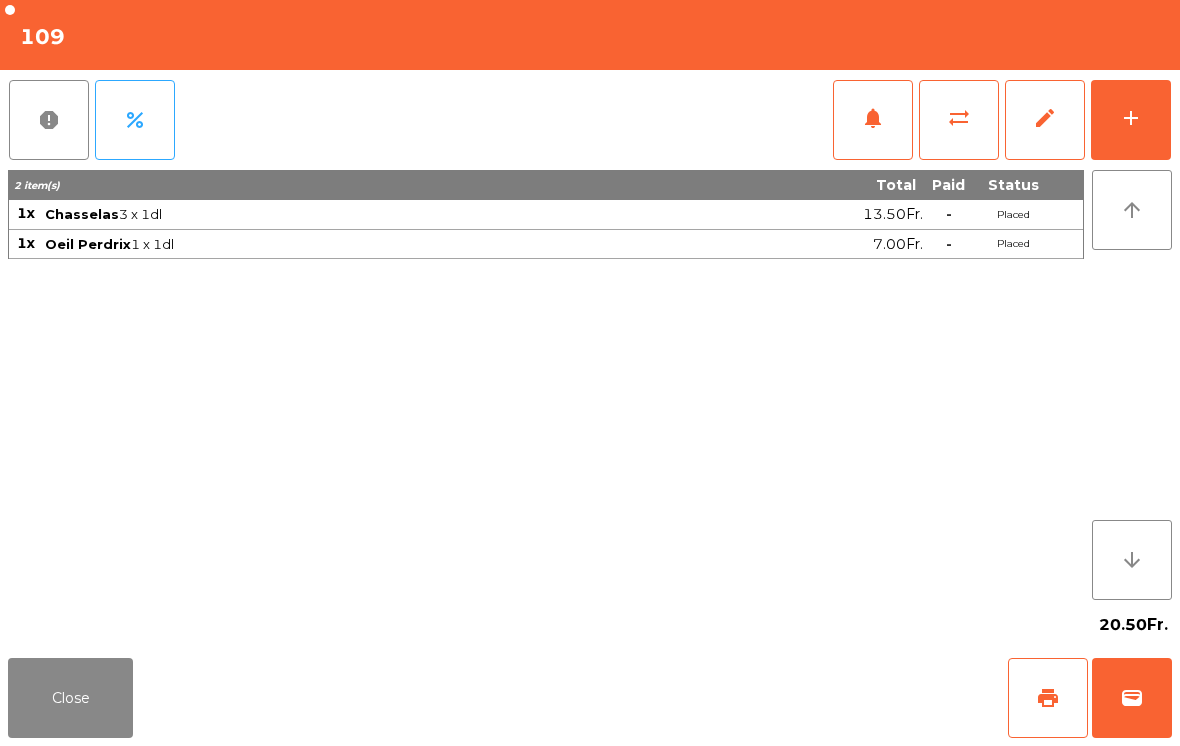 click on "add" 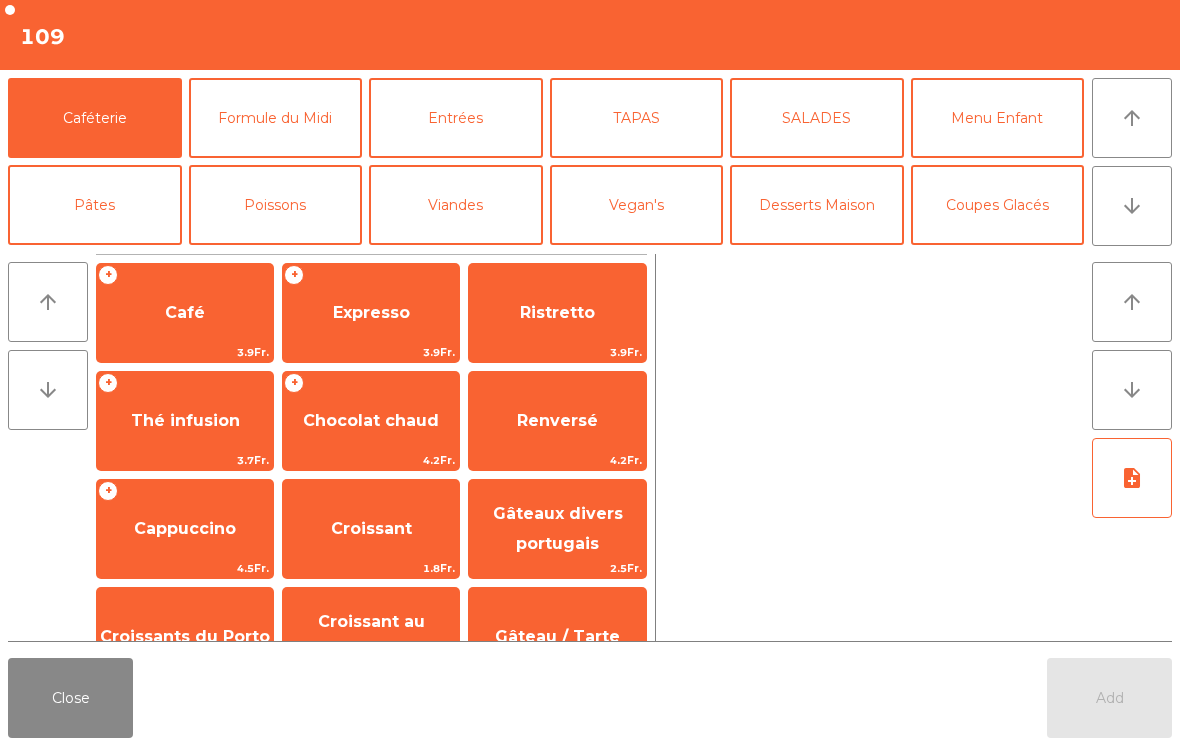 click on "arrow_downward" 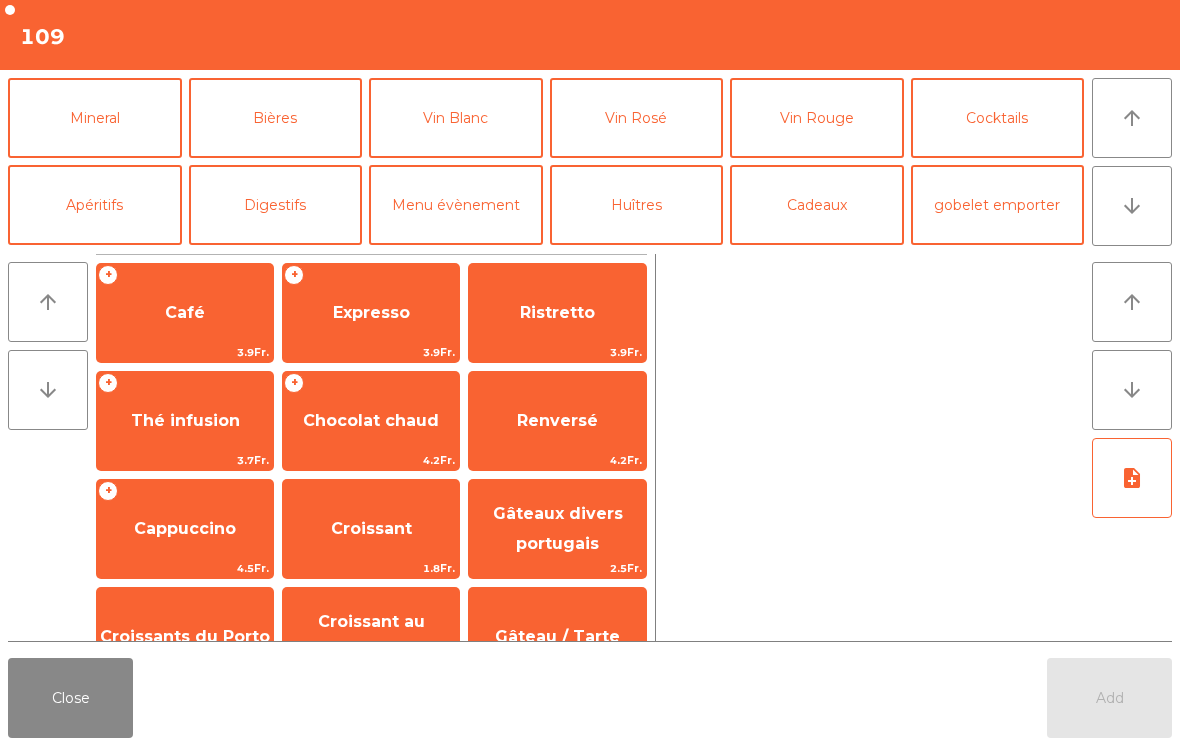 click on "Vin Blanc" 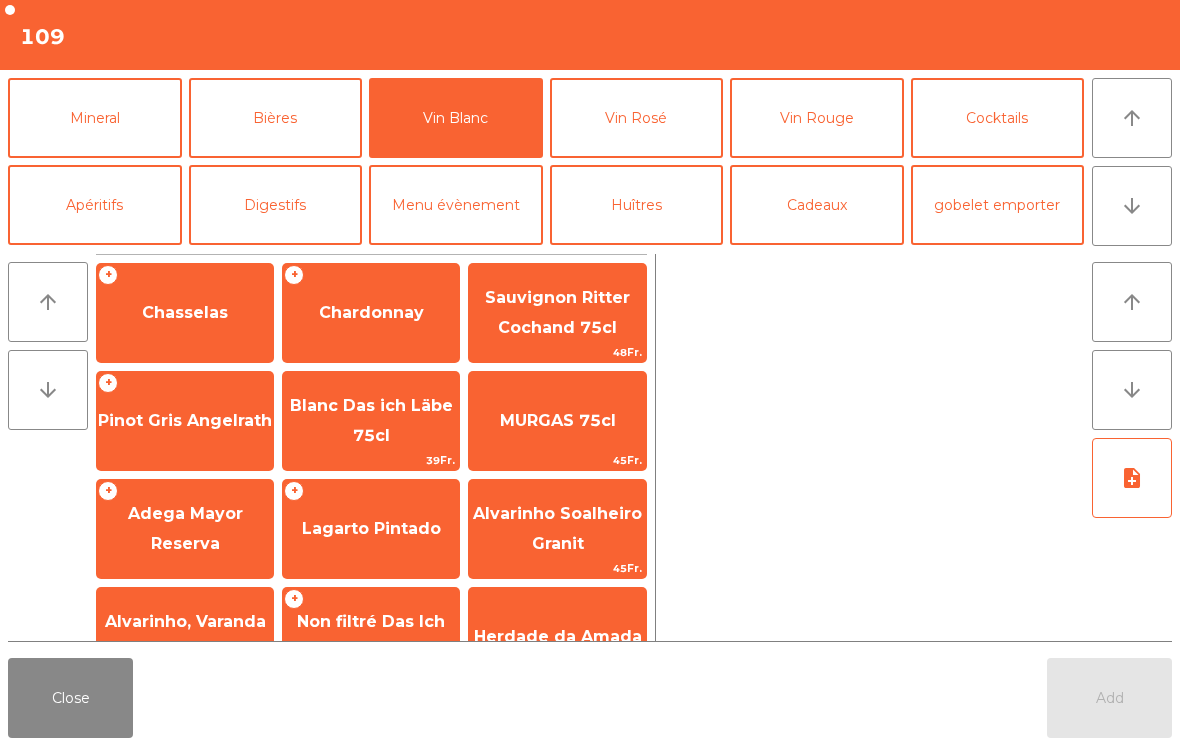 click on "Chasselas" 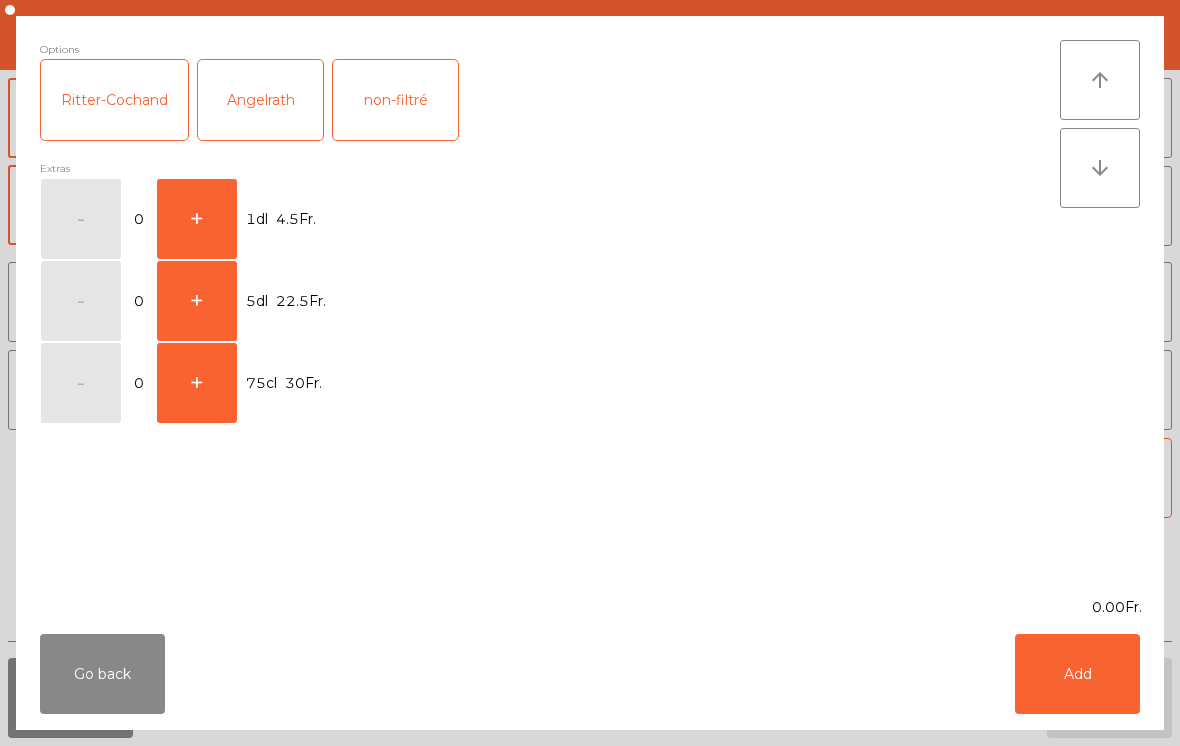 click on "+" 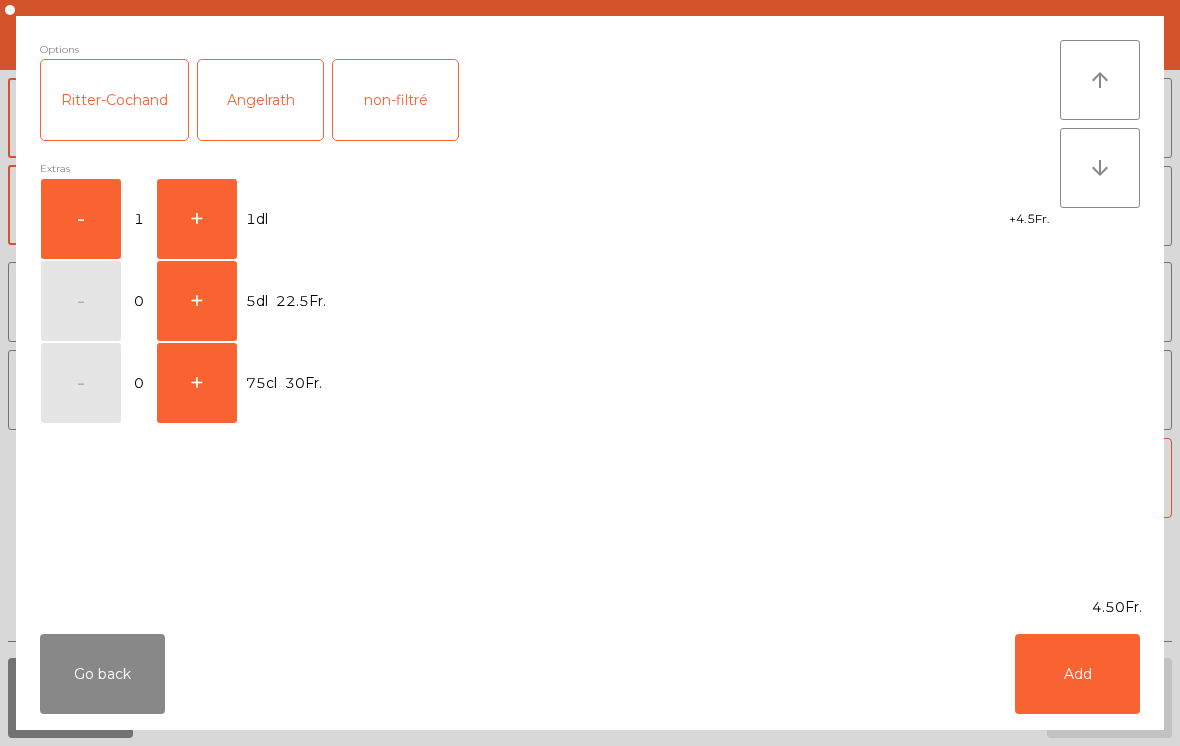 click on "+" 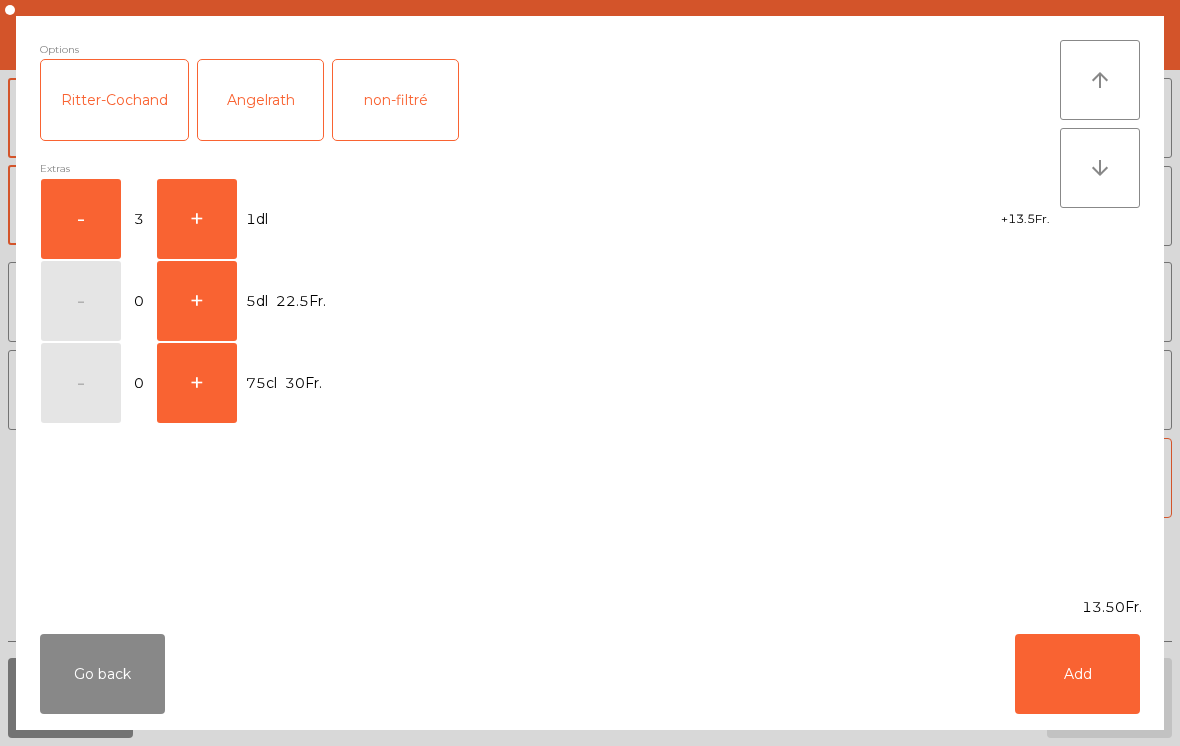 click on "Go back   Add" 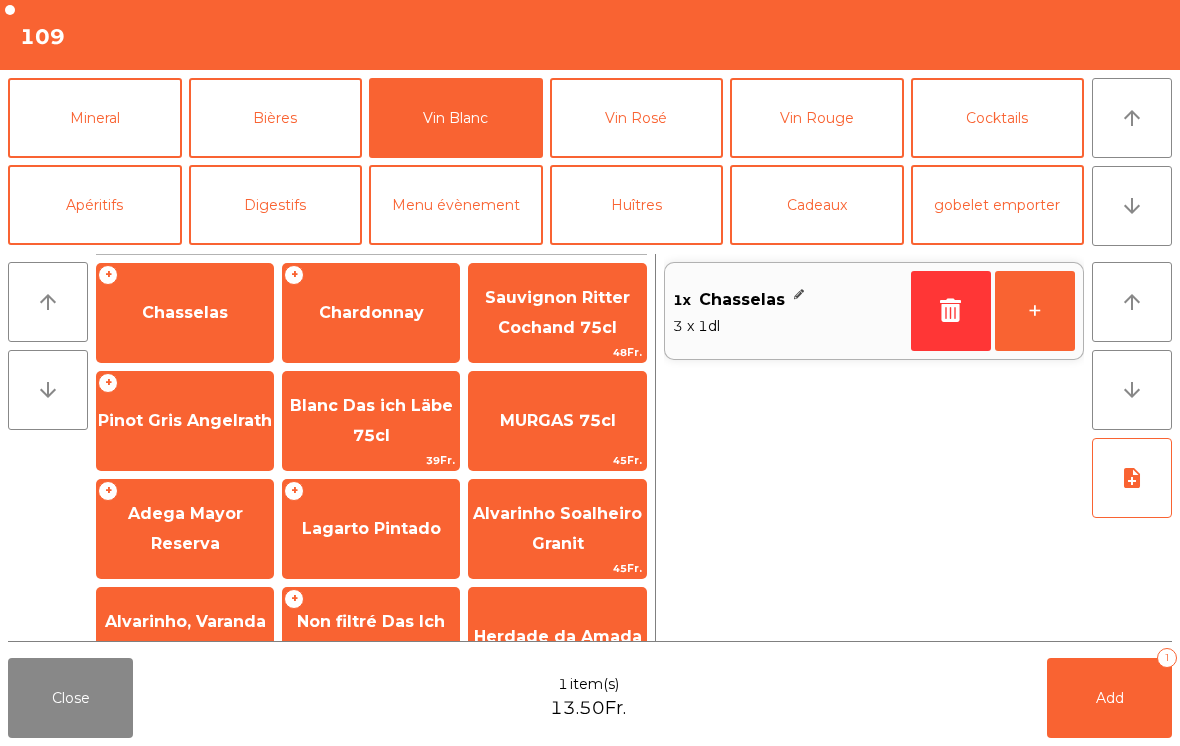 click on "Vin Rosé" 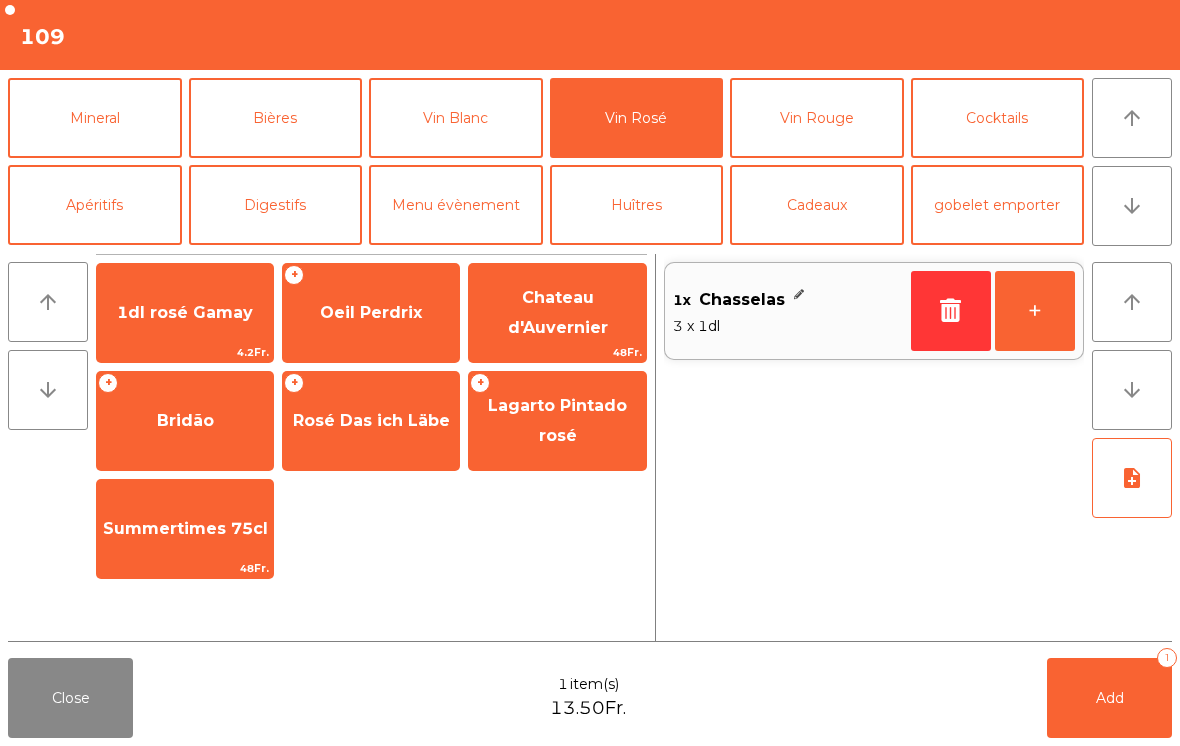 click on "Oeil Perdrix" 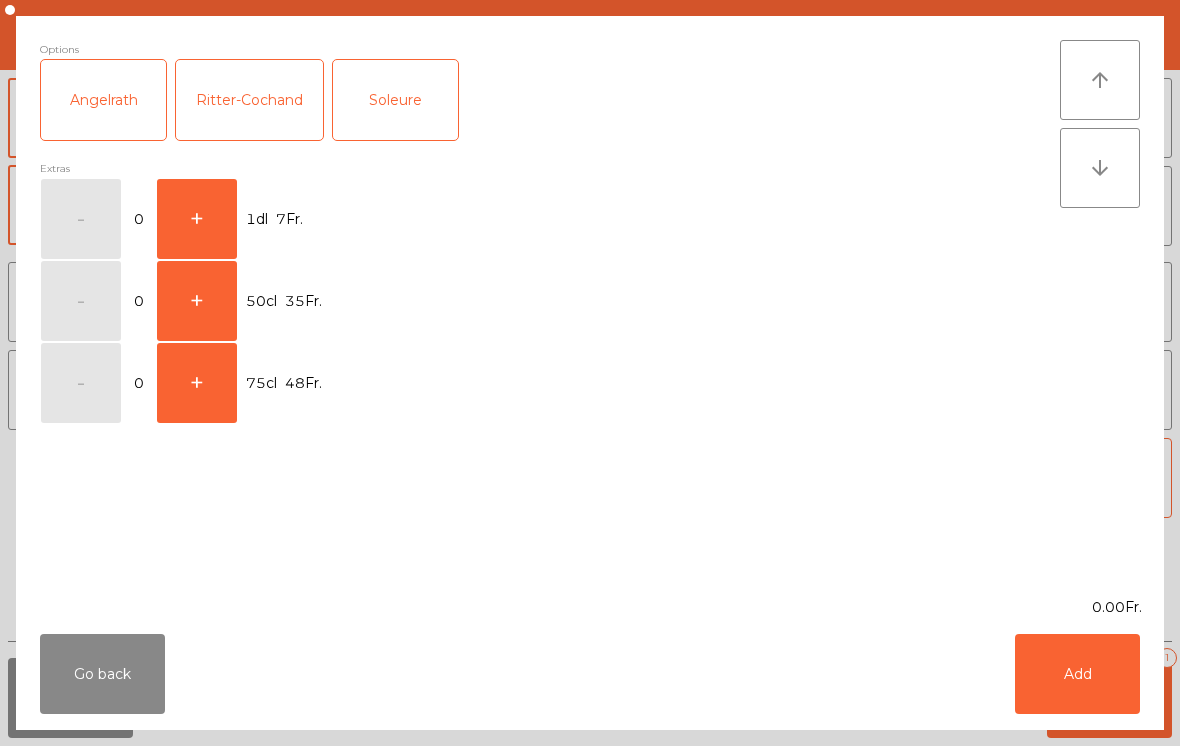 click on "+" 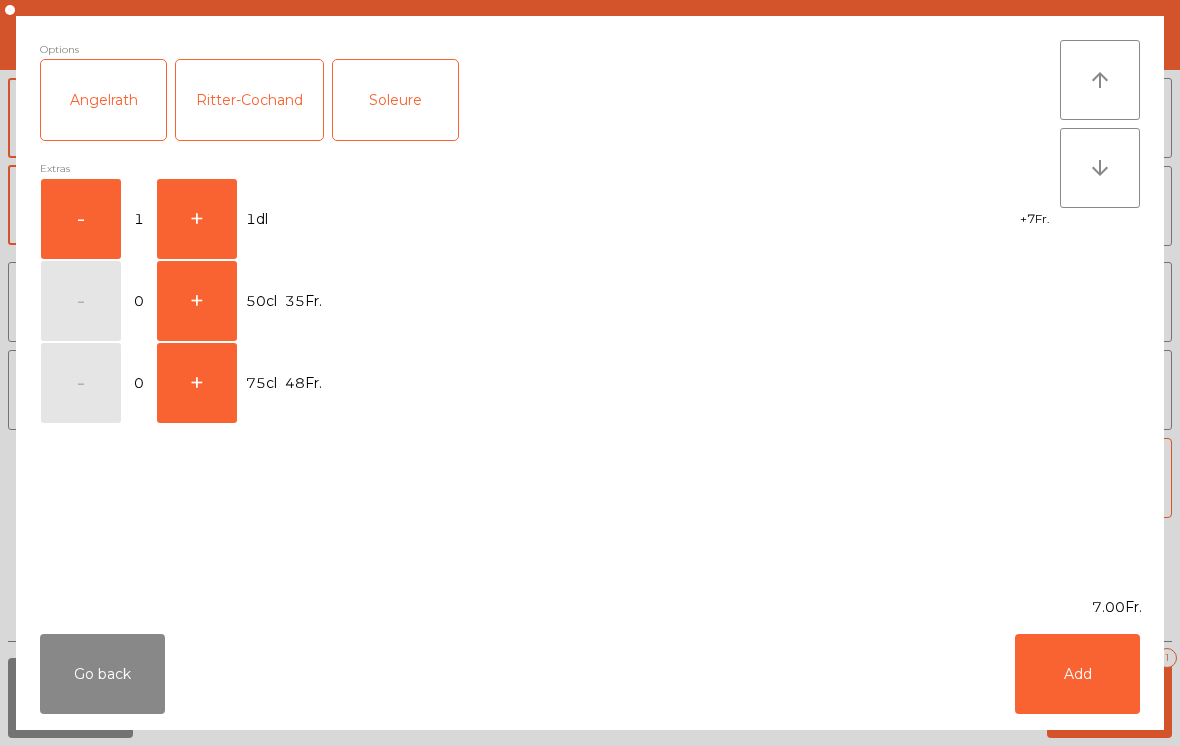 click on "Add" 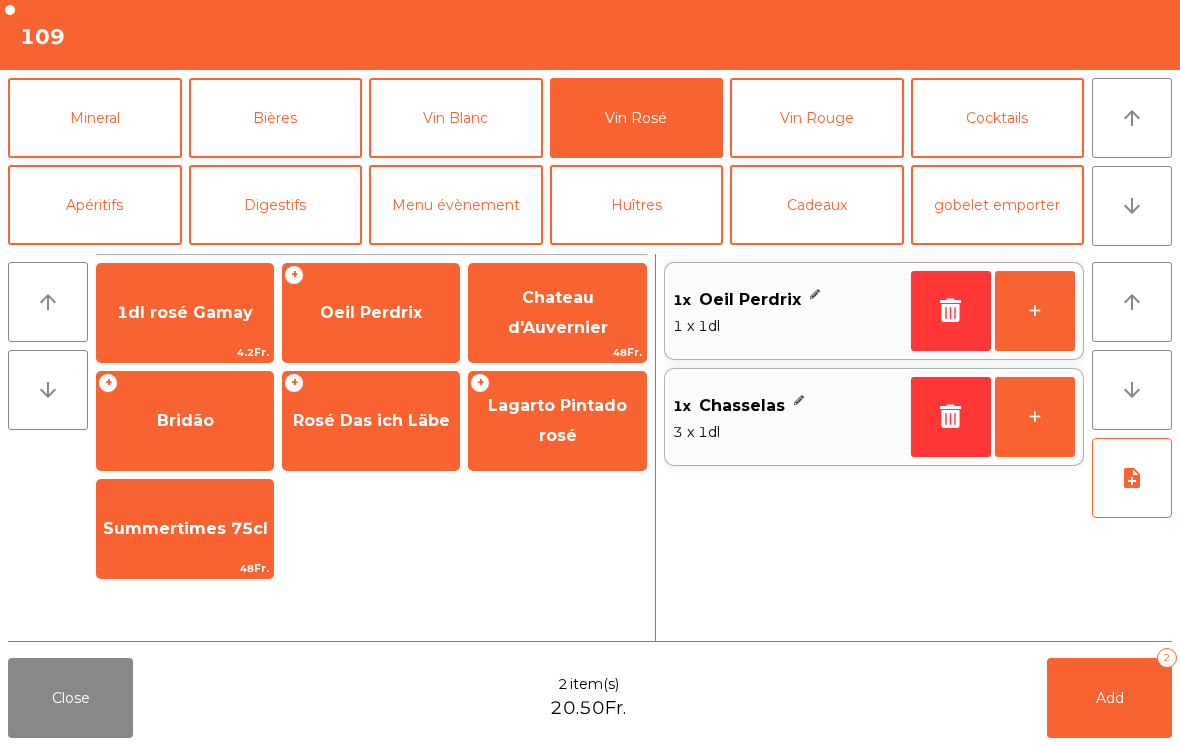 click on "Add   2" 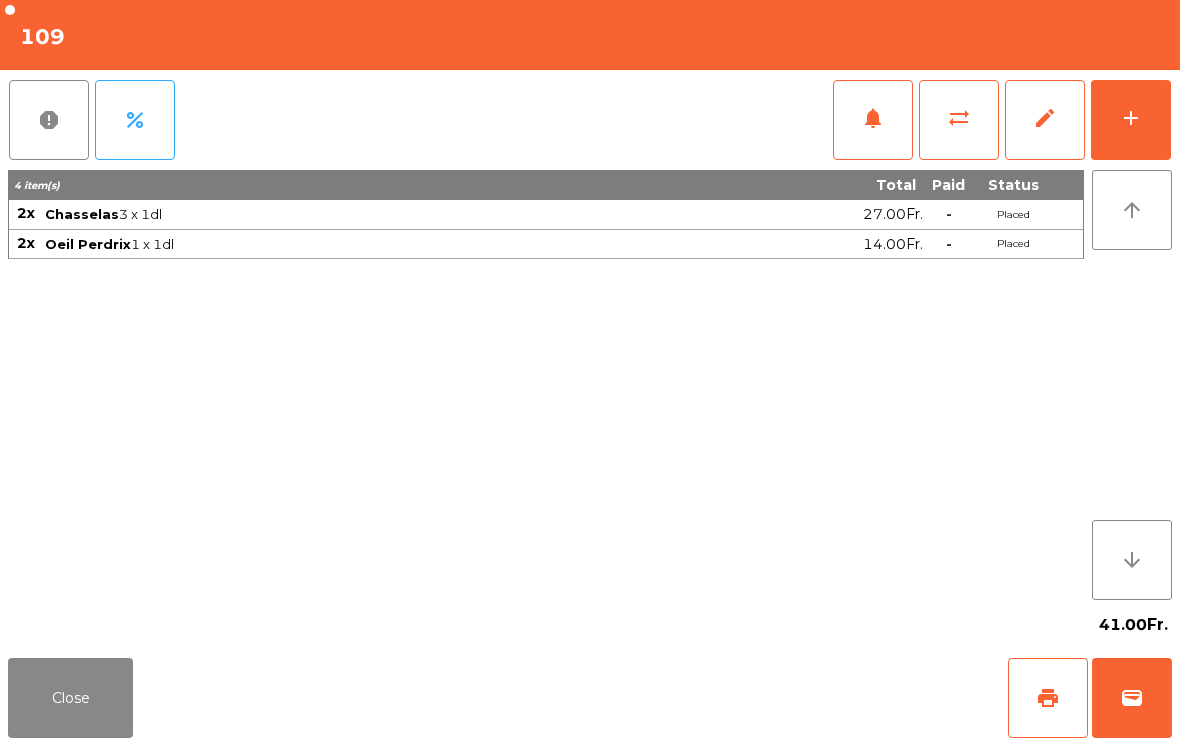 click on "print" 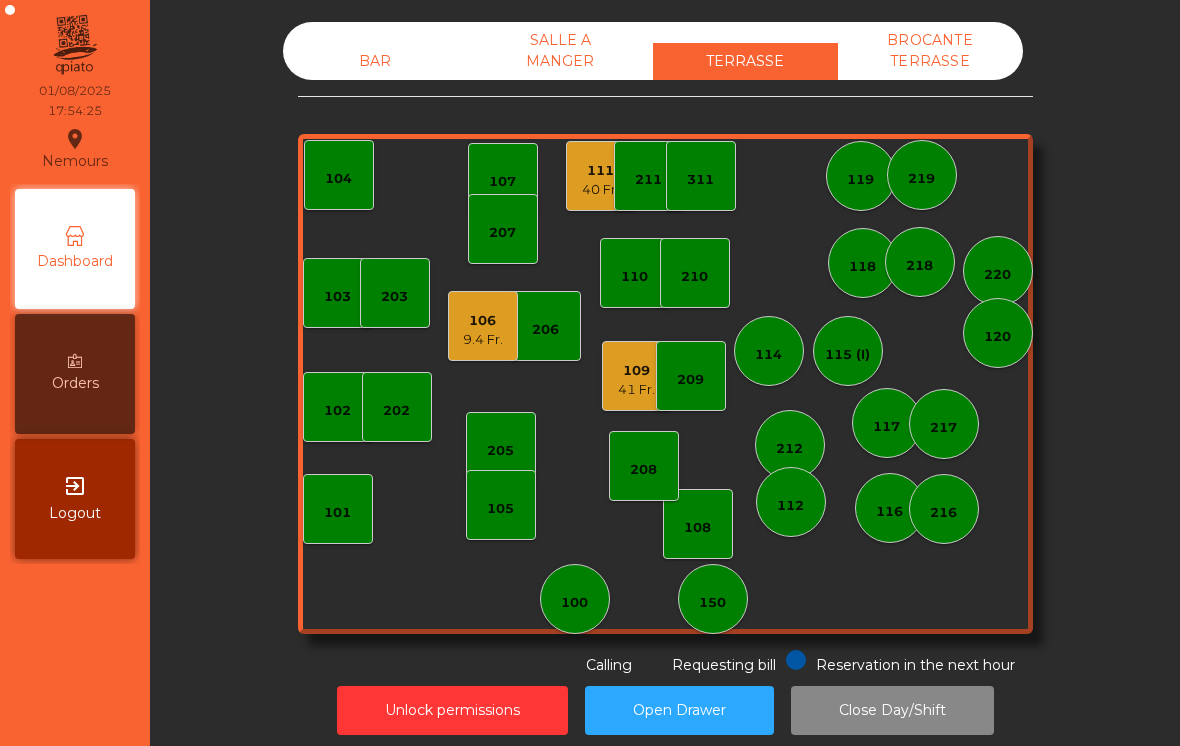 click on "[NUMBER]  [PRICE] Fr." 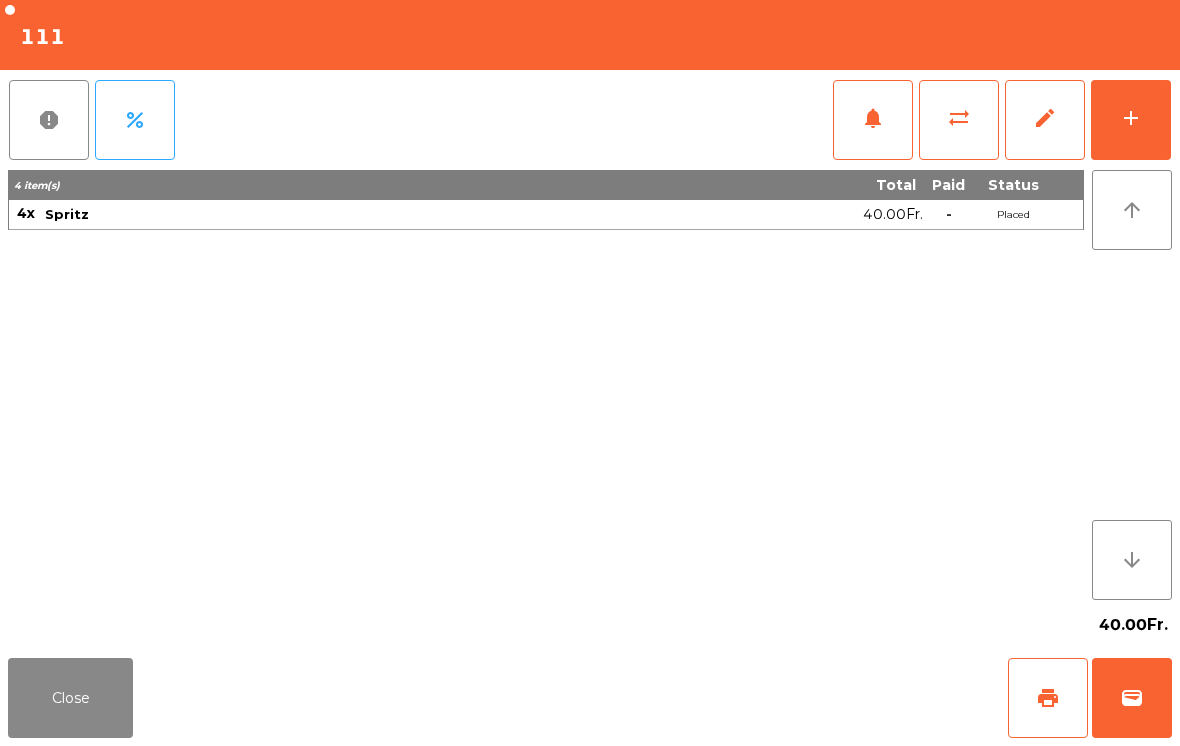 click on "Close" 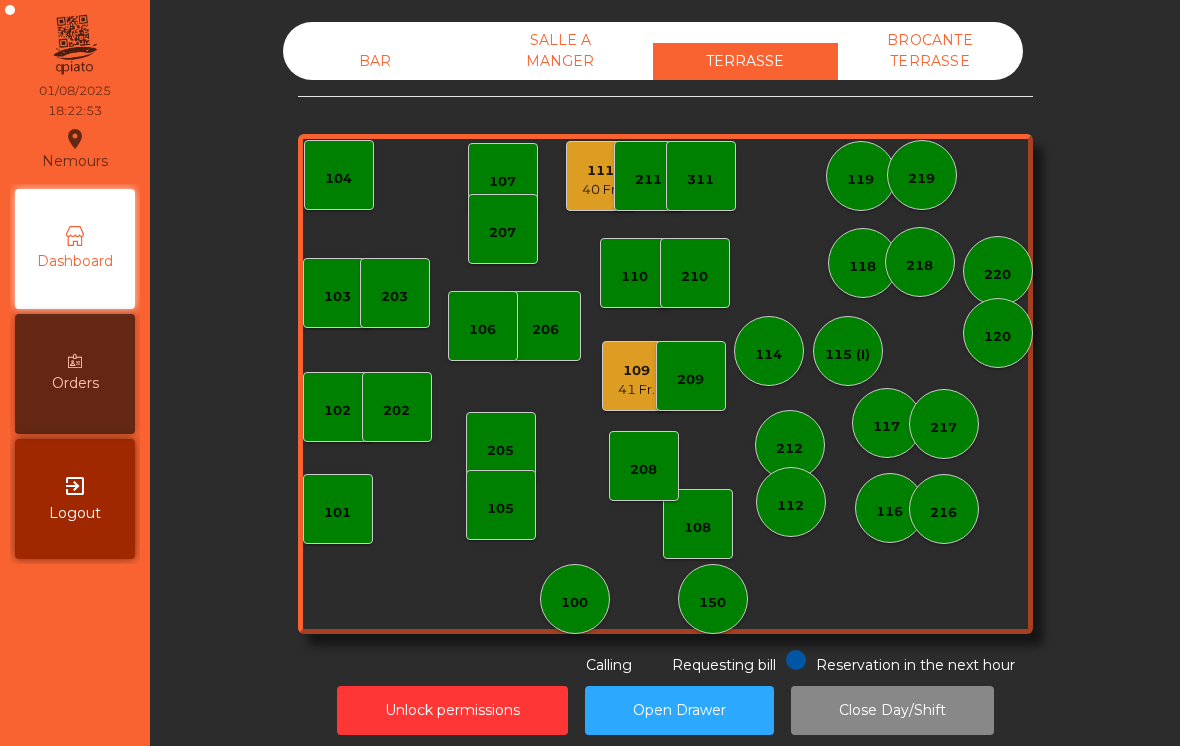 click on "BAR   SALLE A MANGER   TERRASSE   BROCANTE TERRASSE   103    102    101   202   206    104   205   108    105    107   100   150   110   207    203   208   116   216    109   41 Fr.   106   111   40 Fr.   211    311   117   217   118    119   115 (I)   212   112   114   210   218   220   120   209   219  Reservation in the next hour Requesting bill Calling" 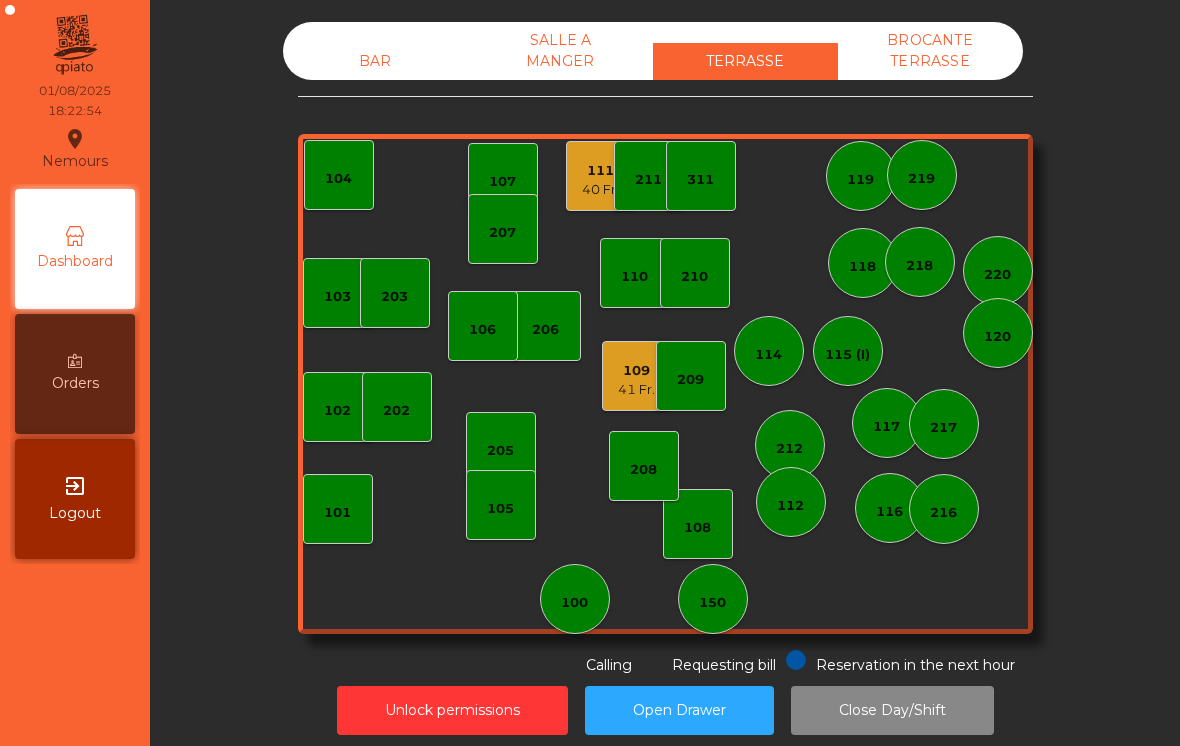click on "BAR" 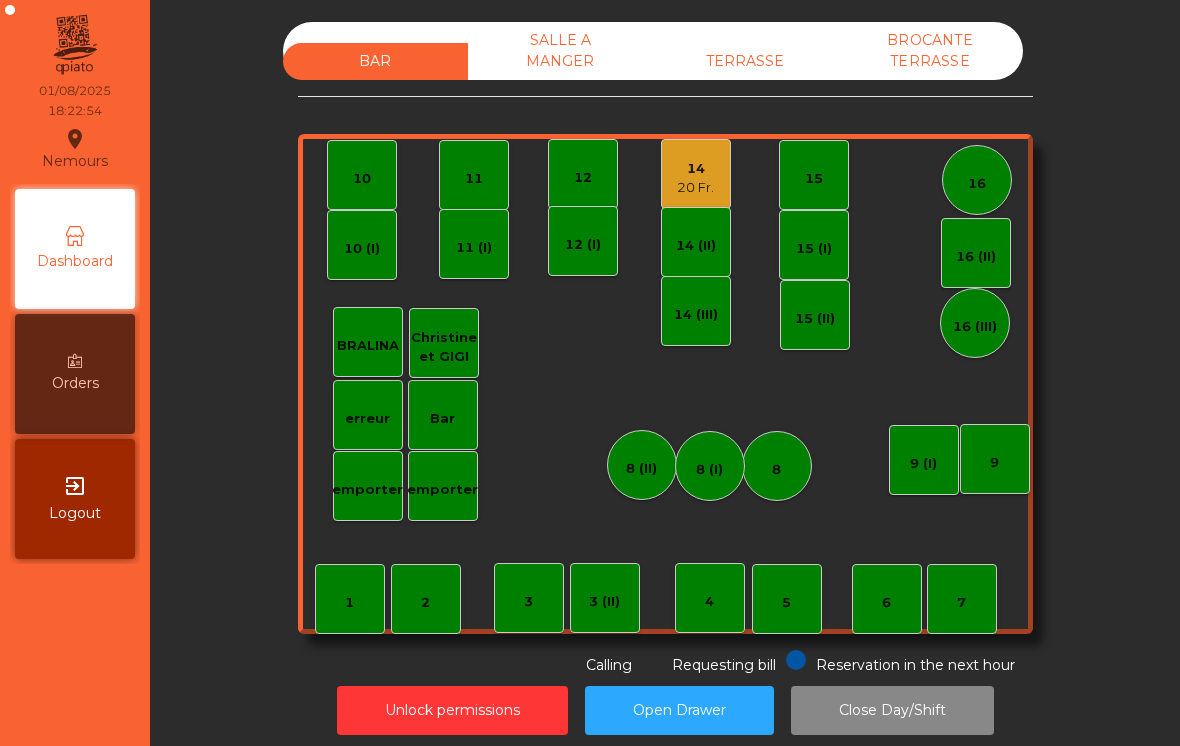 click on "1" 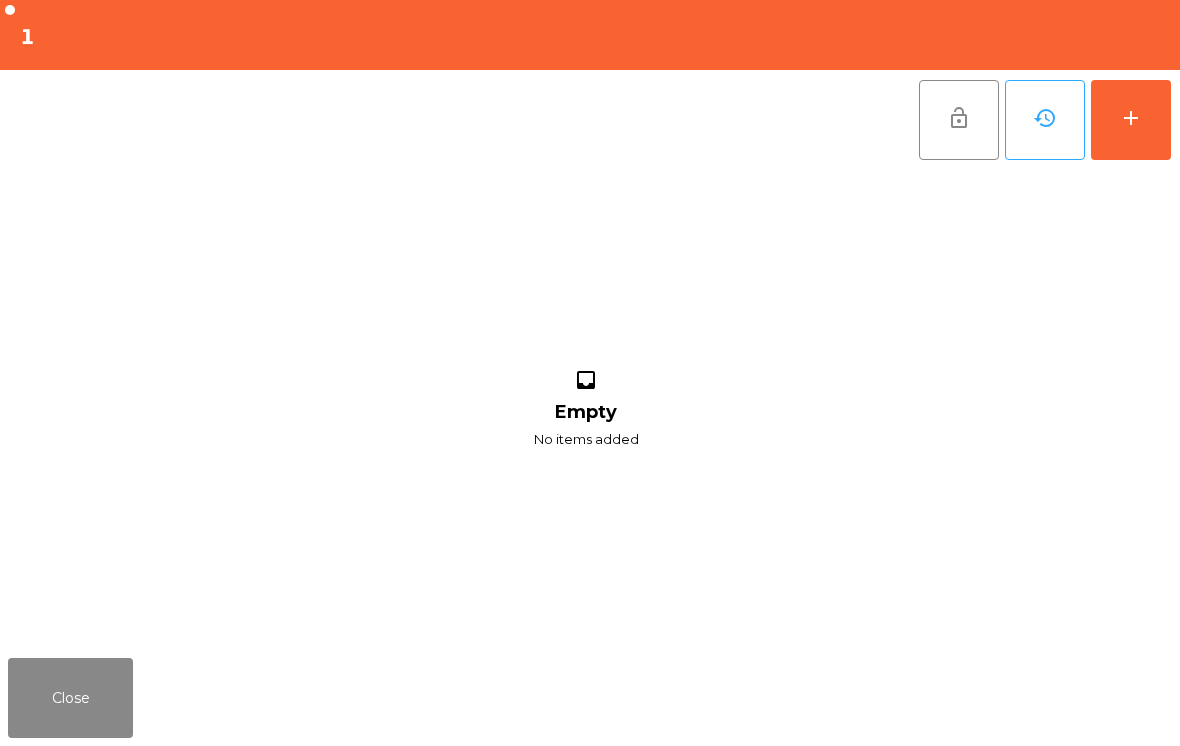 click on "add" 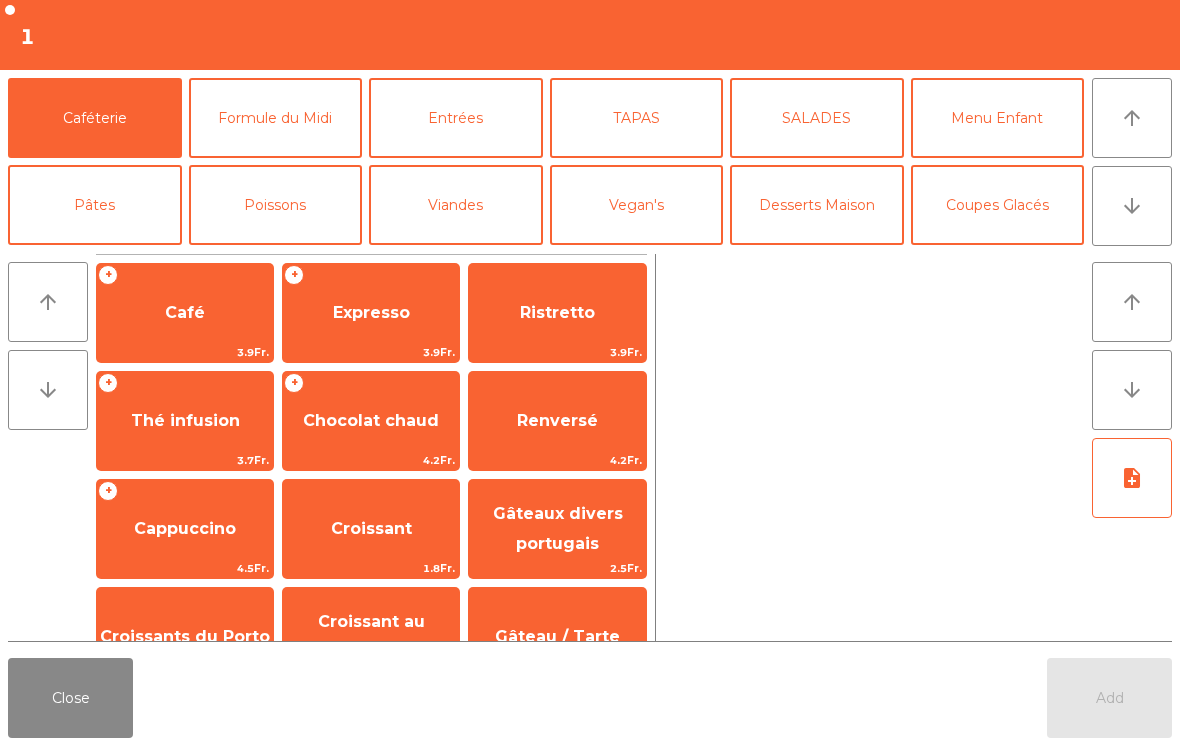 click on "arrow_downward" 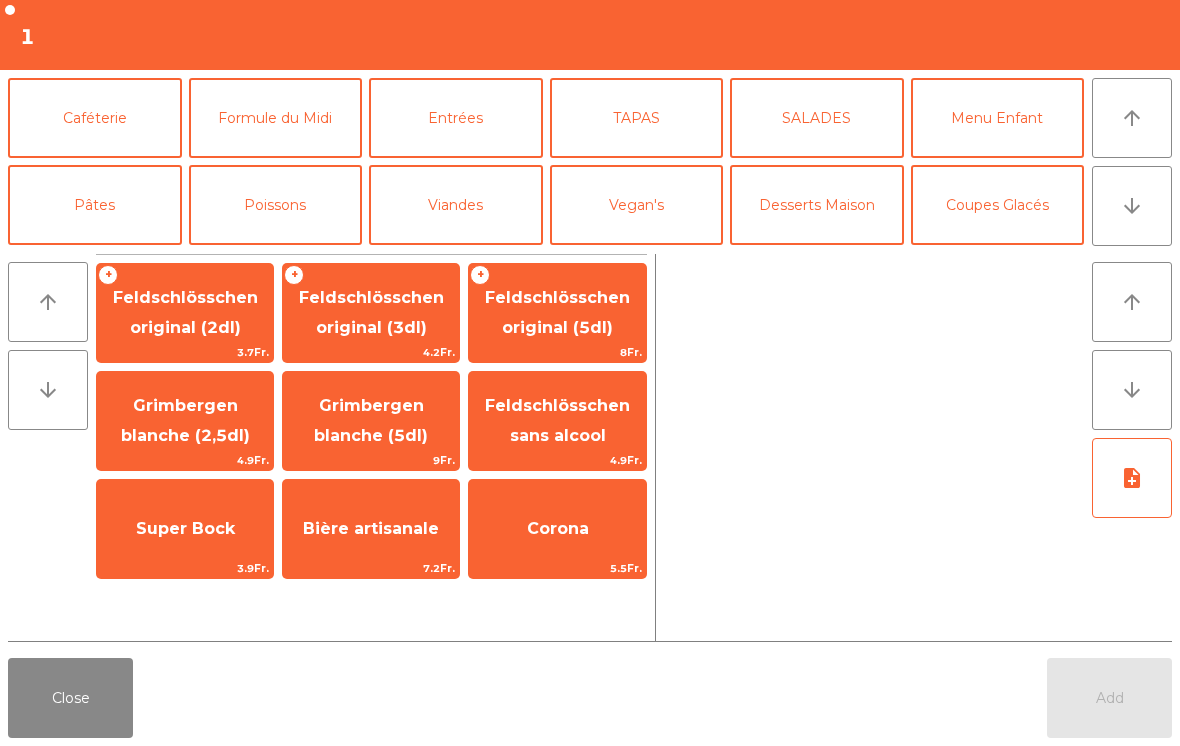 scroll, scrollTop: 174, scrollLeft: 0, axis: vertical 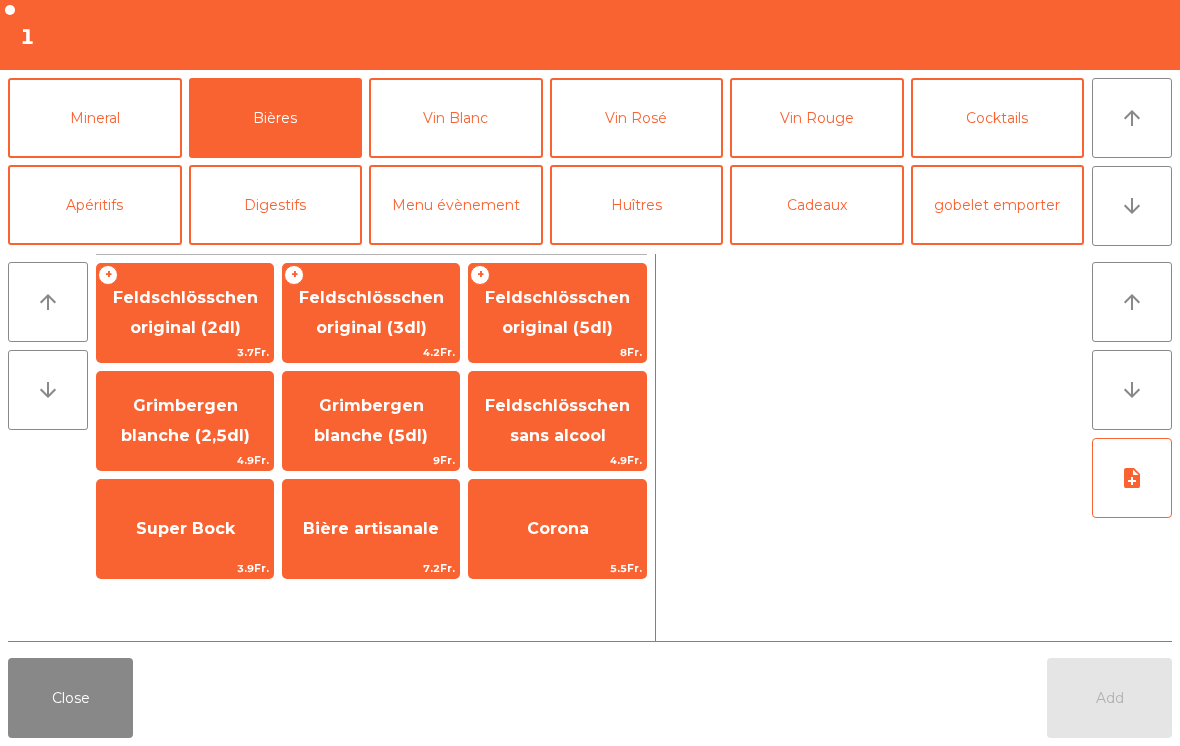 click on "4.2Fr." 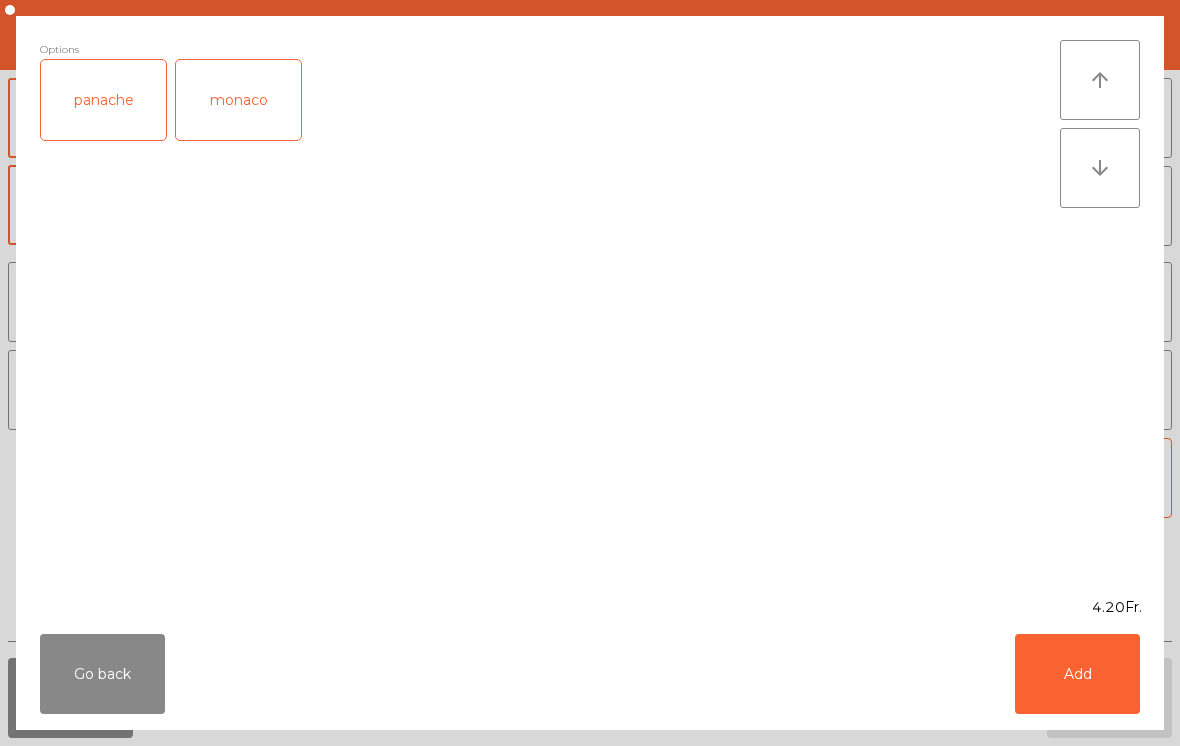 click on "Go back   Add" 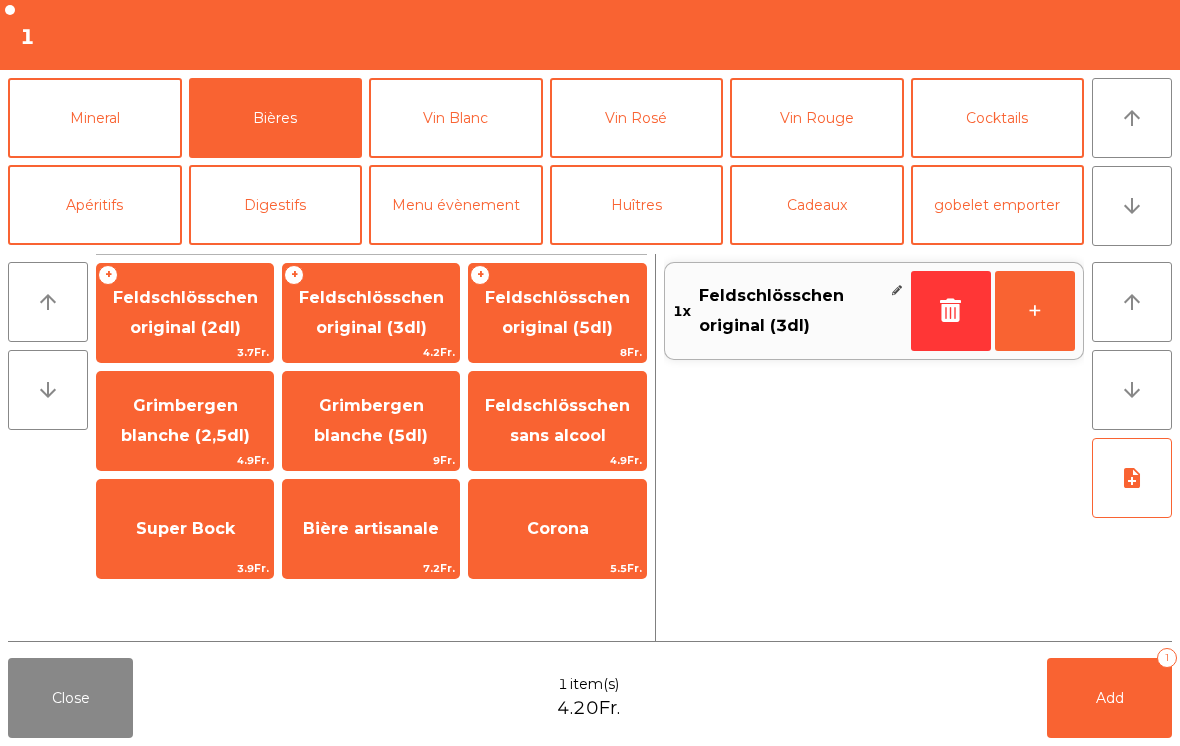 click on "Add" 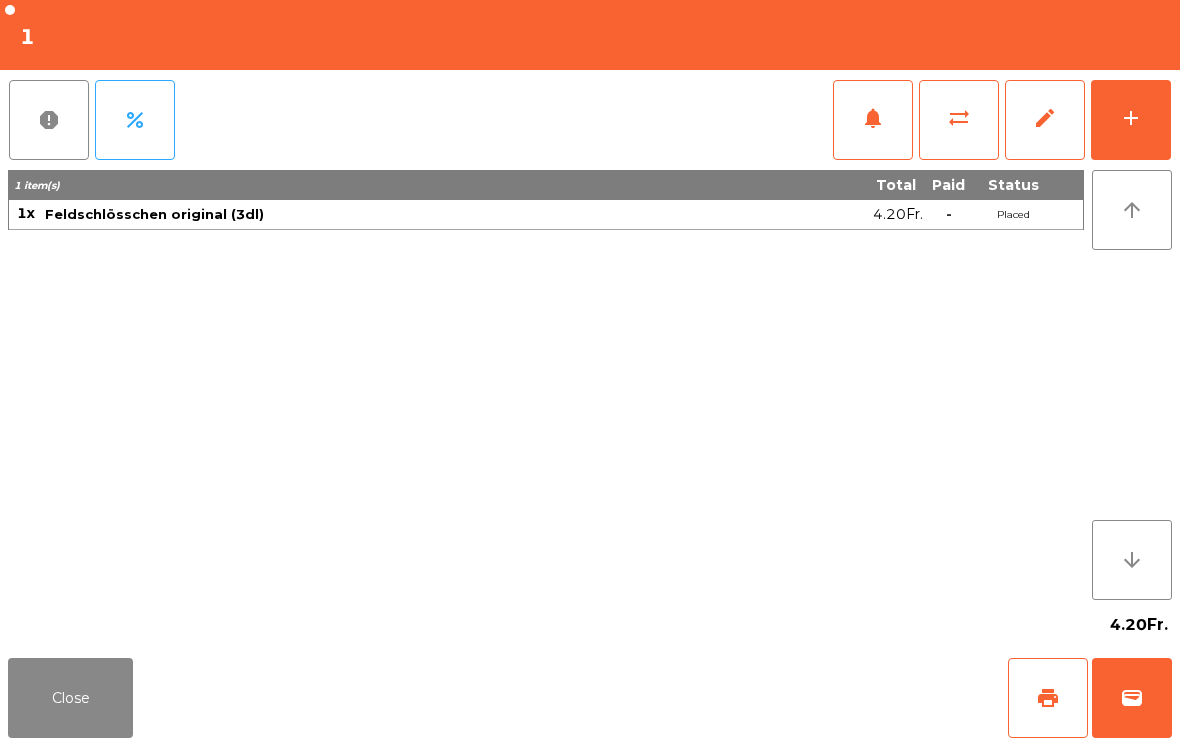 click on "Close" 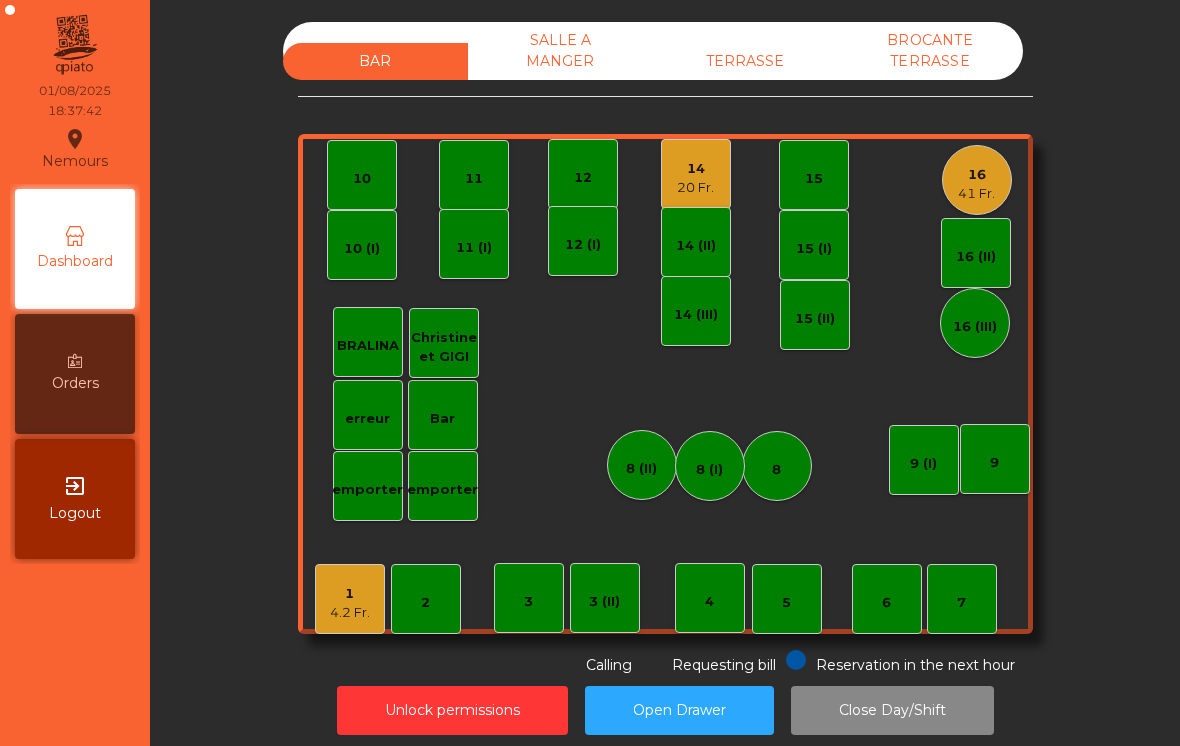 click on "16" 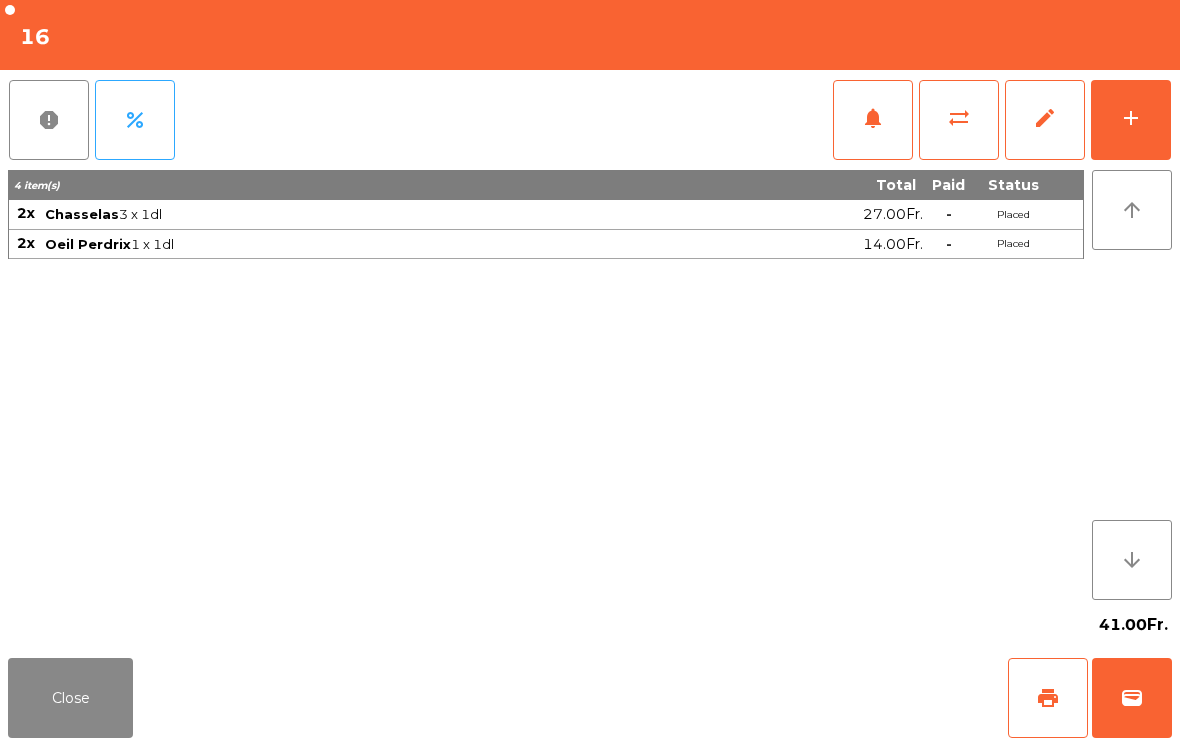click on "Close" 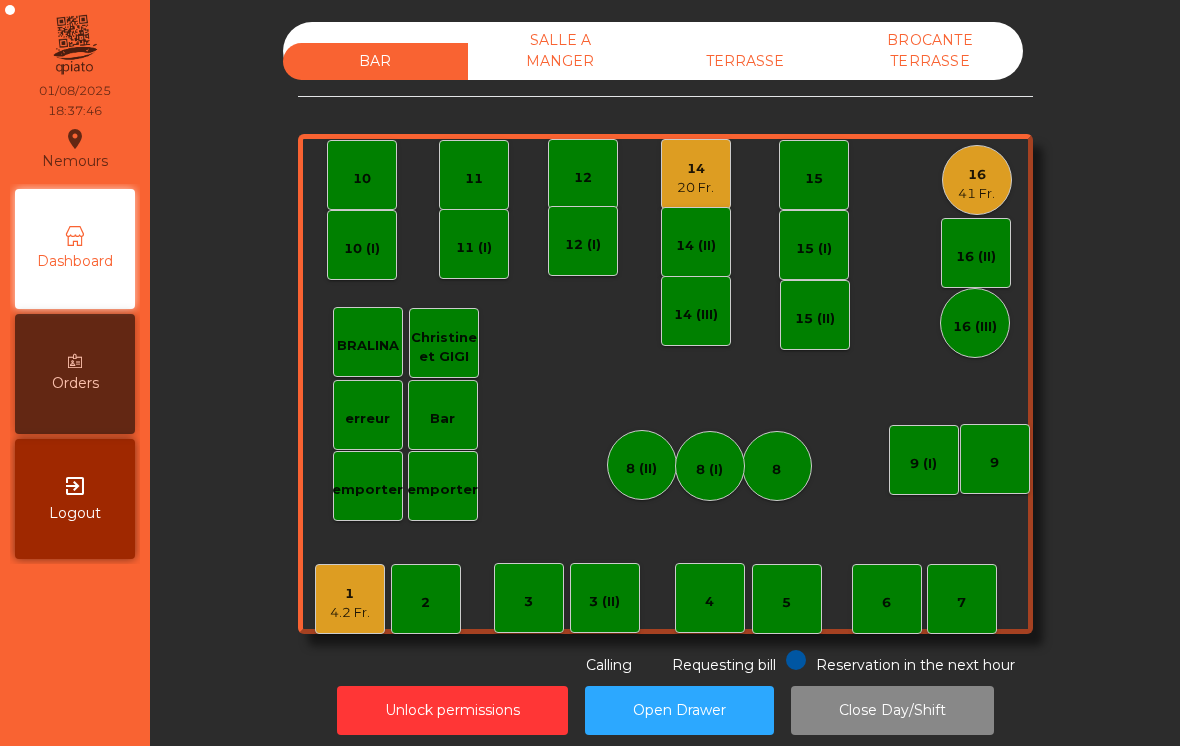 scroll, scrollTop: 14, scrollLeft: 0, axis: vertical 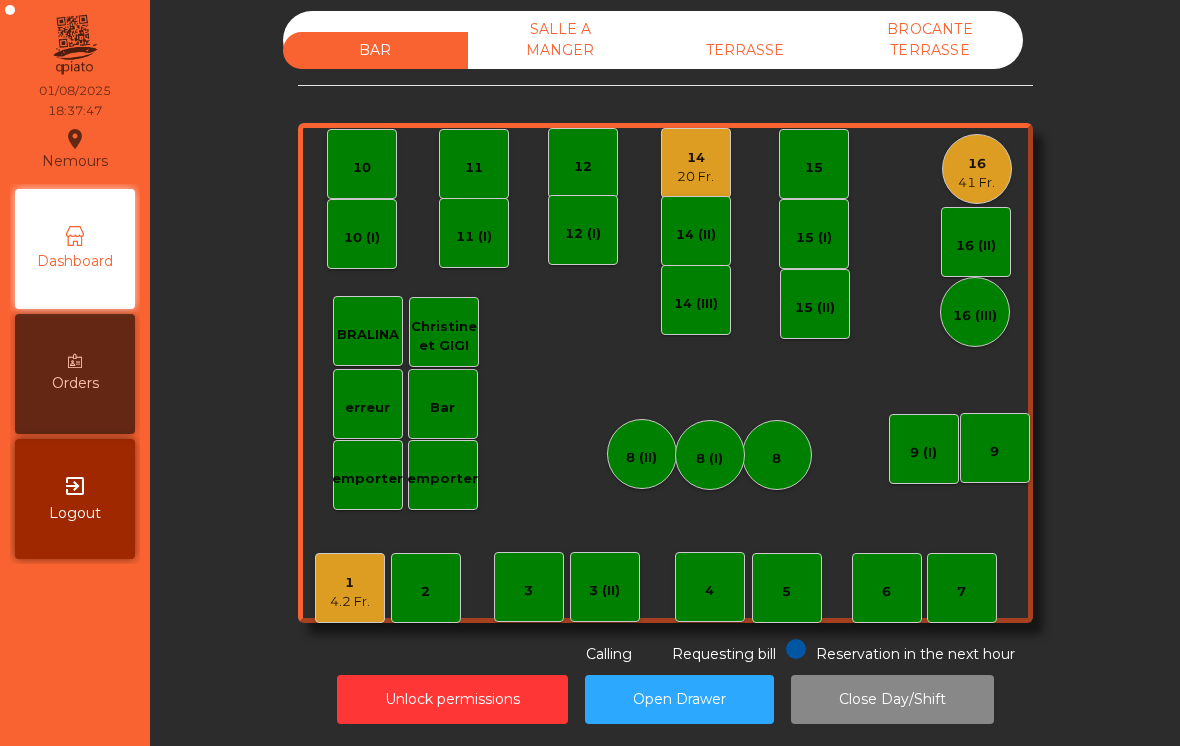 click on "41 Fr." 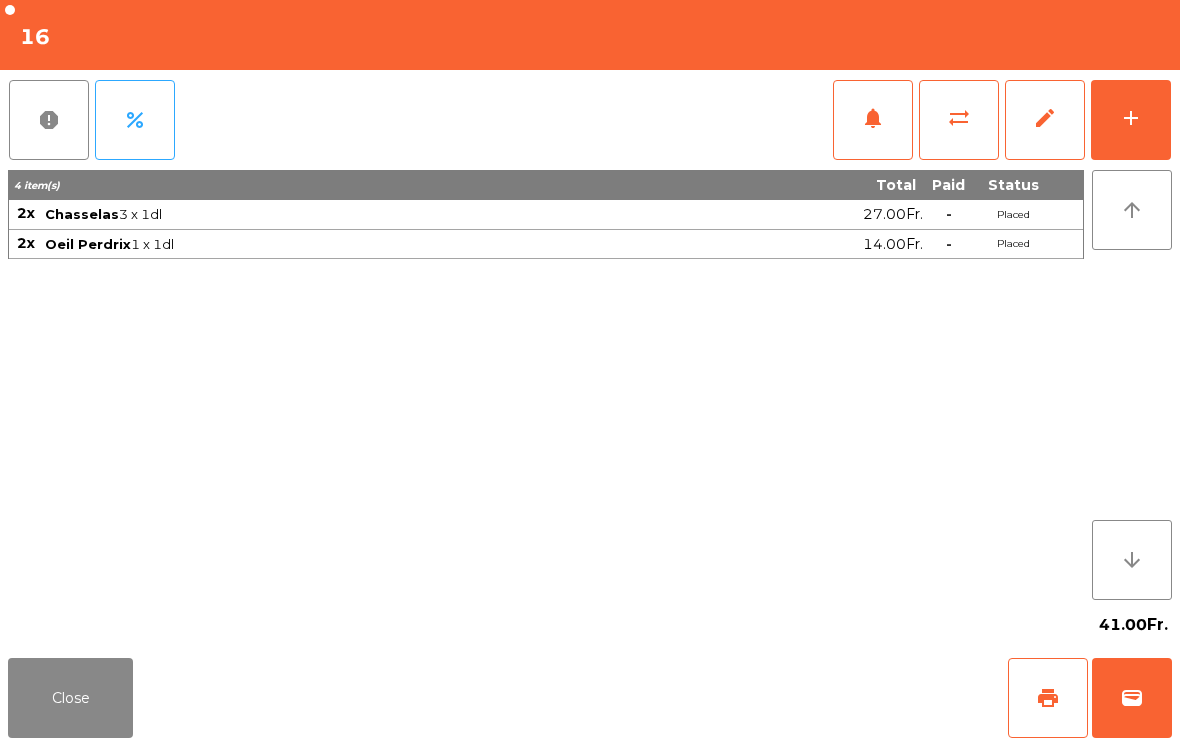 click on "add" 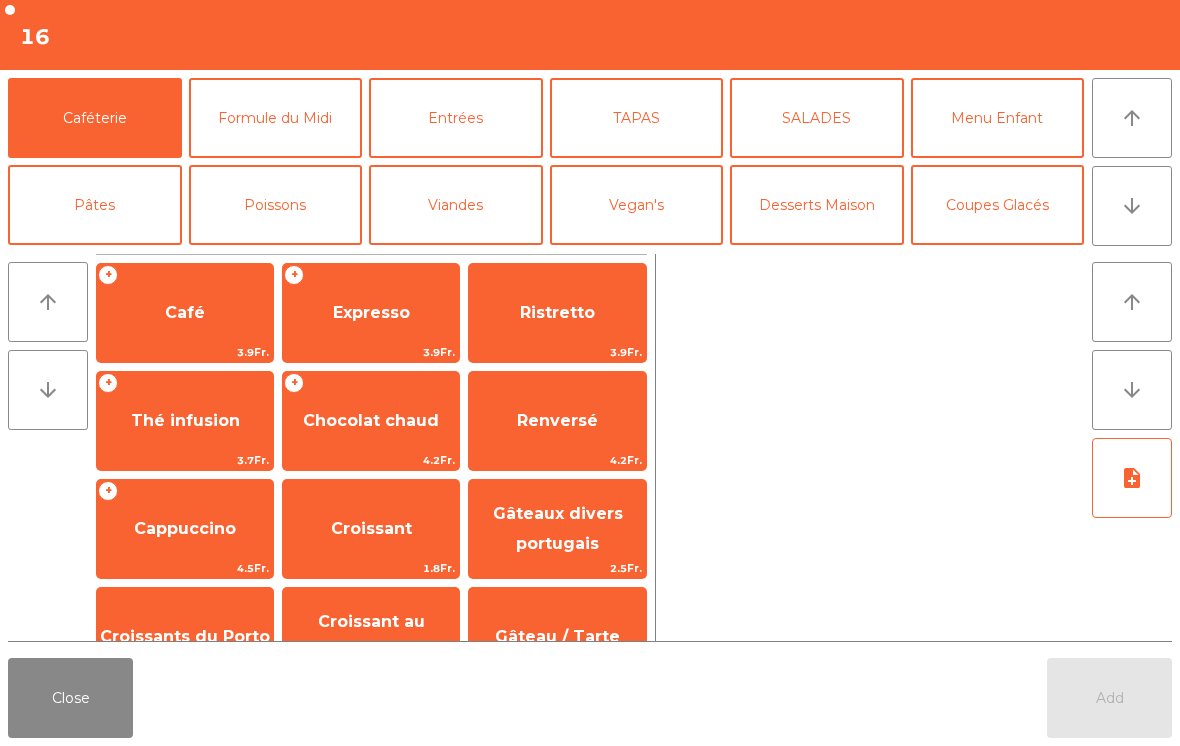 click on "Formule du Midi" 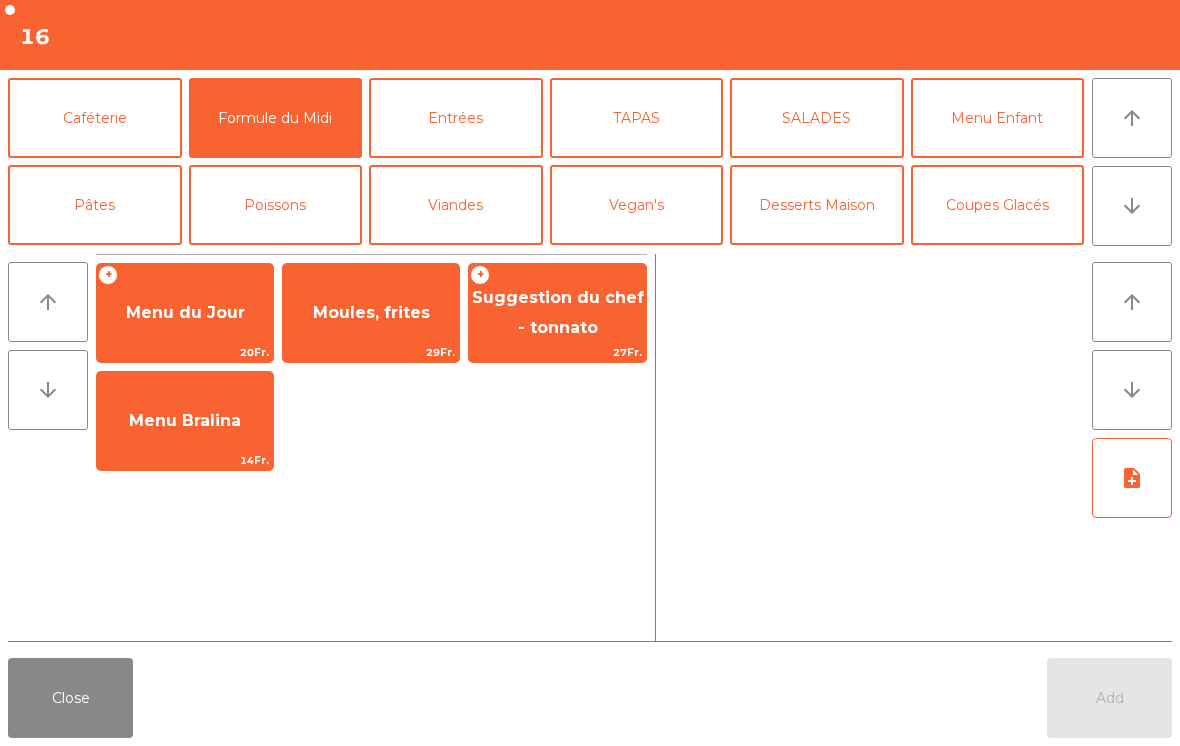click on "Moules, frites" 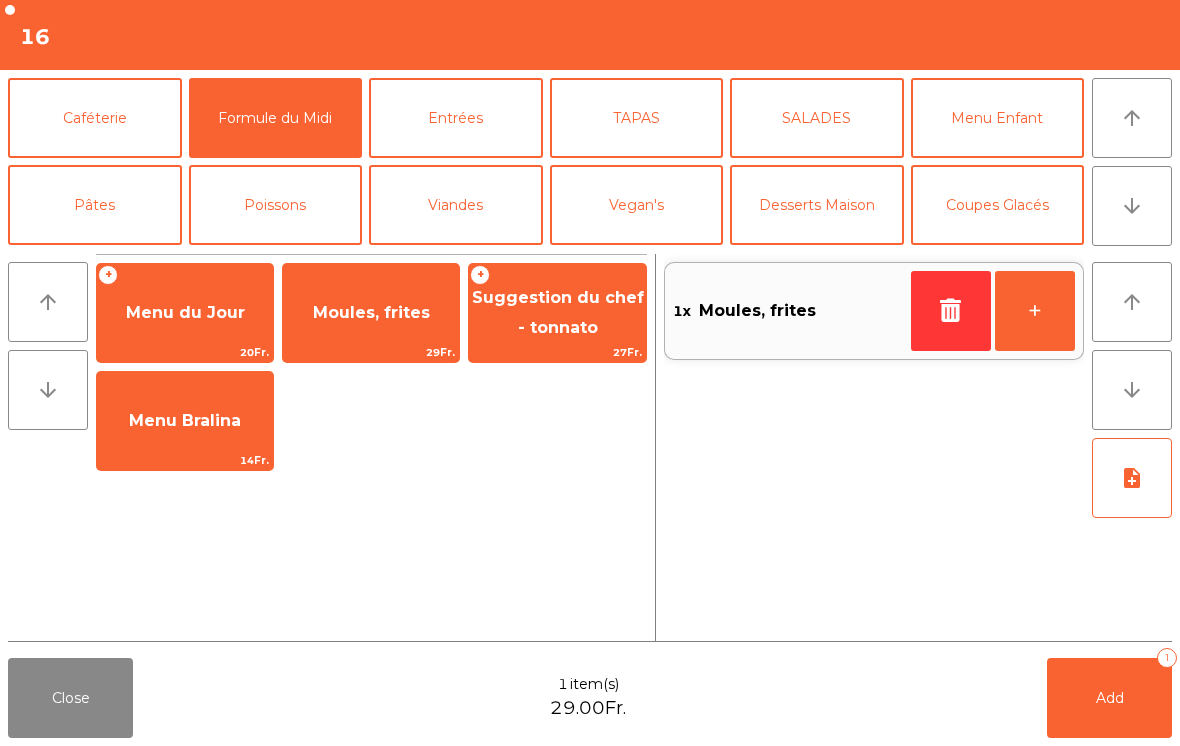 click on "+" 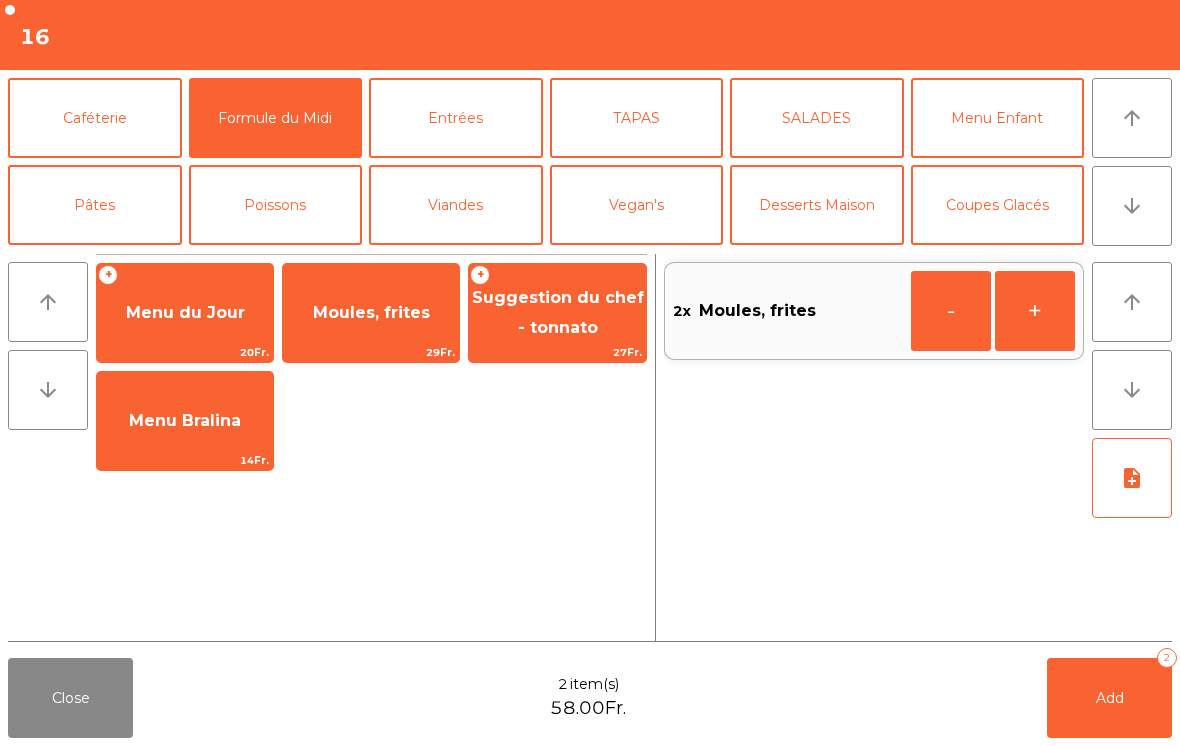 click on "+" 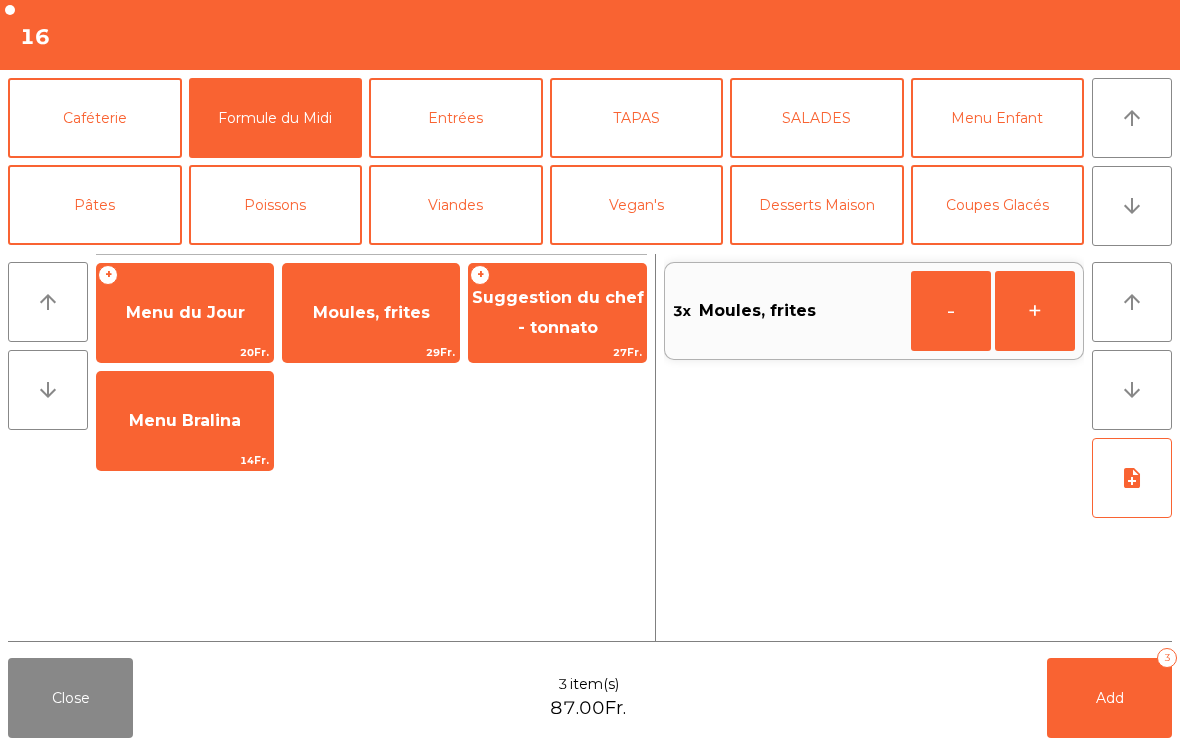 click on "TAPAS" 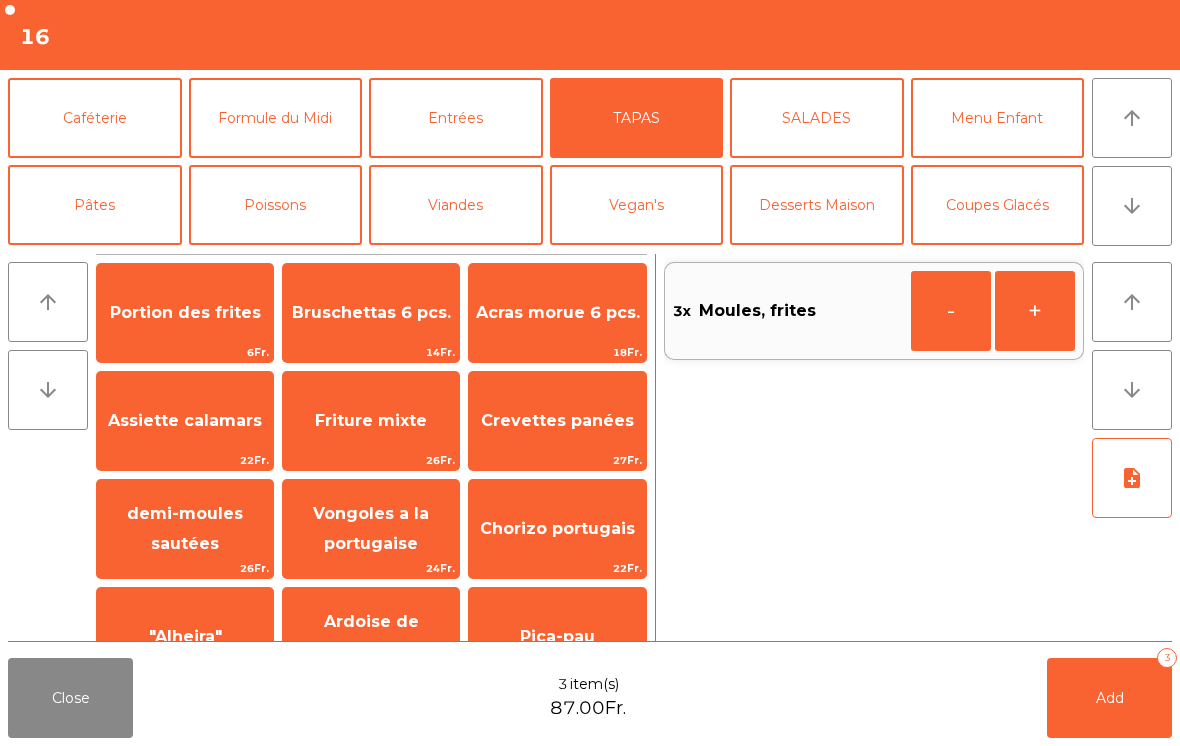 scroll, scrollTop: 78, scrollLeft: 0, axis: vertical 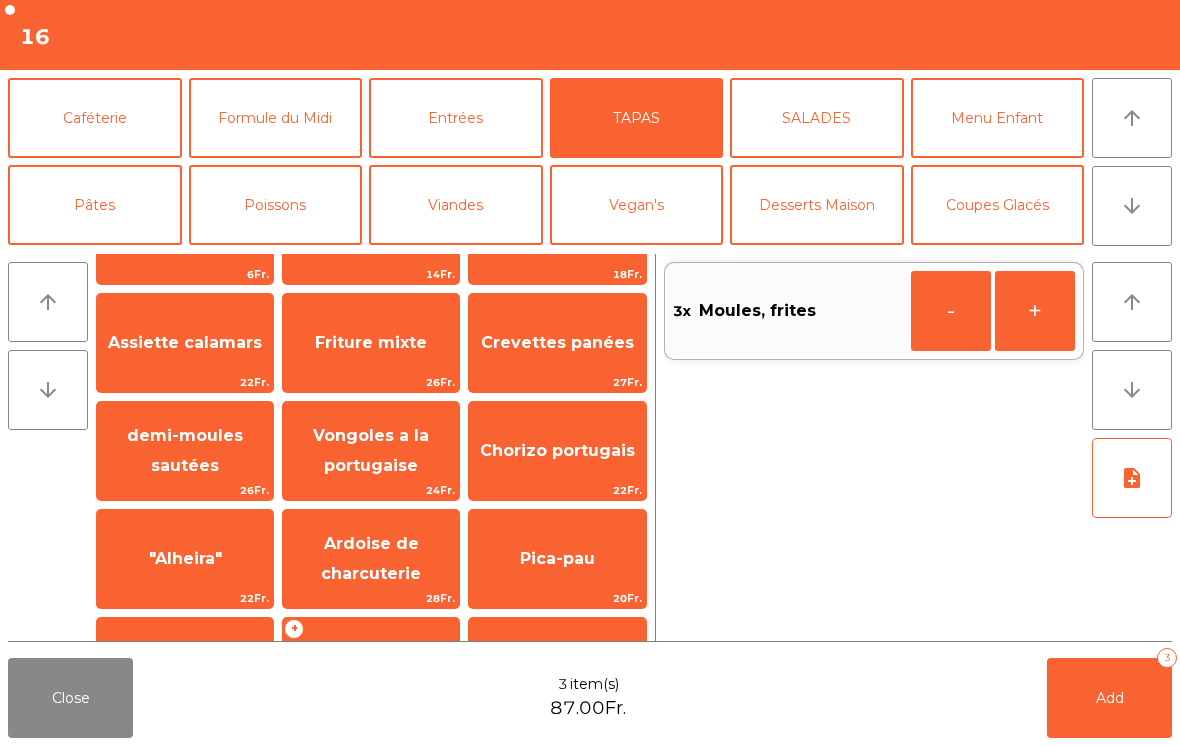click on "Vongoles a la portugaise" 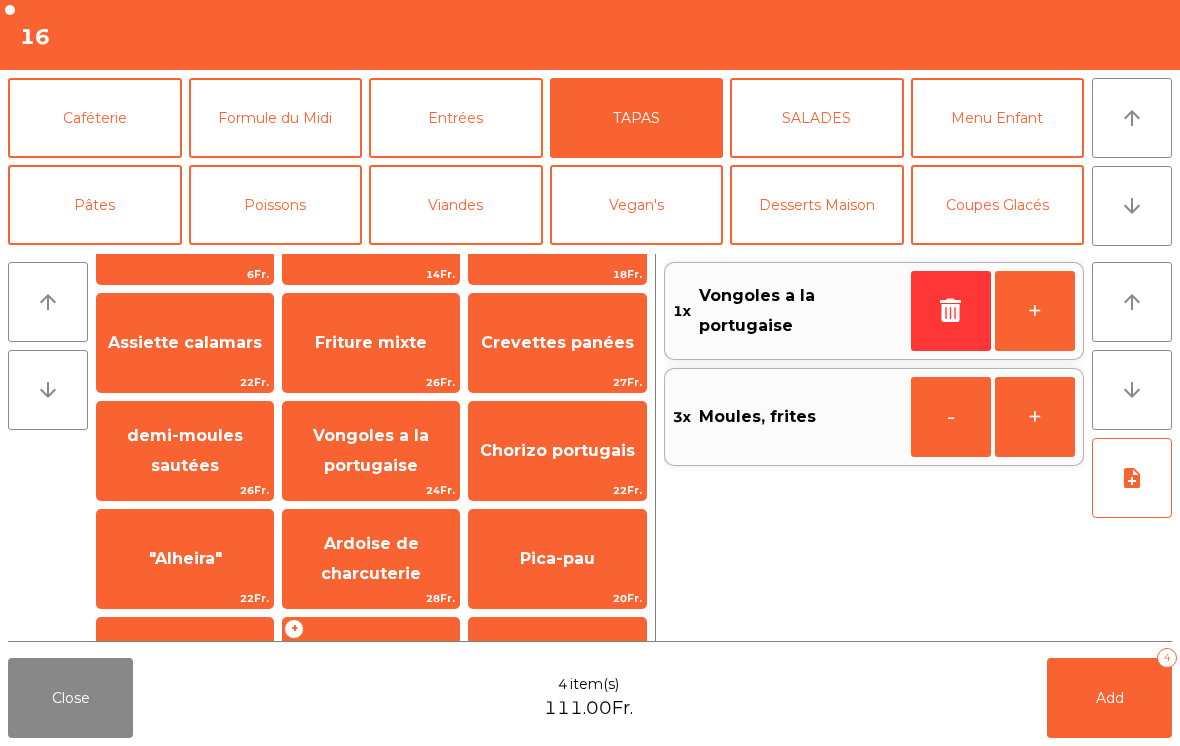 scroll, scrollTop: 343, scrollLeft: 0, axis: vertical 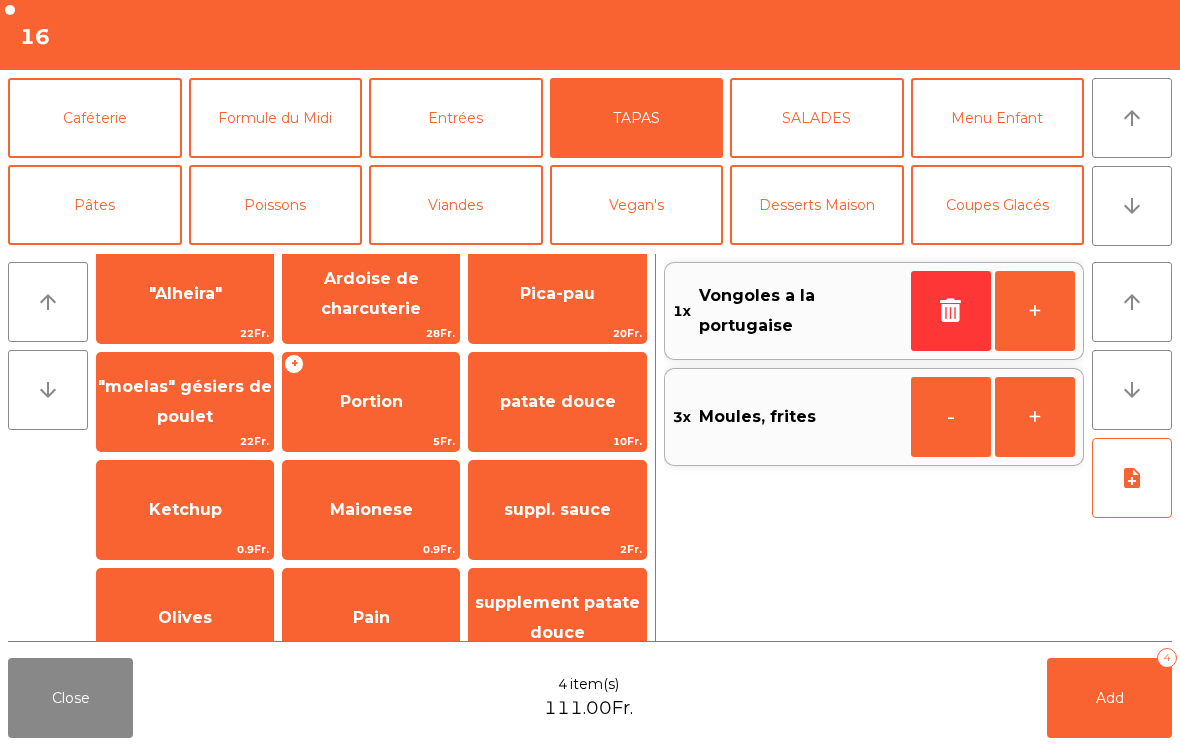 click on "10Fr." 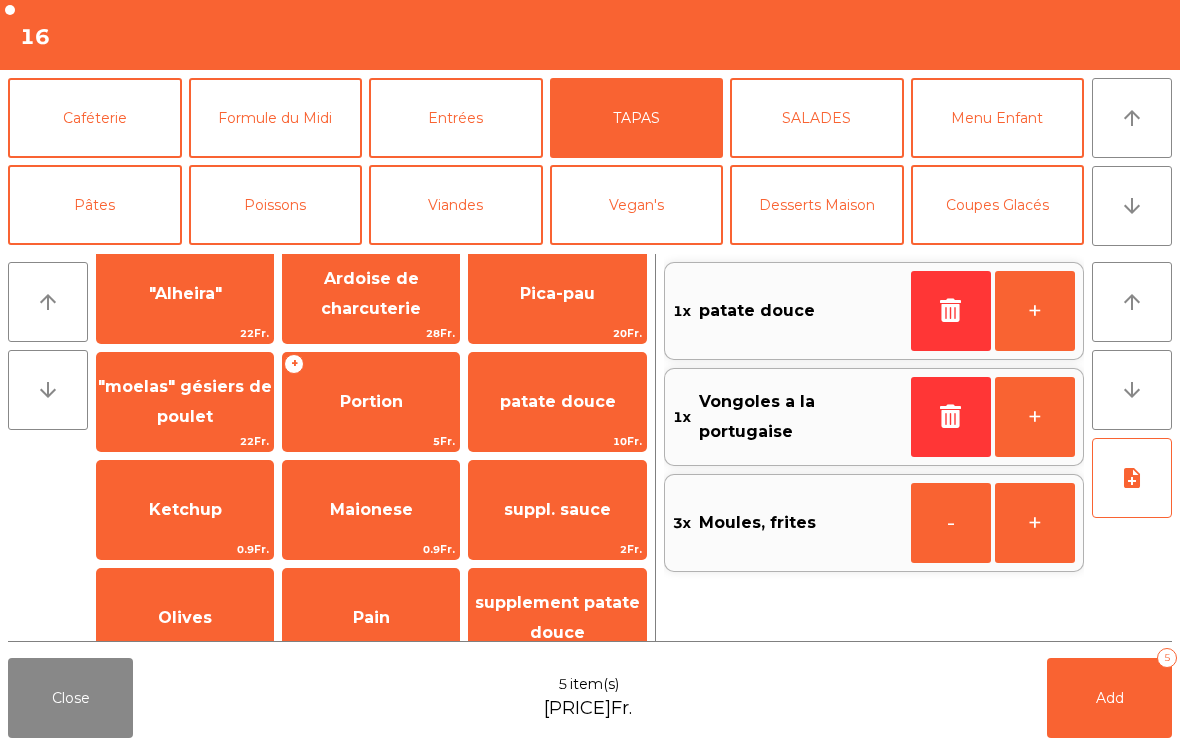 click on "note_add" 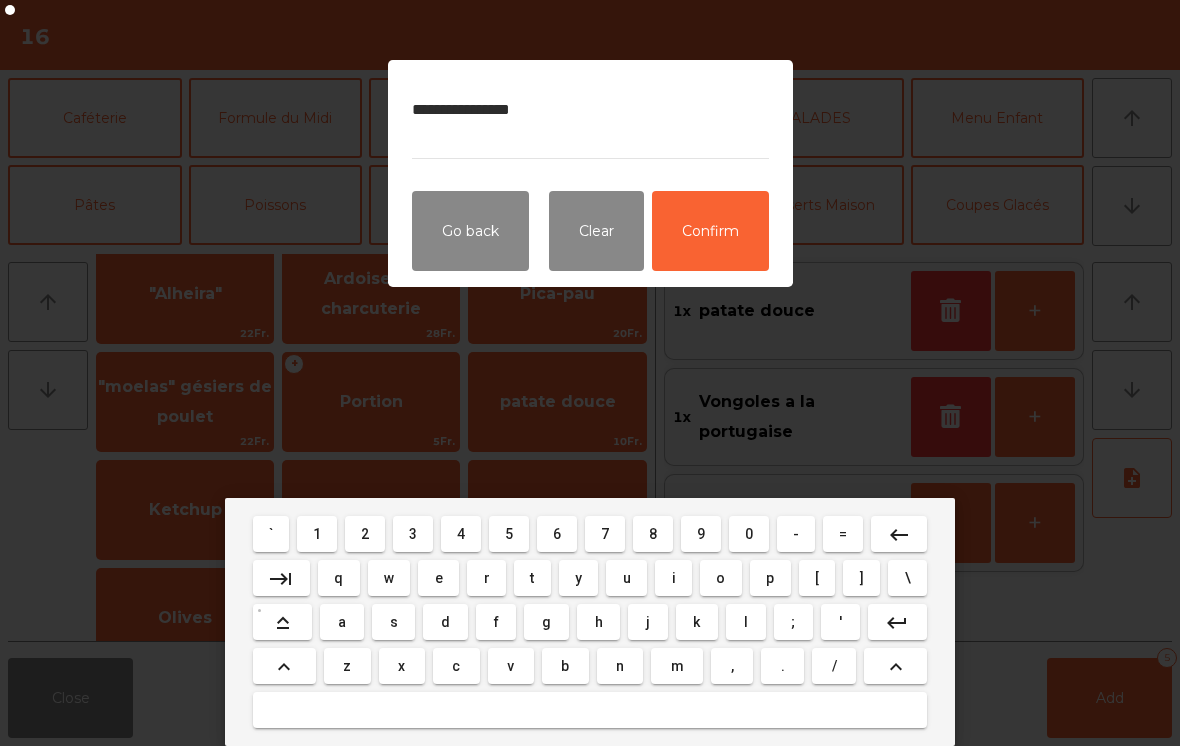 type on "**********" 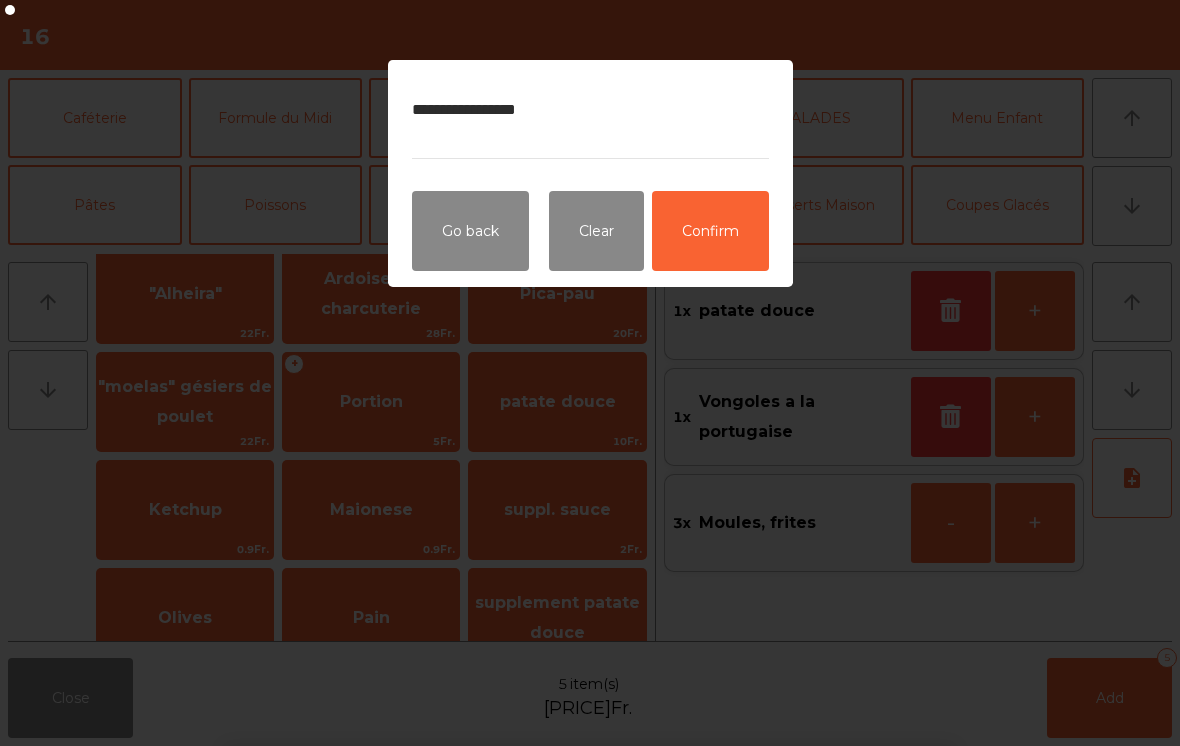 click on "Confirm" 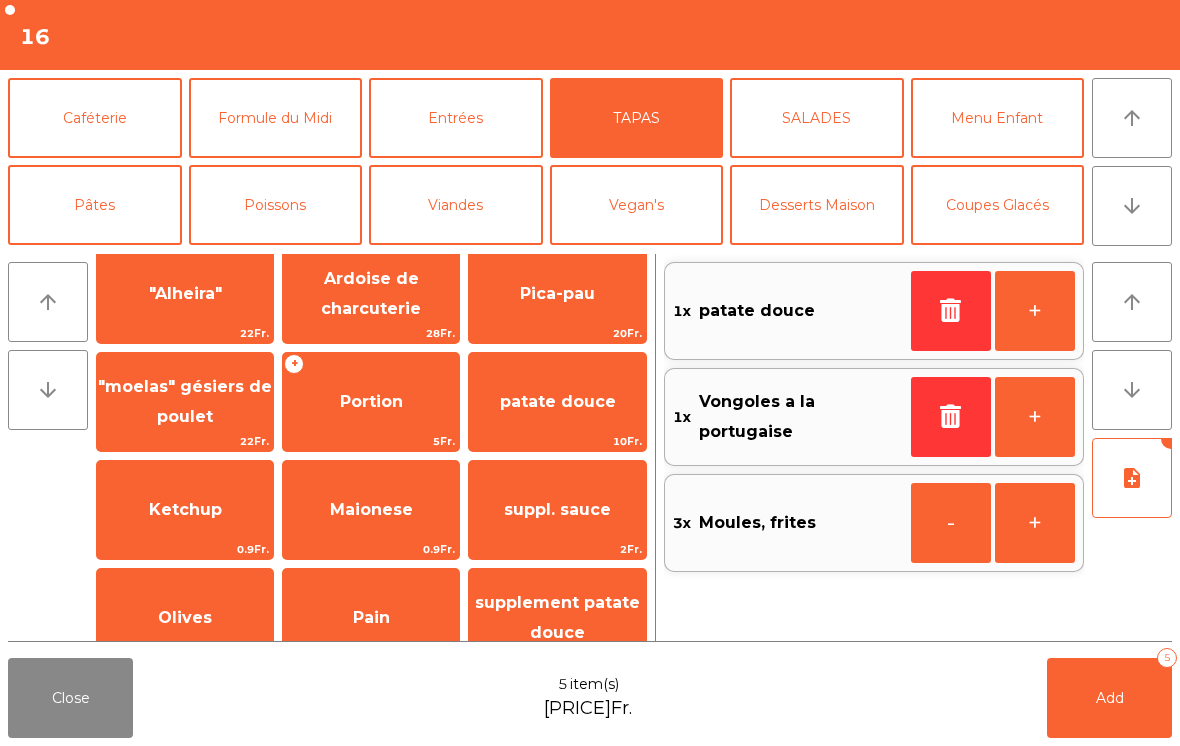 click on "arrow_downward" 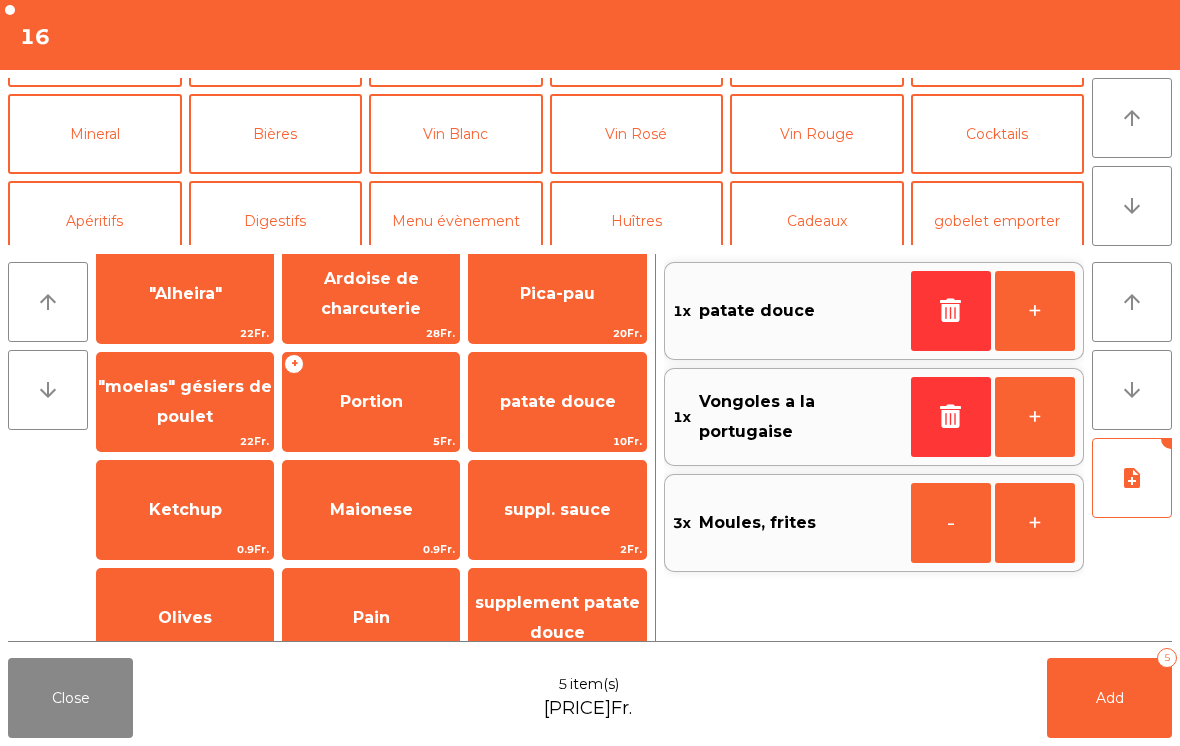click on "Mineral" 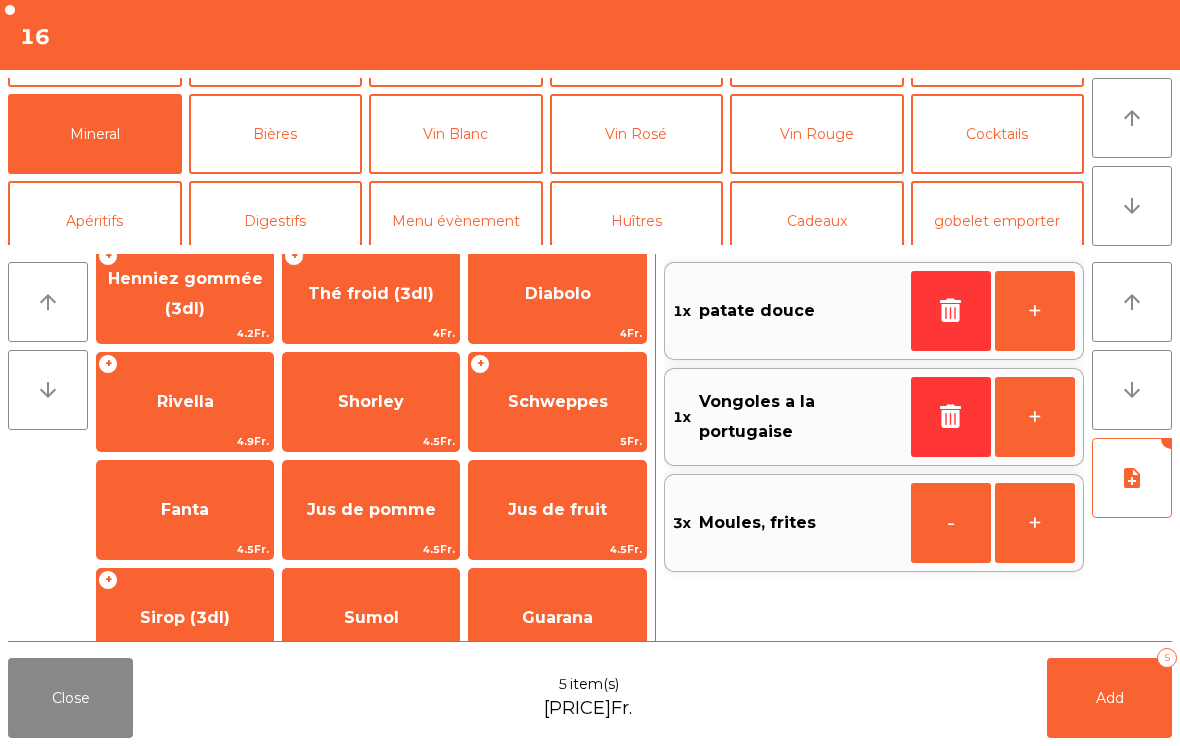 scroll, scrollTop: 174, scrollLeft: 0, axis: vertical 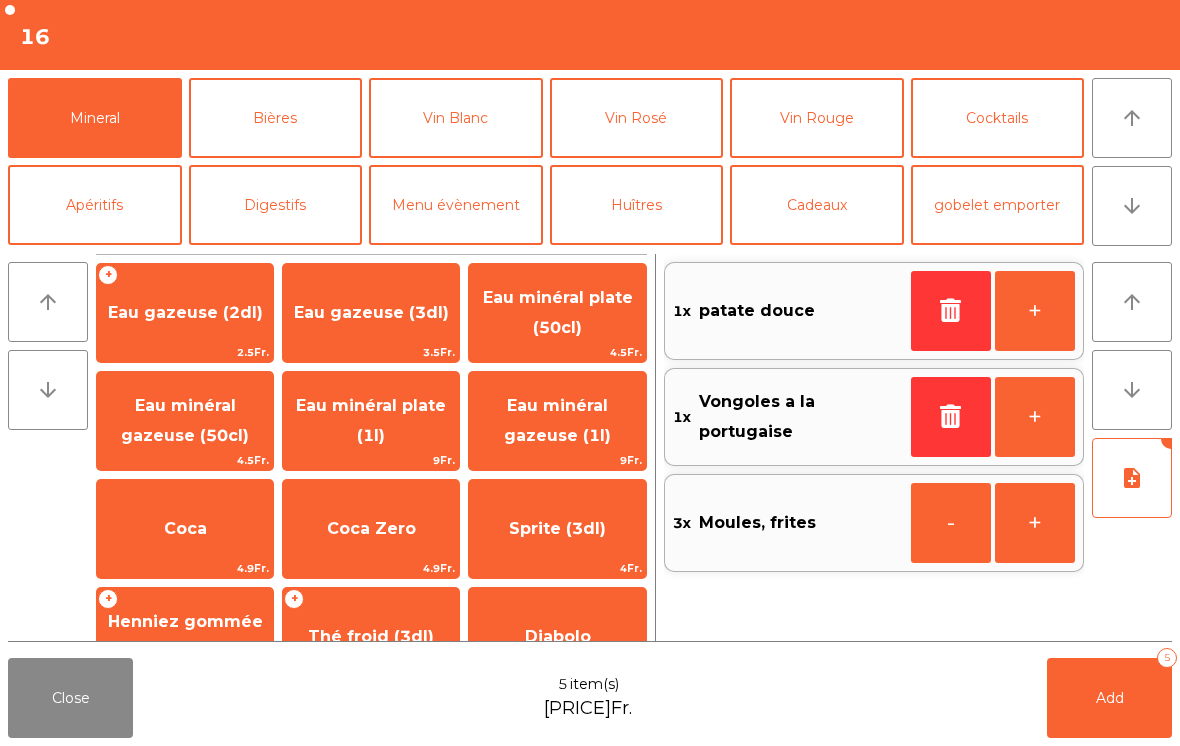 click on "Eau minéral gazeuse (1l)" 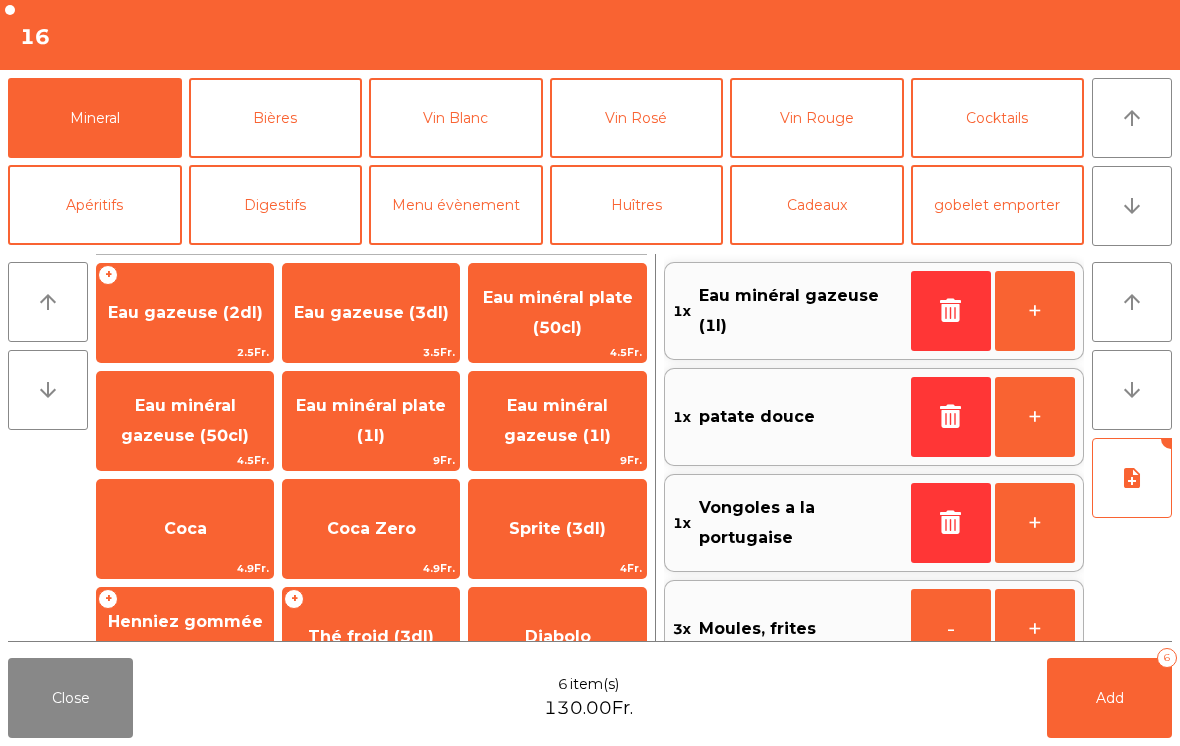 click on "Vin Rosé" 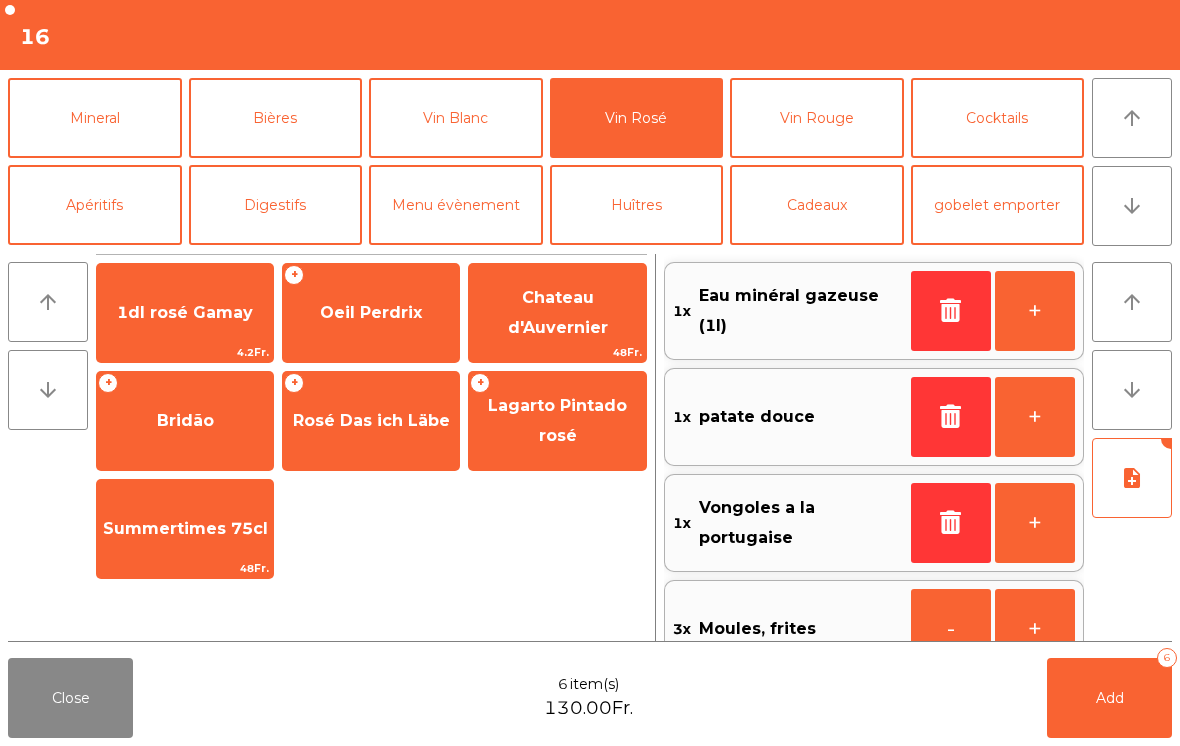 click on "Oeil Perdrix" 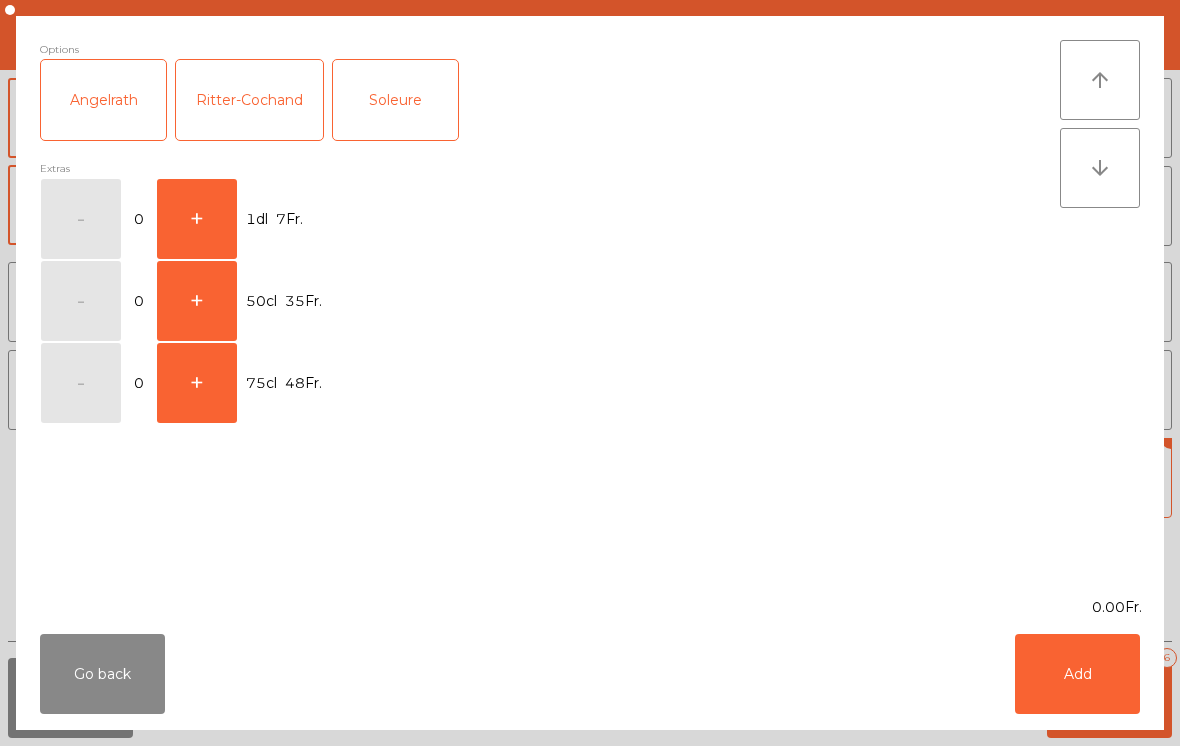 click on "+" 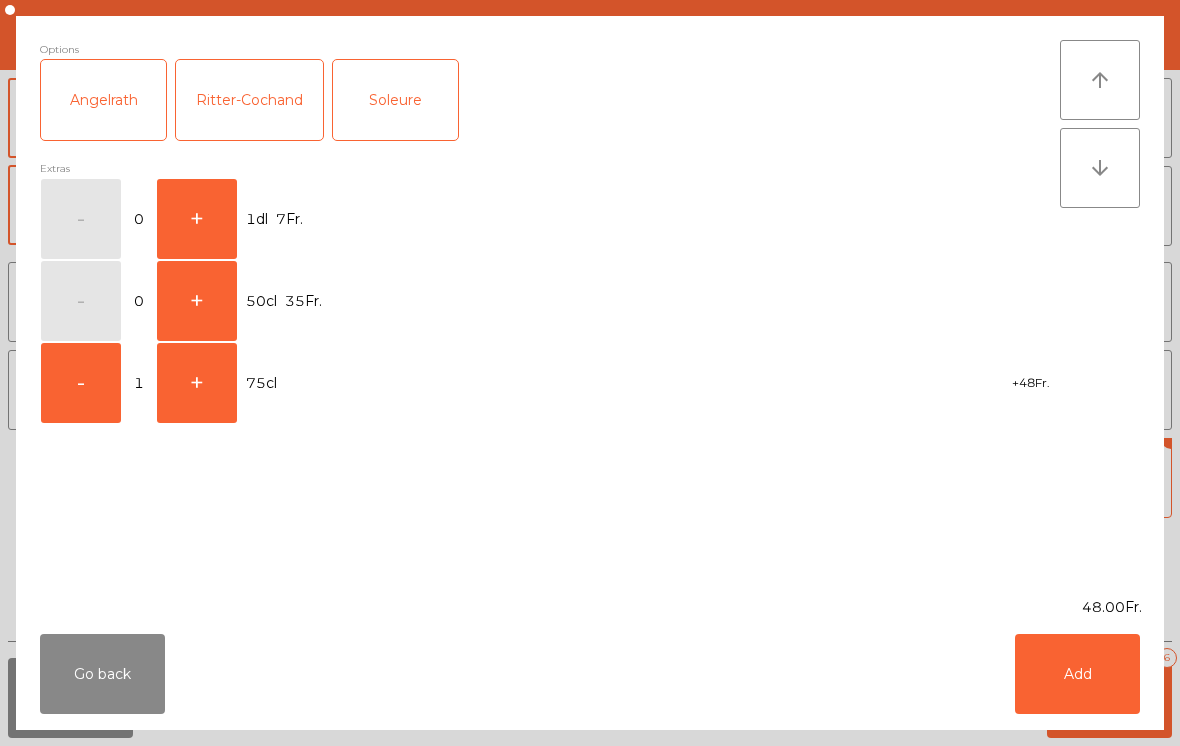click on "Add" 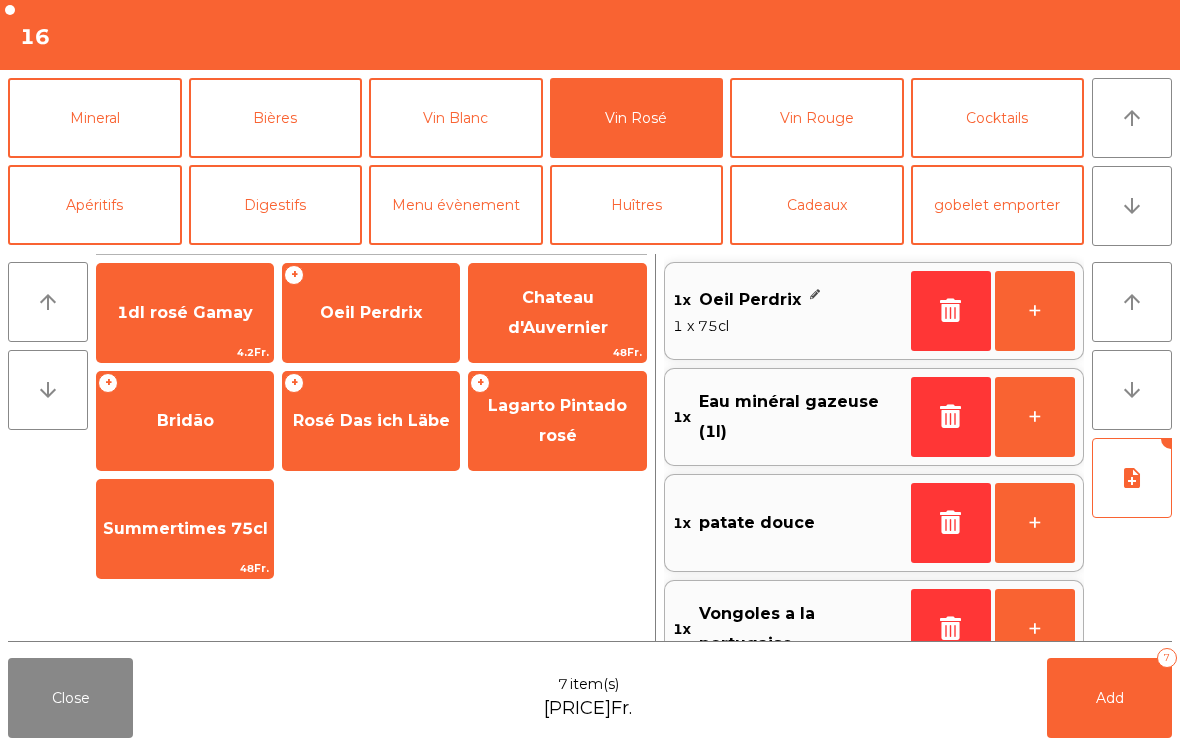 scroll, scrollTop: 8, scrollLeft: 0, axis: vertical 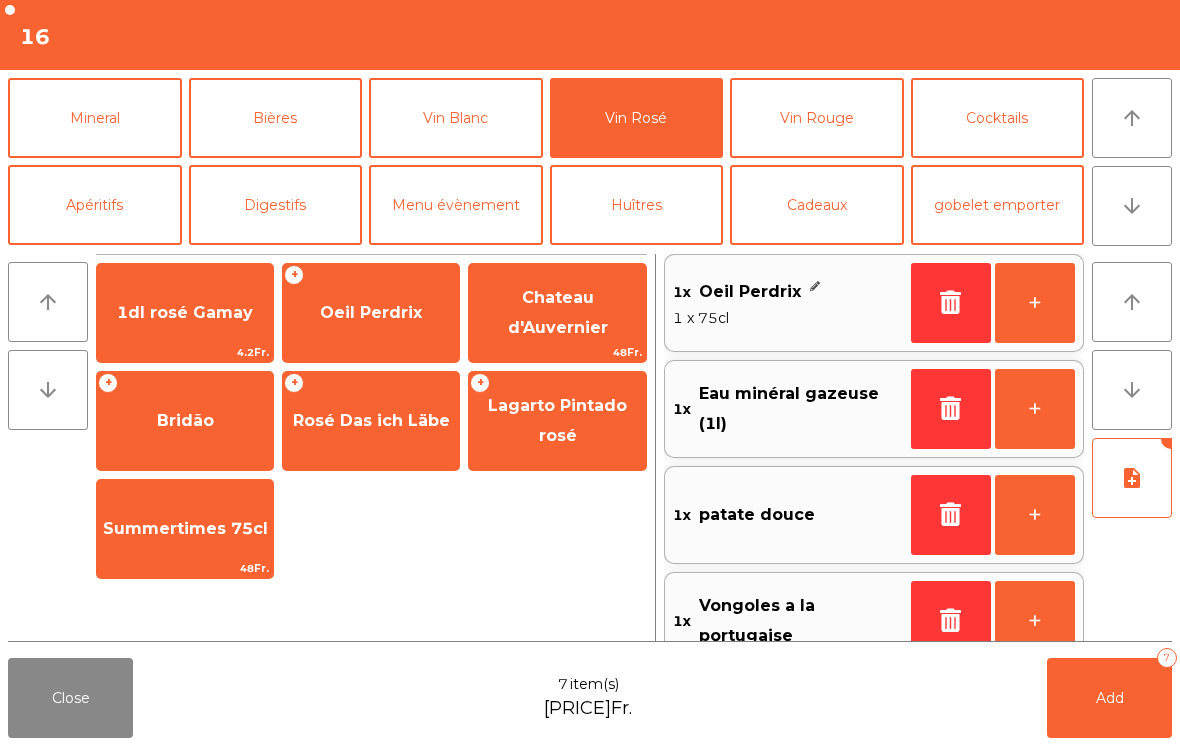 click on "Add   7" 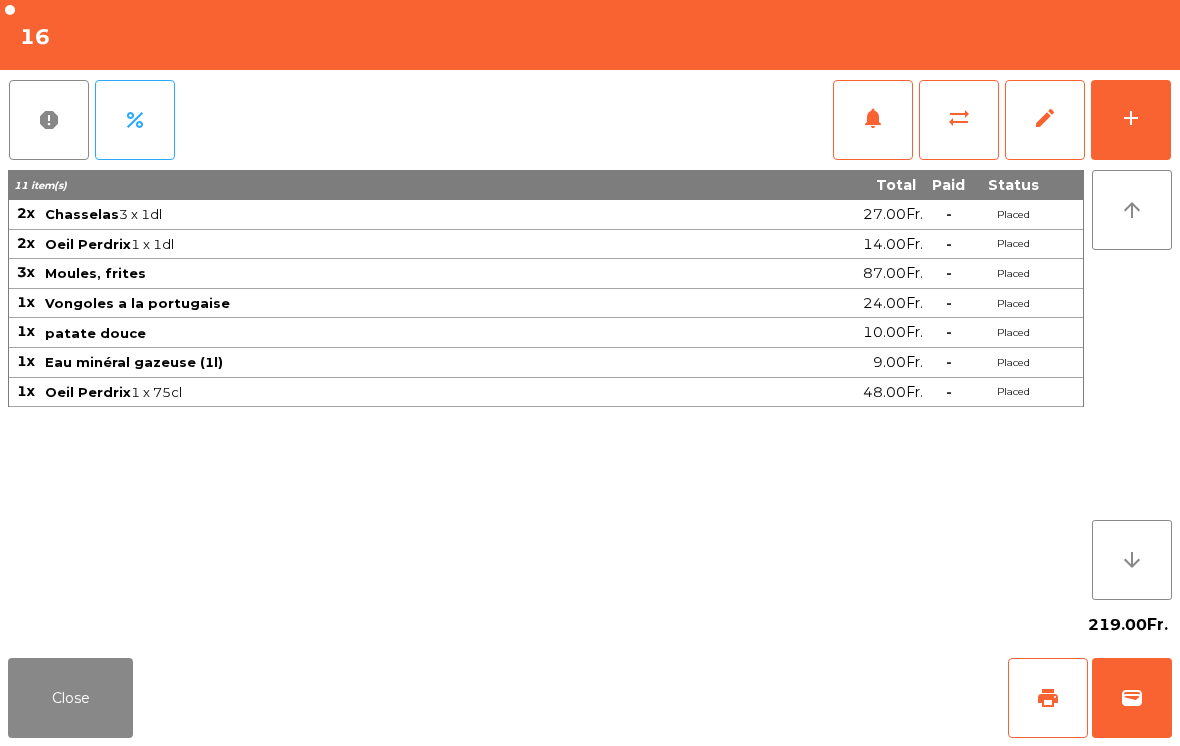 click on "Close   print   wallet" 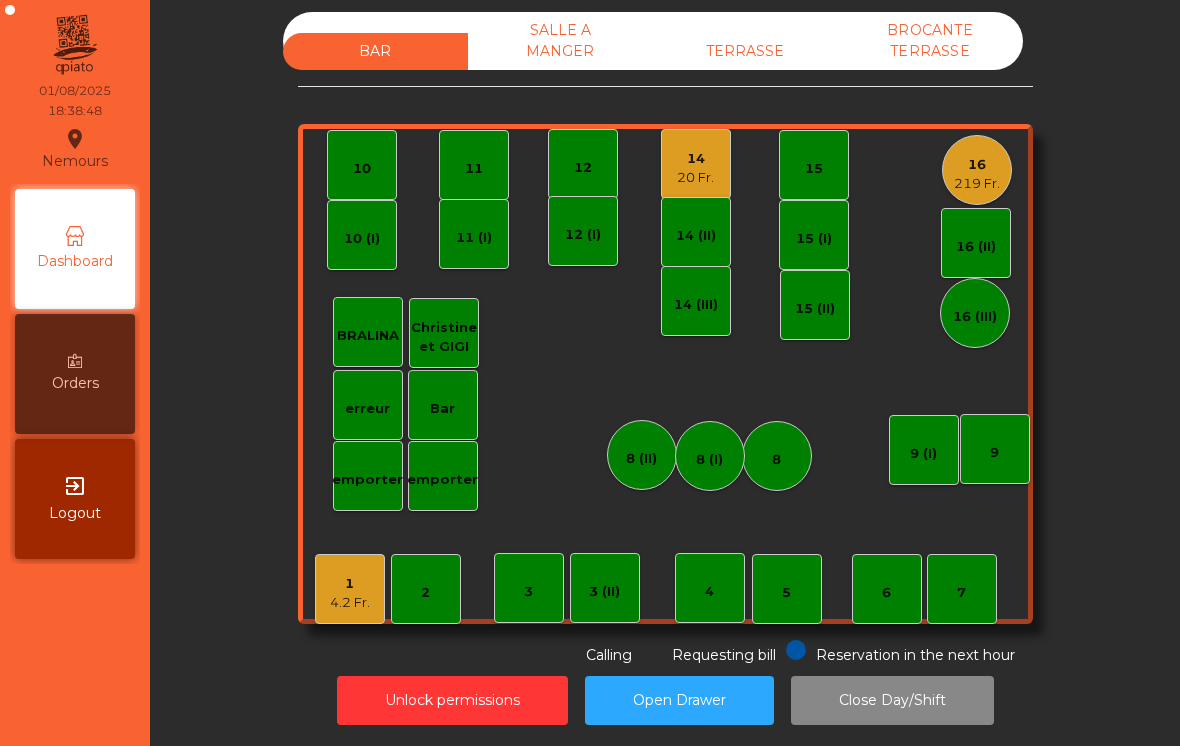 click on "219 Fr." 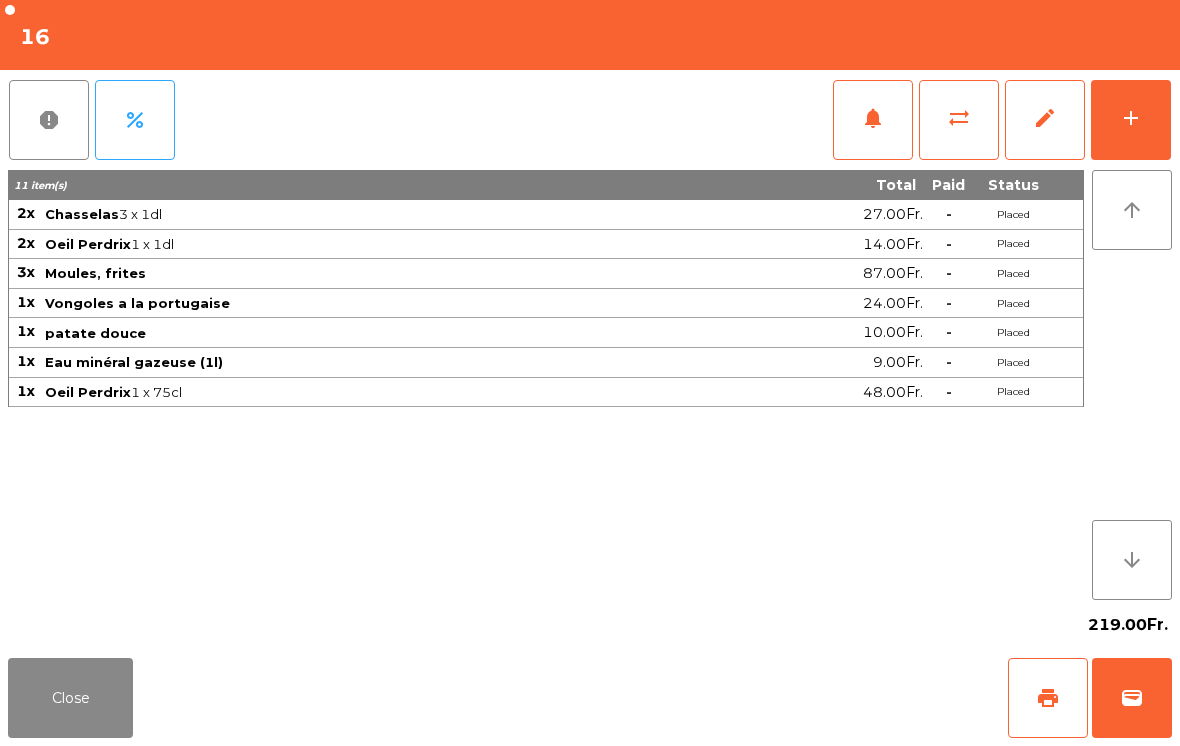 click on "Close" 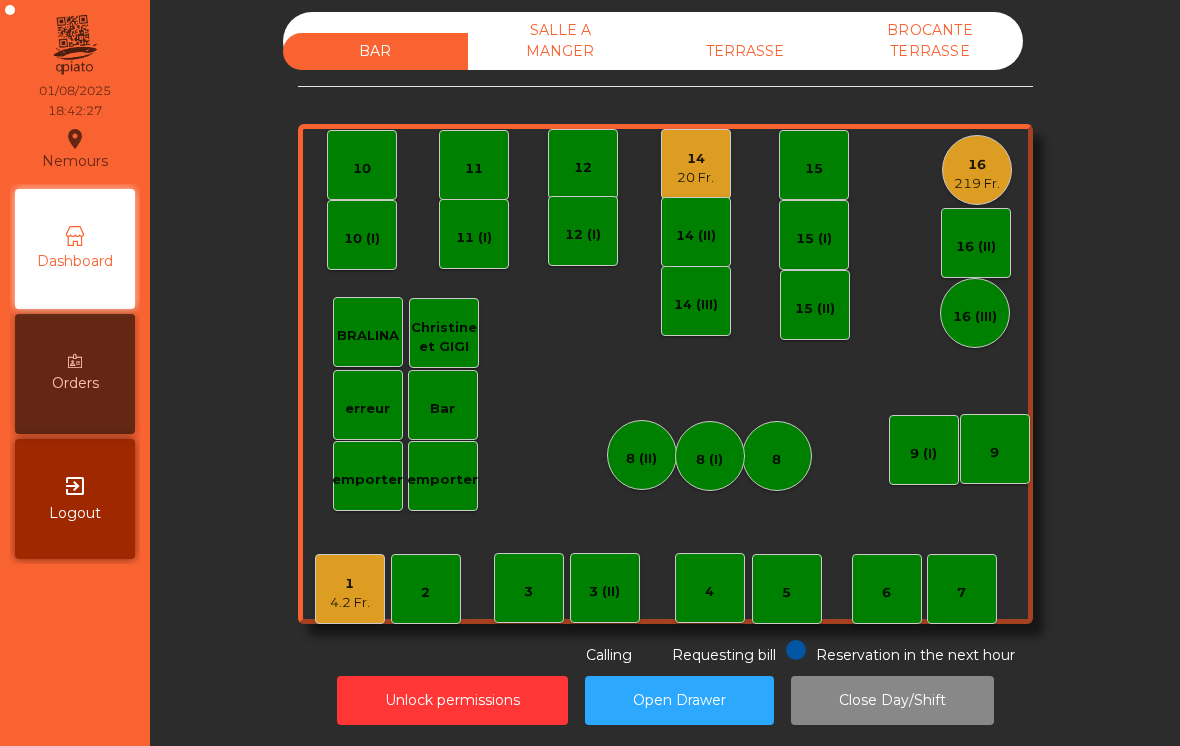 click on "14" 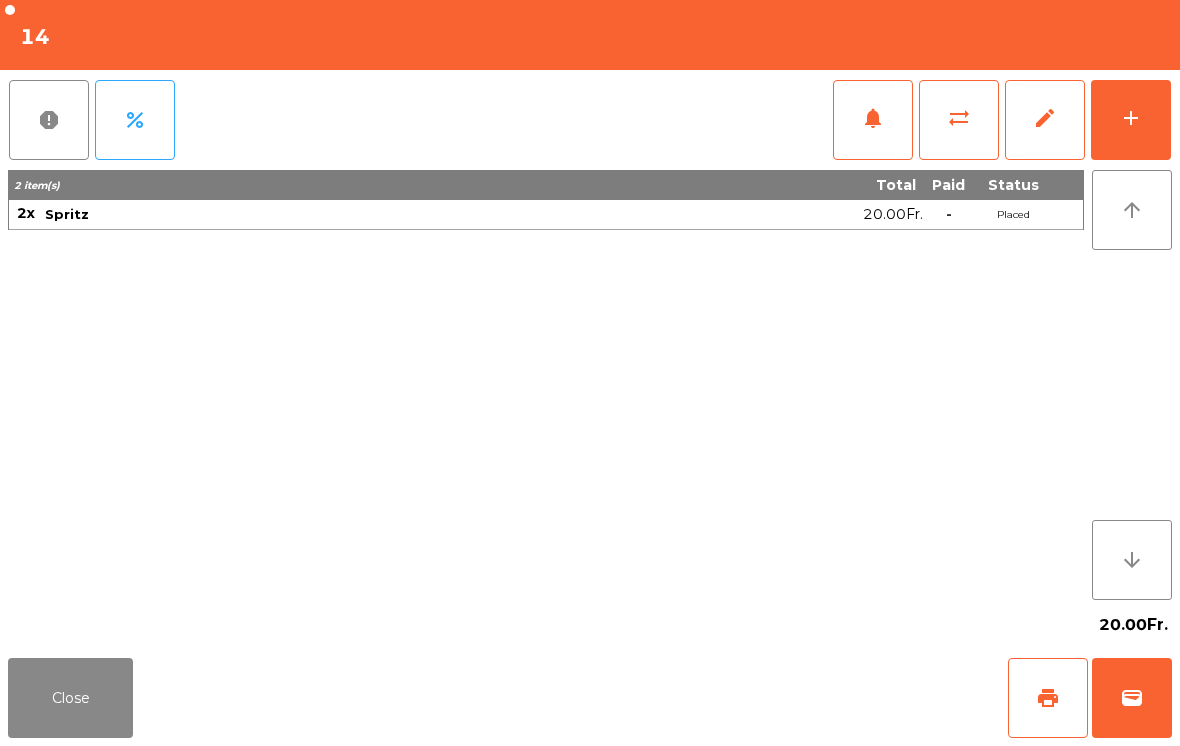 click on "Close" 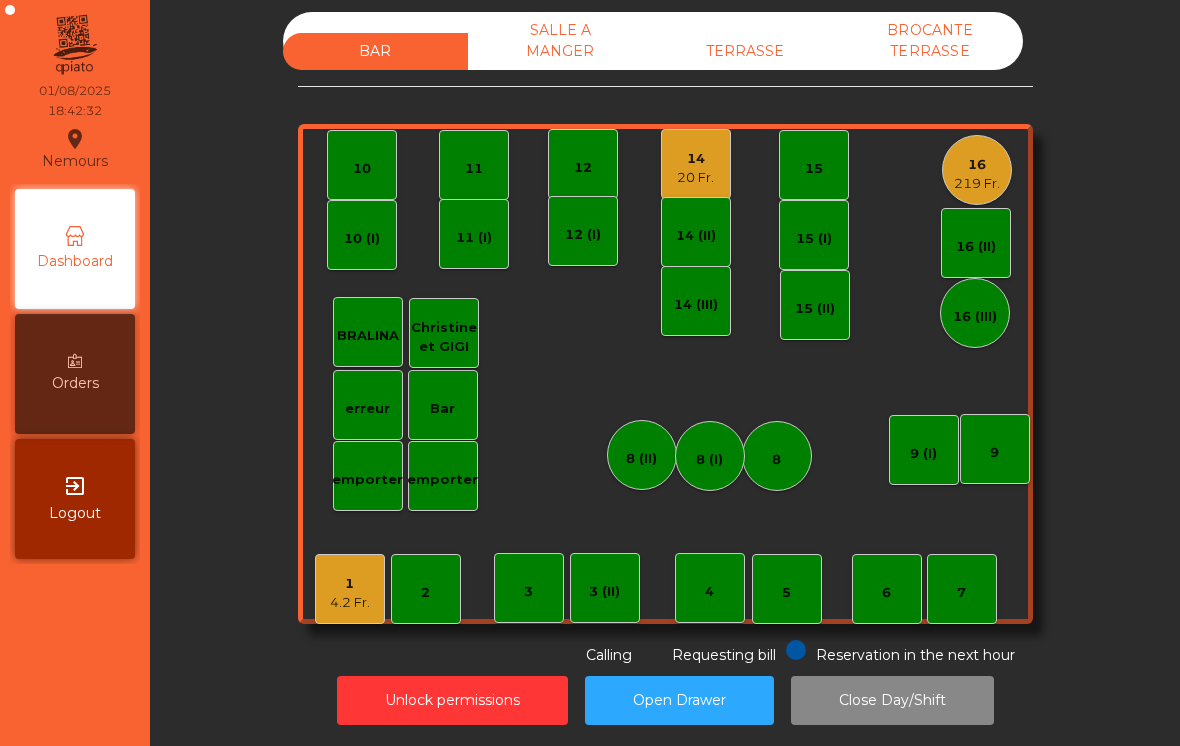 click on "TERRASSE" 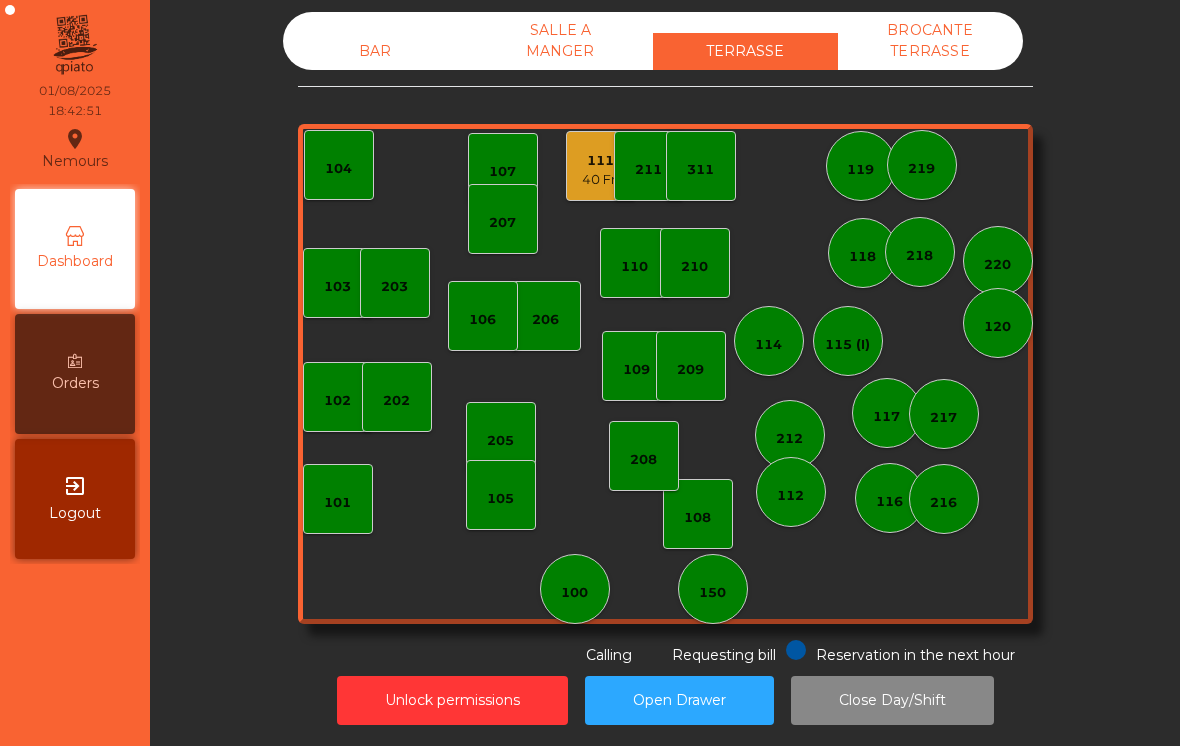 scroll, scrollTop: 0, scrollLeft: 0, axis: both 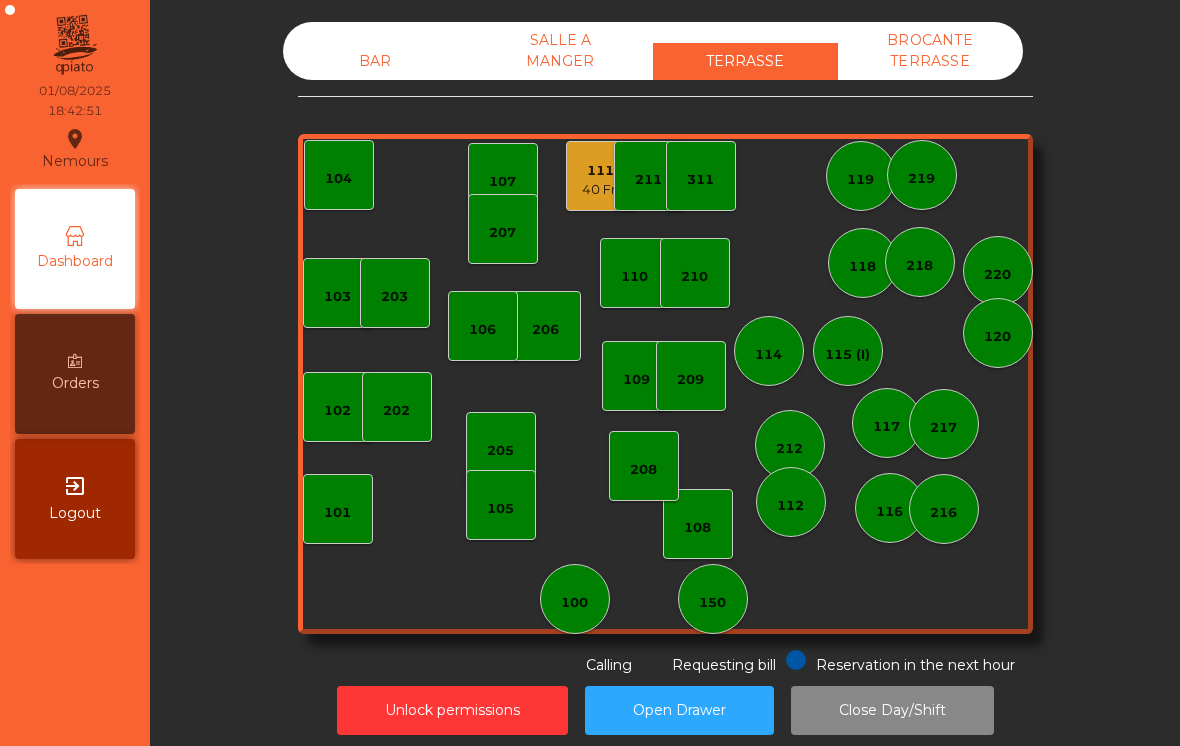 click on "40 Fr." 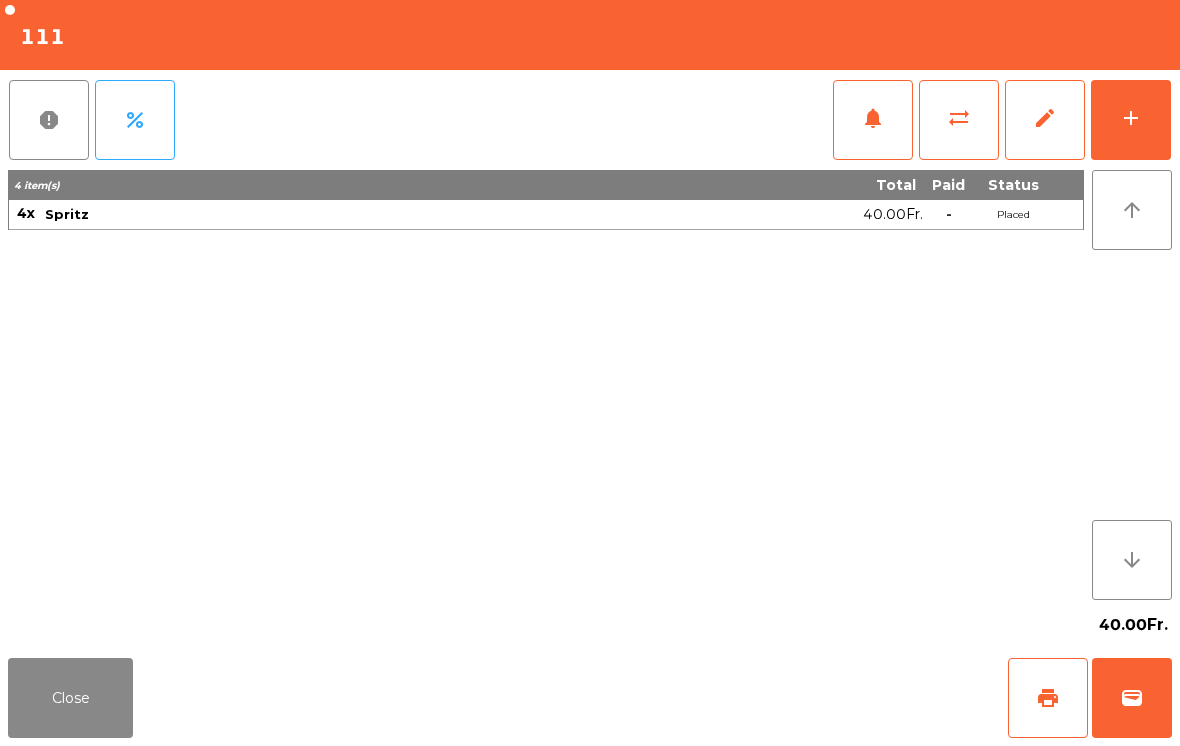 click on "wallet" 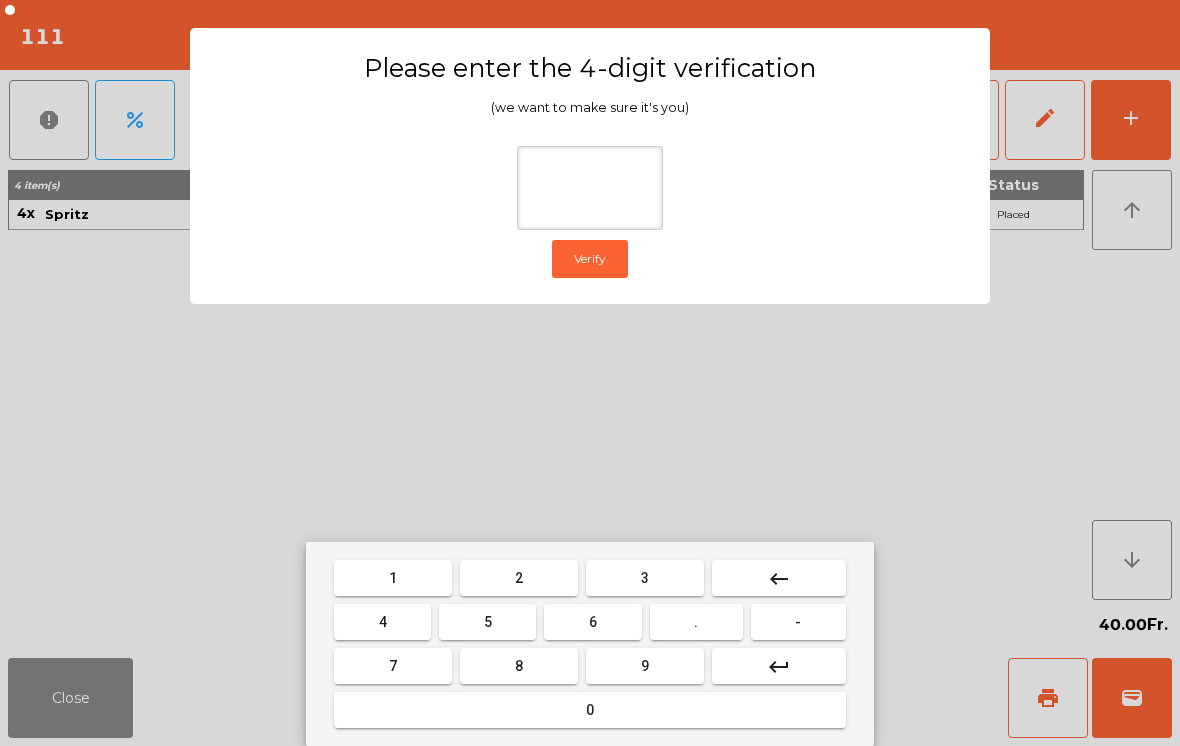type on "*" 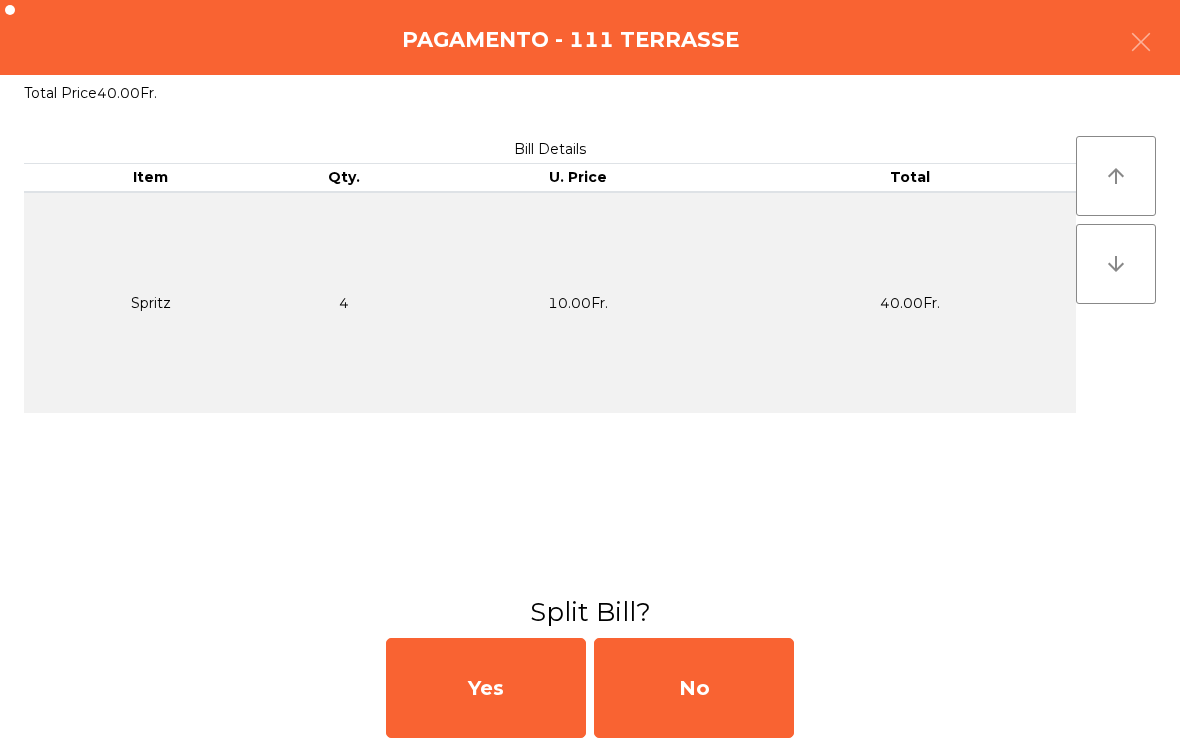 click on "No" 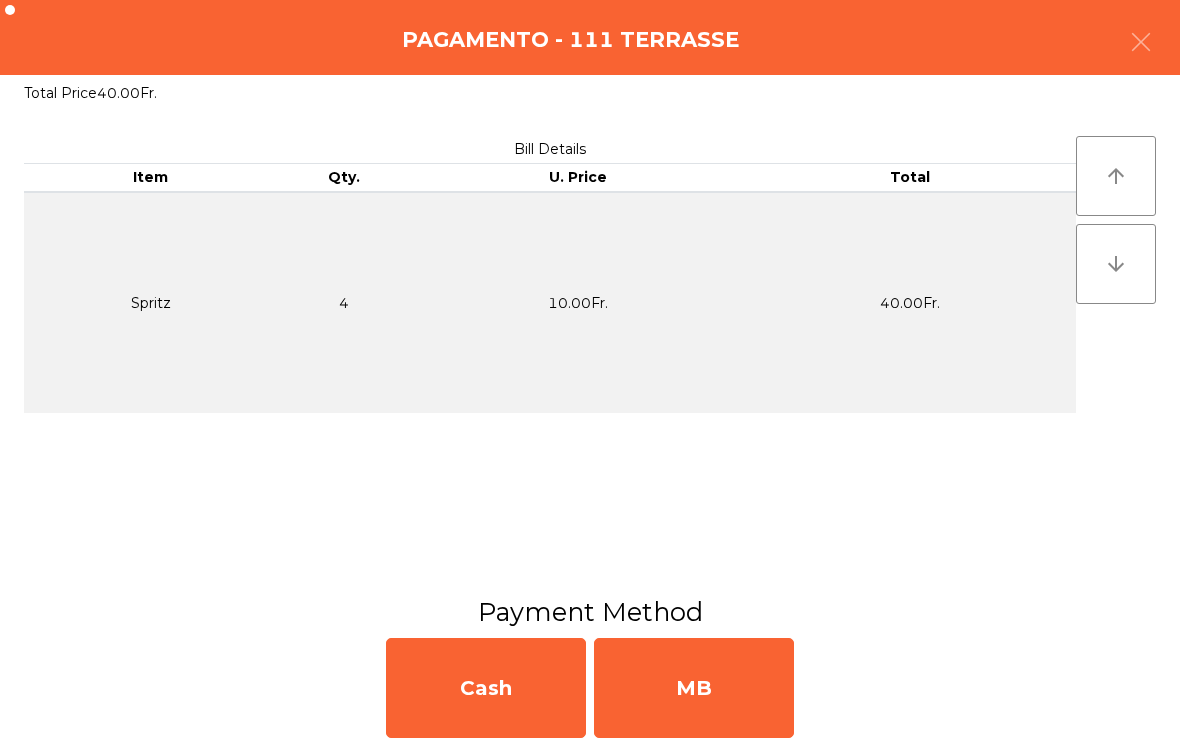 click on "MB" 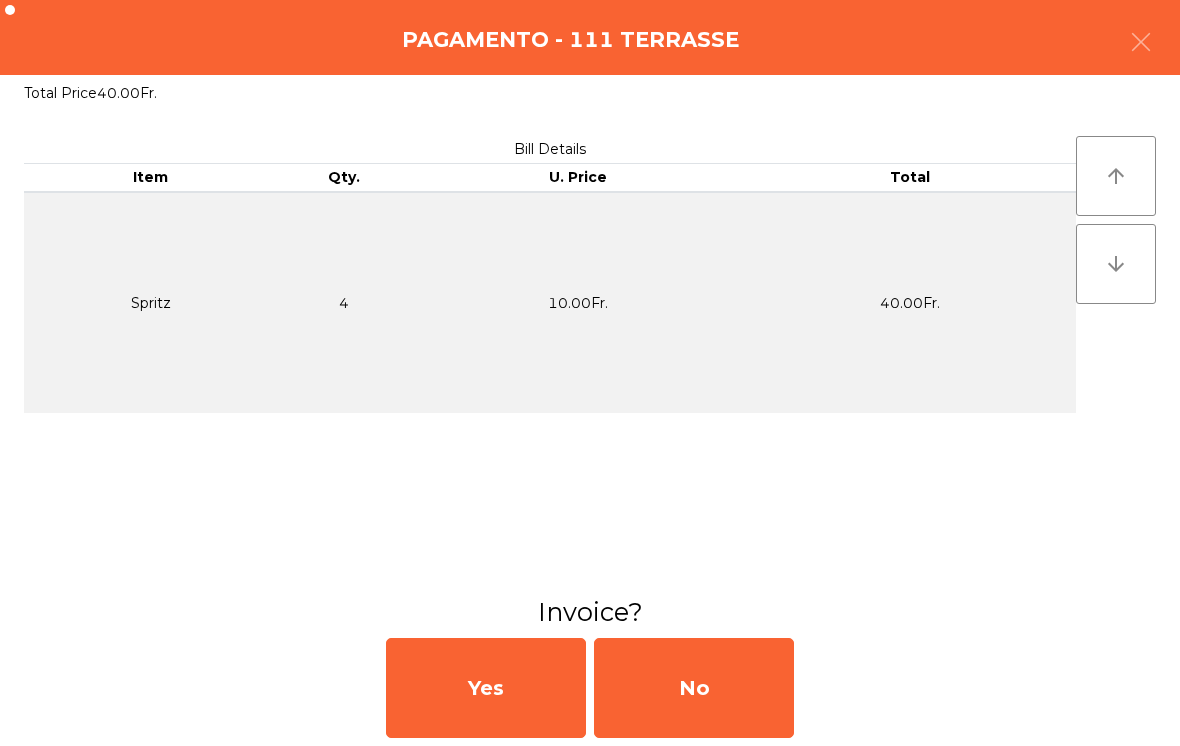 click on "No" 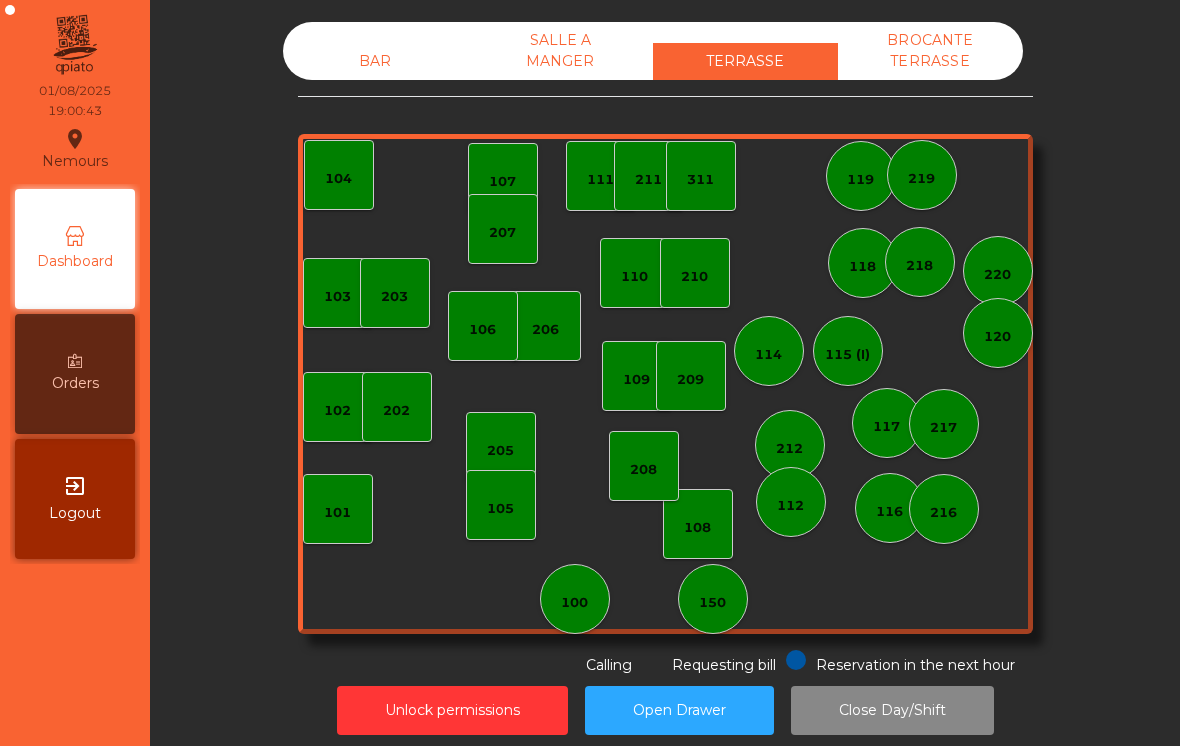 click on "BAR" 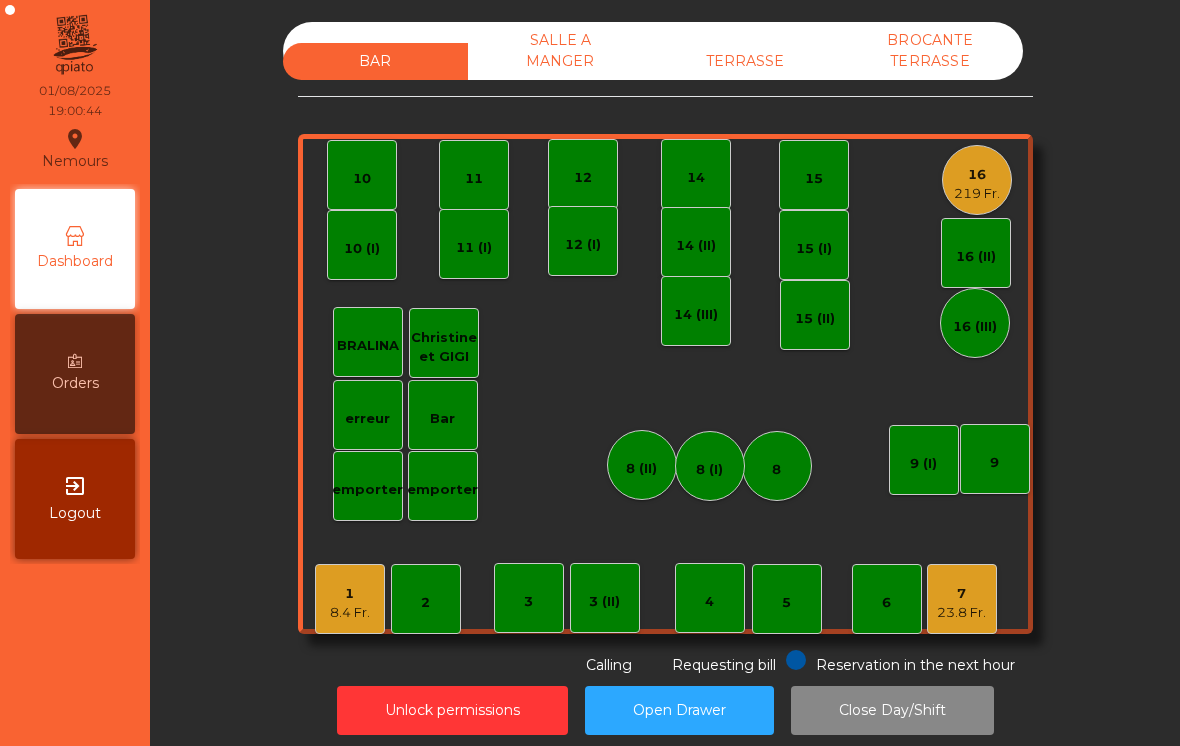 click on "7" 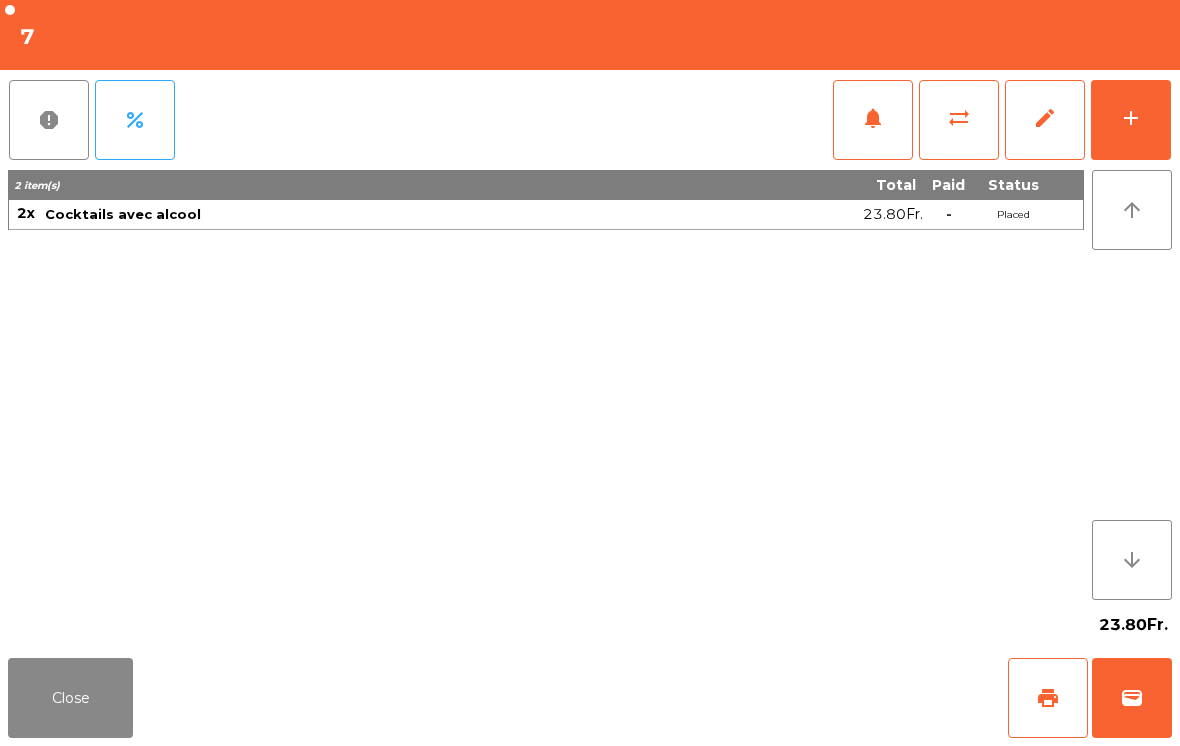 click on "add" 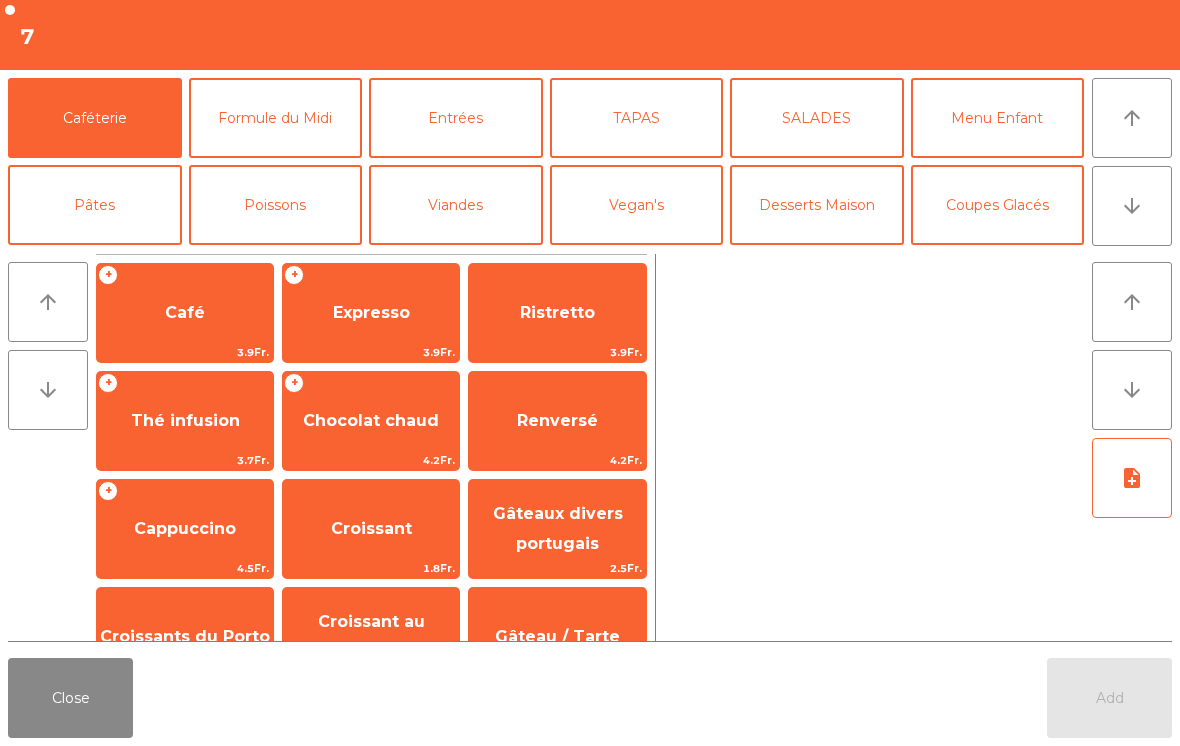 click on "Entrées" 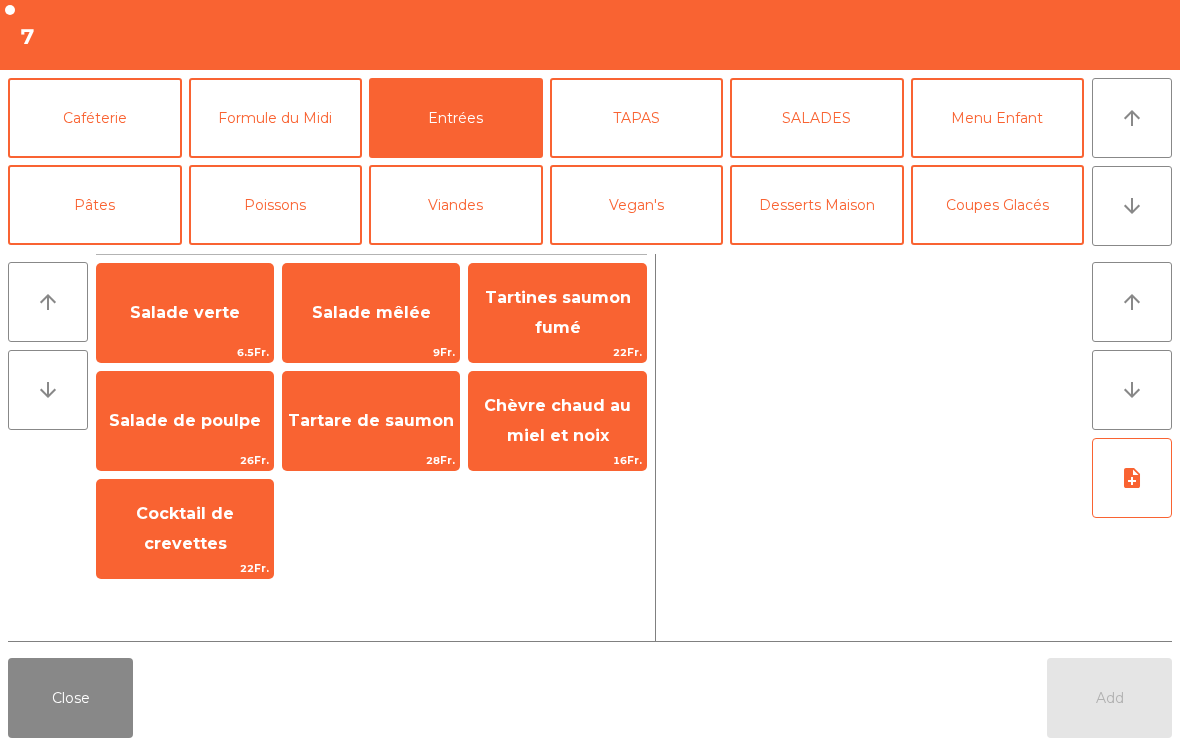 click on "Salade verte" 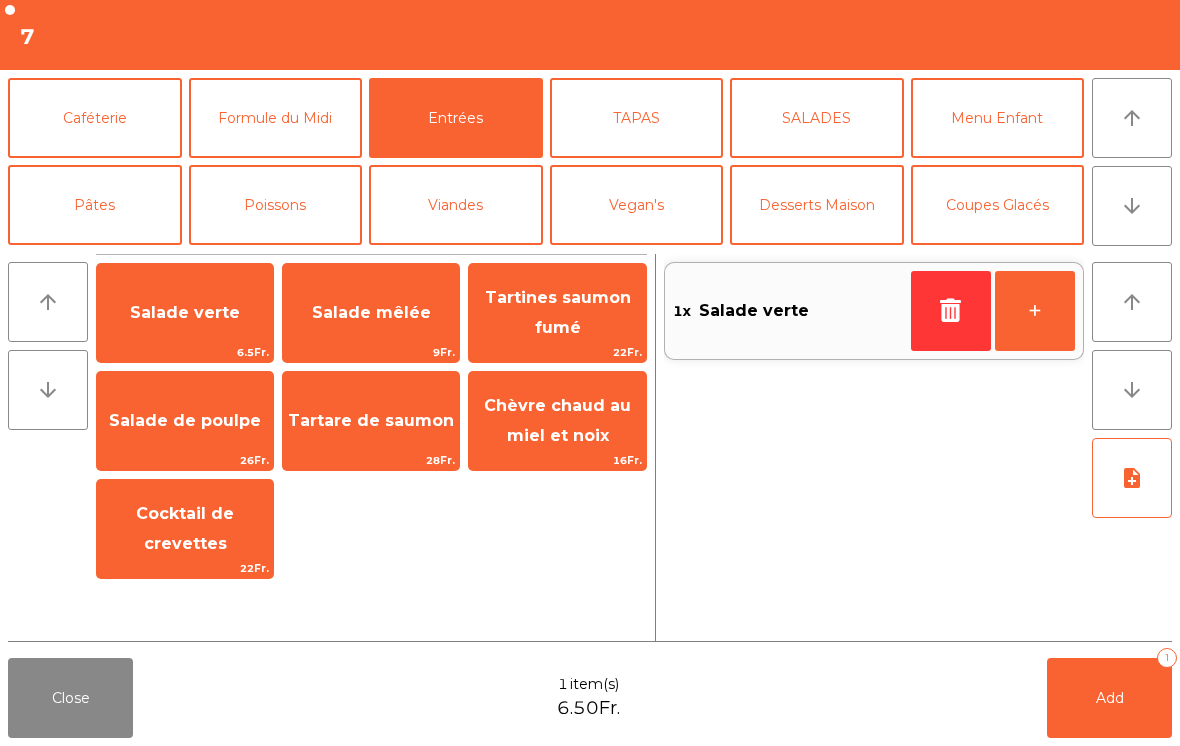 click on "Salade mêlée" 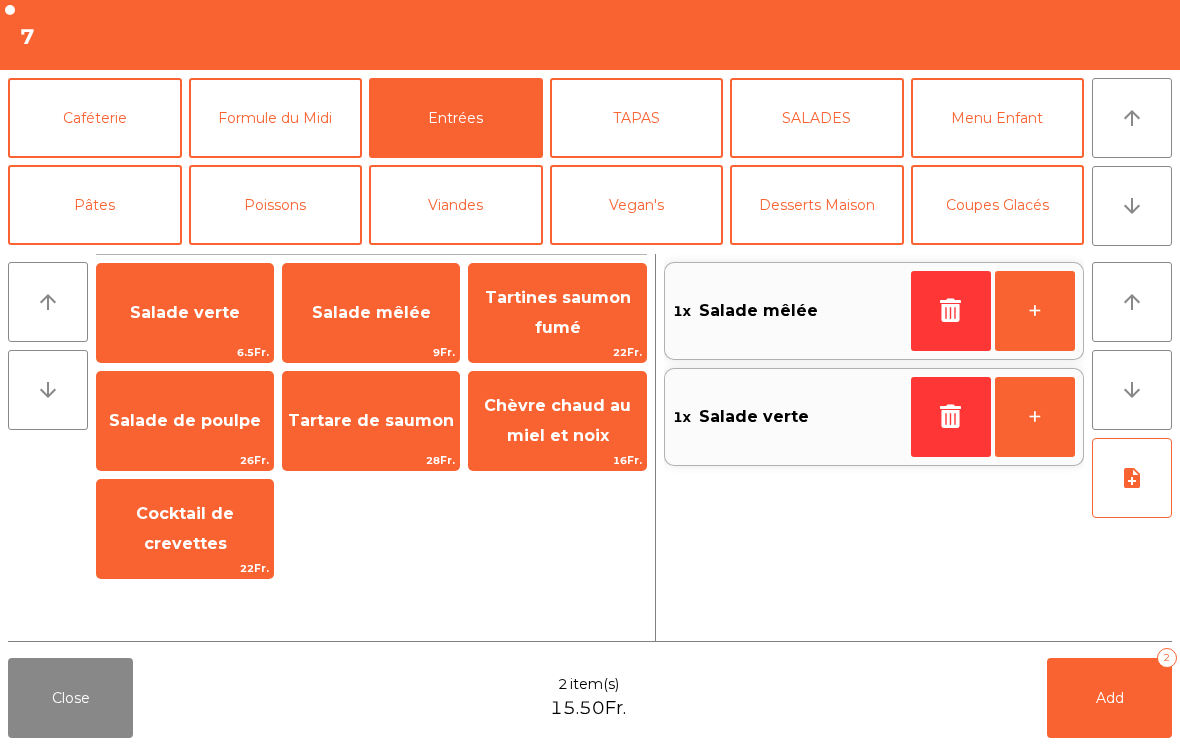 click on "Poissons" 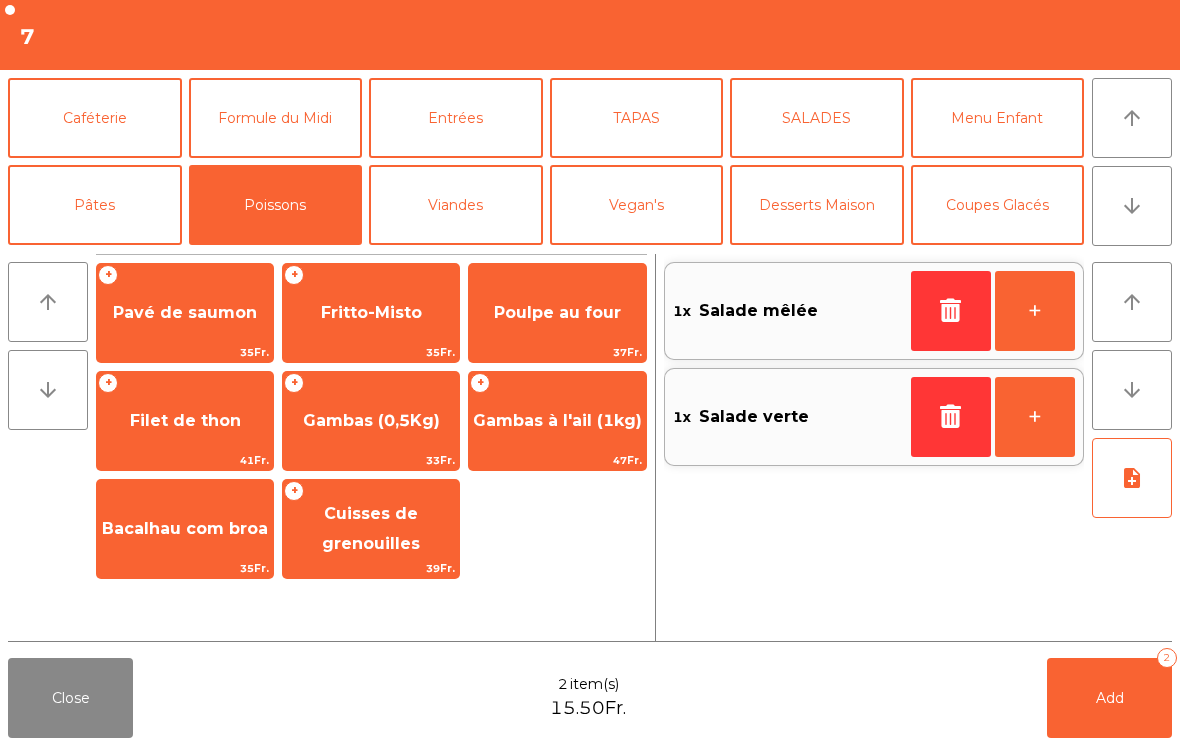 click on "Cuisses de grenouilles" 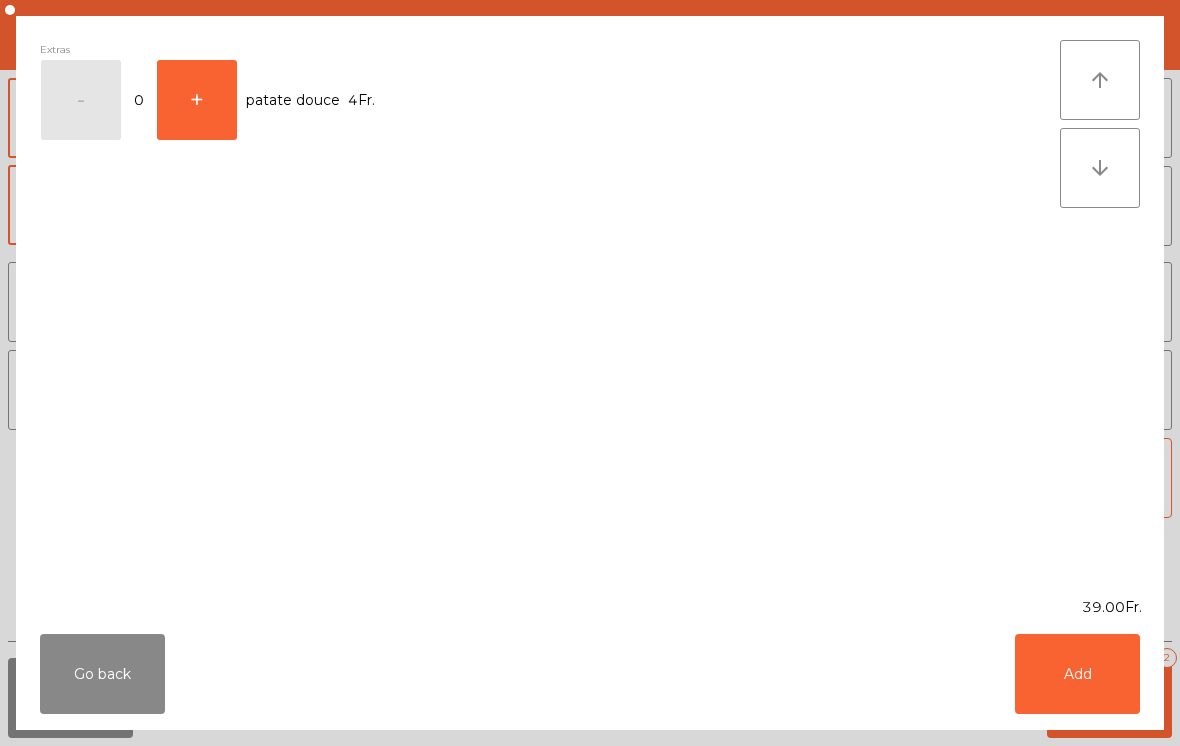 click on "Add" 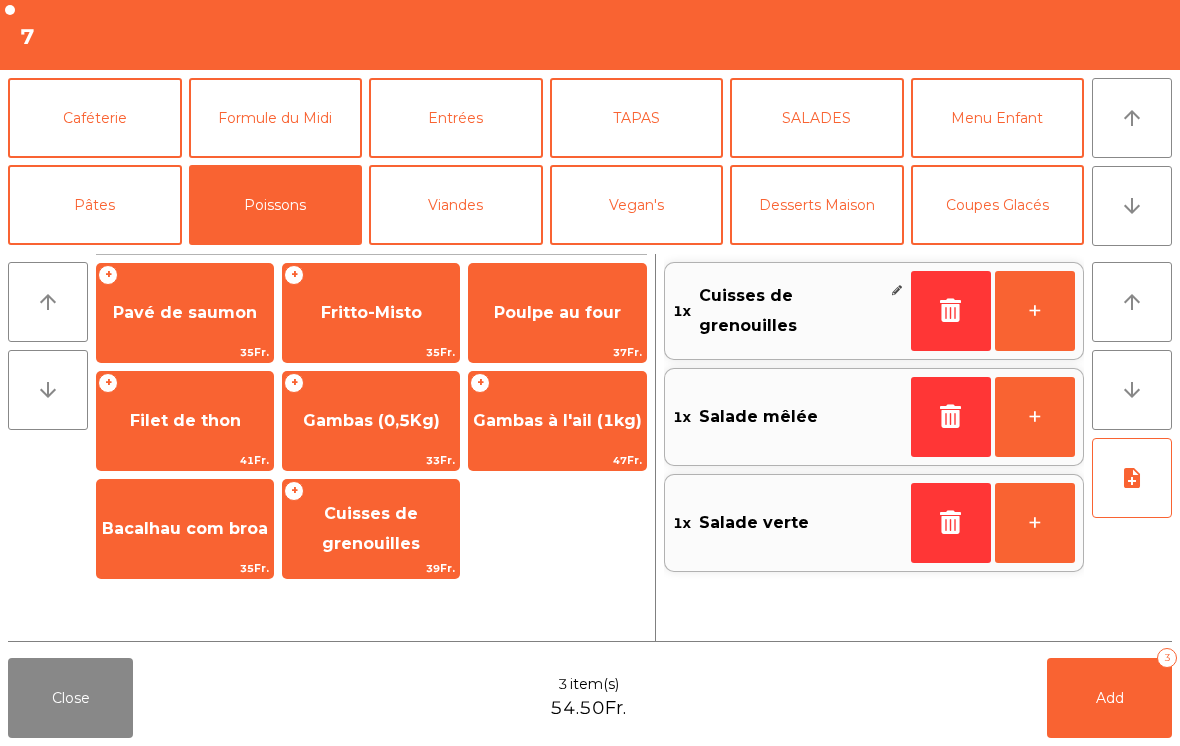 click on "Viandes" 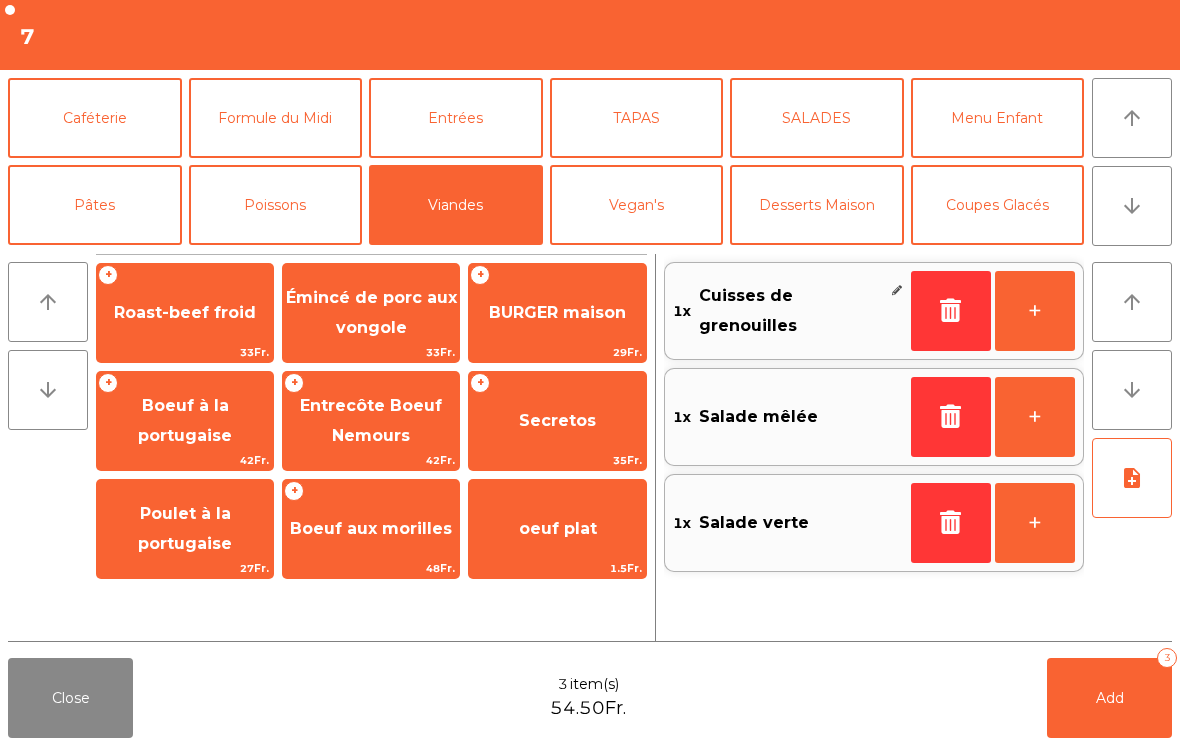 click on "Roast-beef froid" 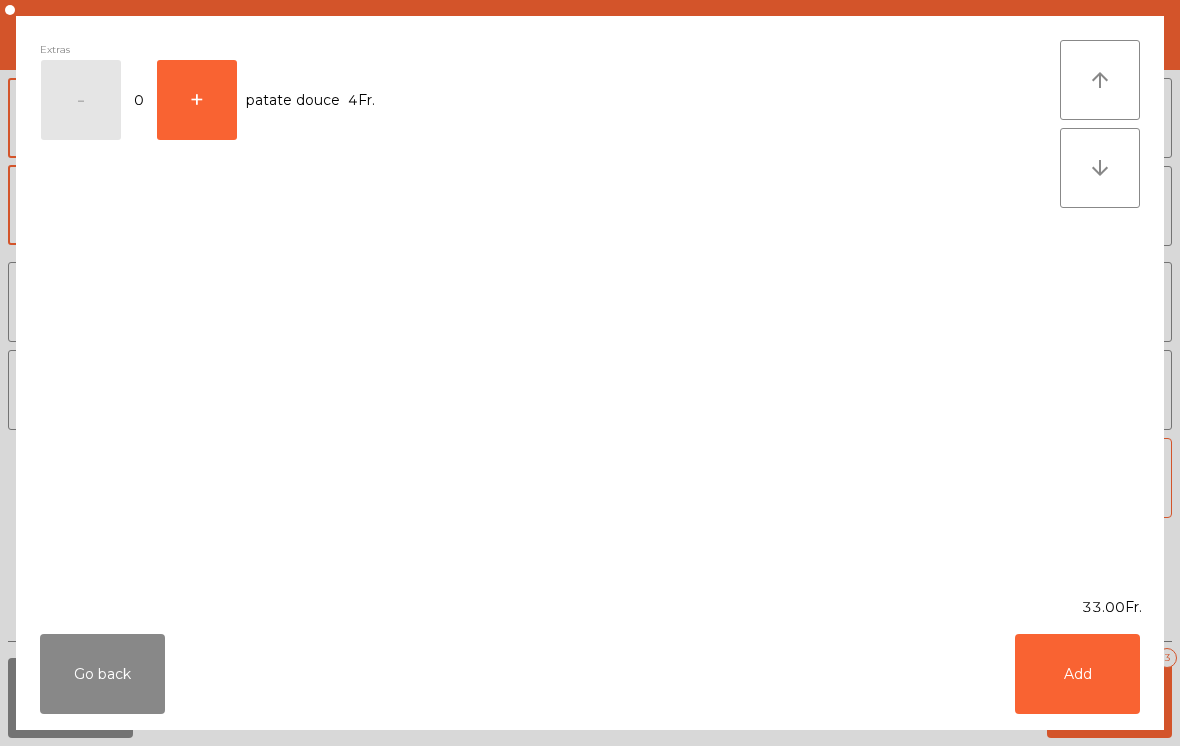 click on "Add" 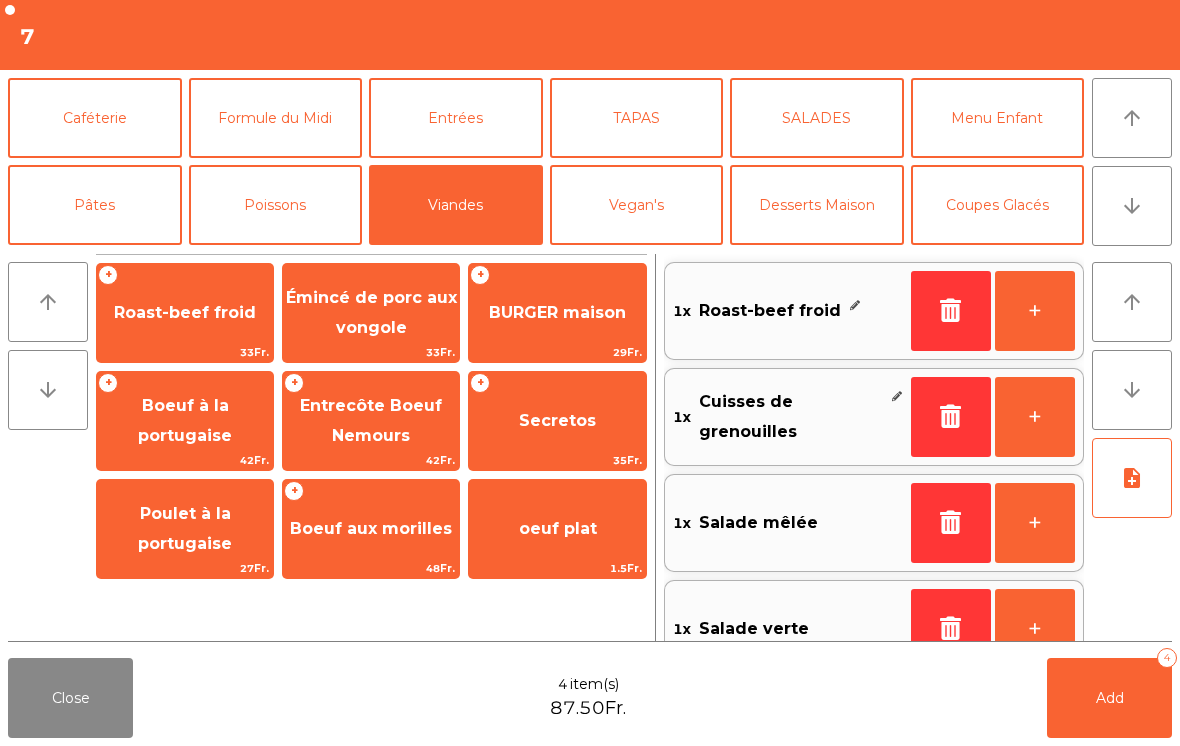 scroll, scrollTop: 121, scrollLeft: 0, axis: vertical 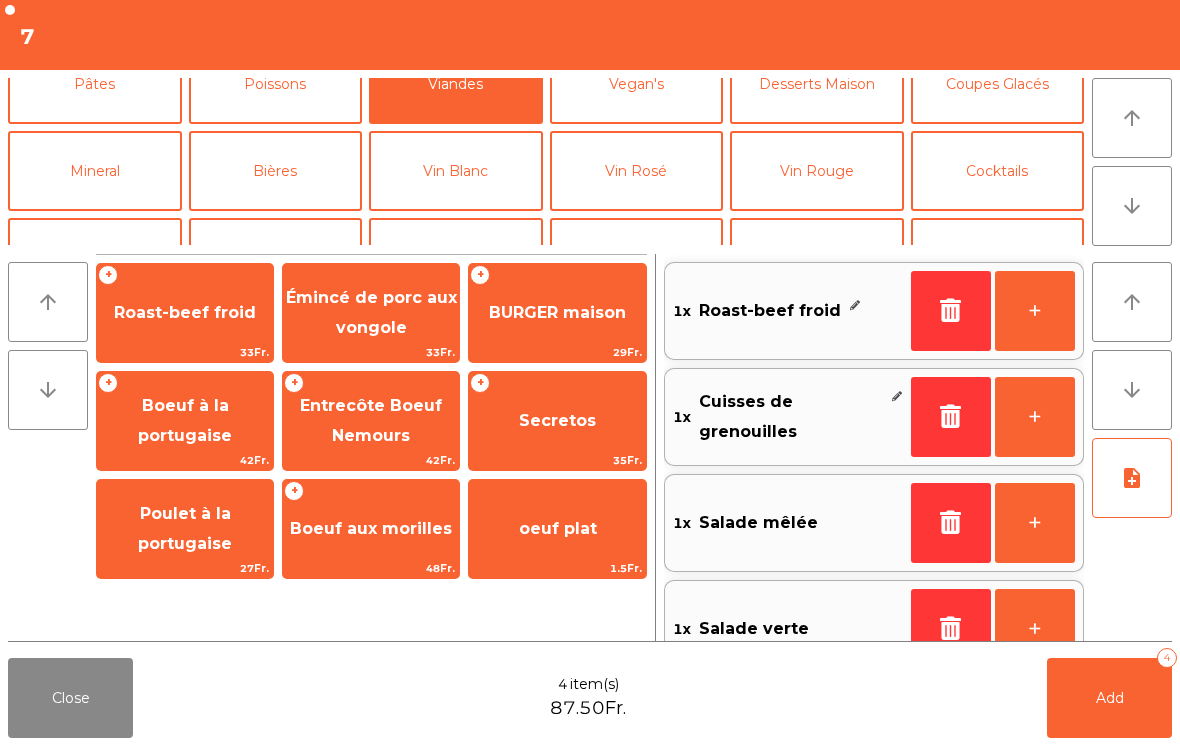 click on "Vin Rouge" 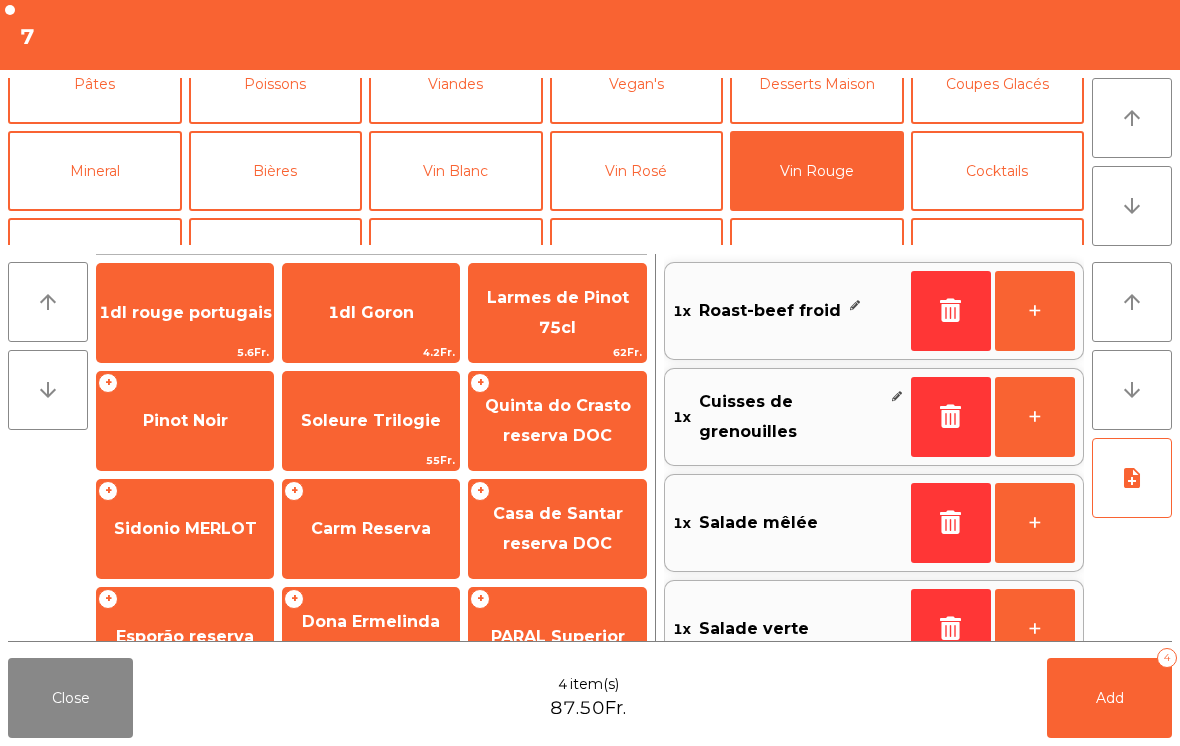 scroll, scrollTop: 115, scrollLeft: 0, axis: vertical 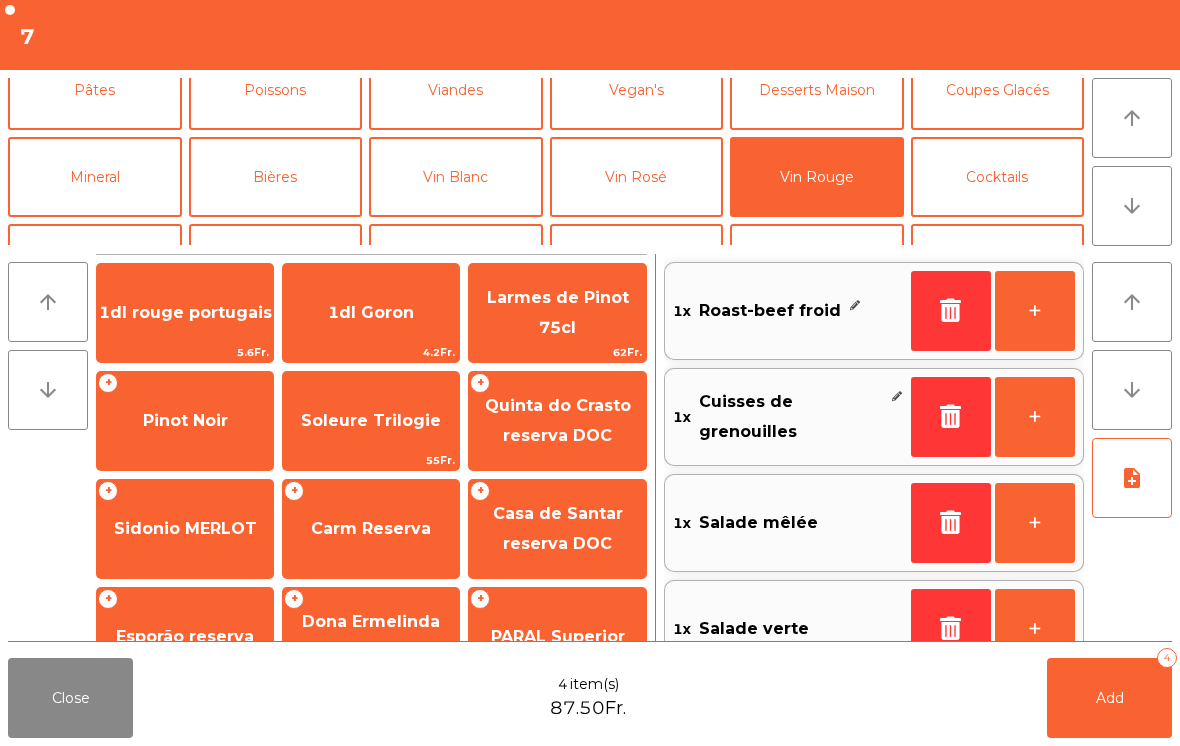 click on "1dl rouge portugais" 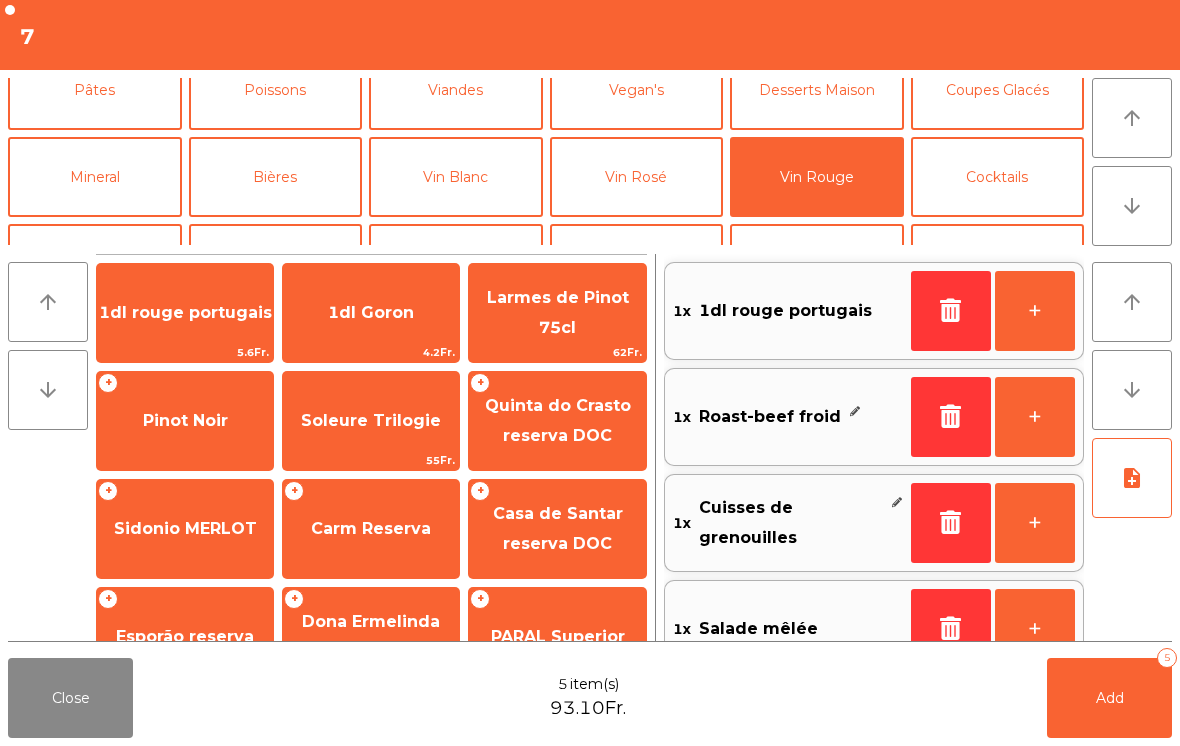 click on "[NUMBER]dl rouge portugais   5.6Fr." 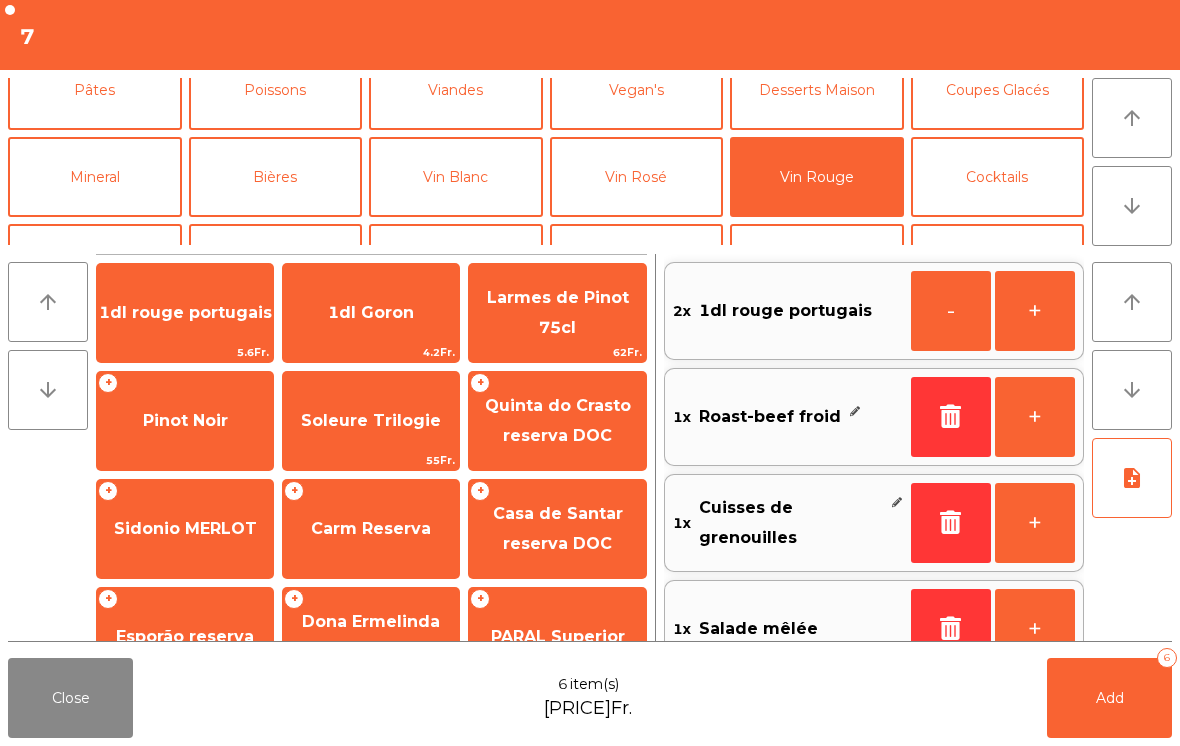 scroll, scrollTop: 8, scrollLeft: 0, axis: vertical 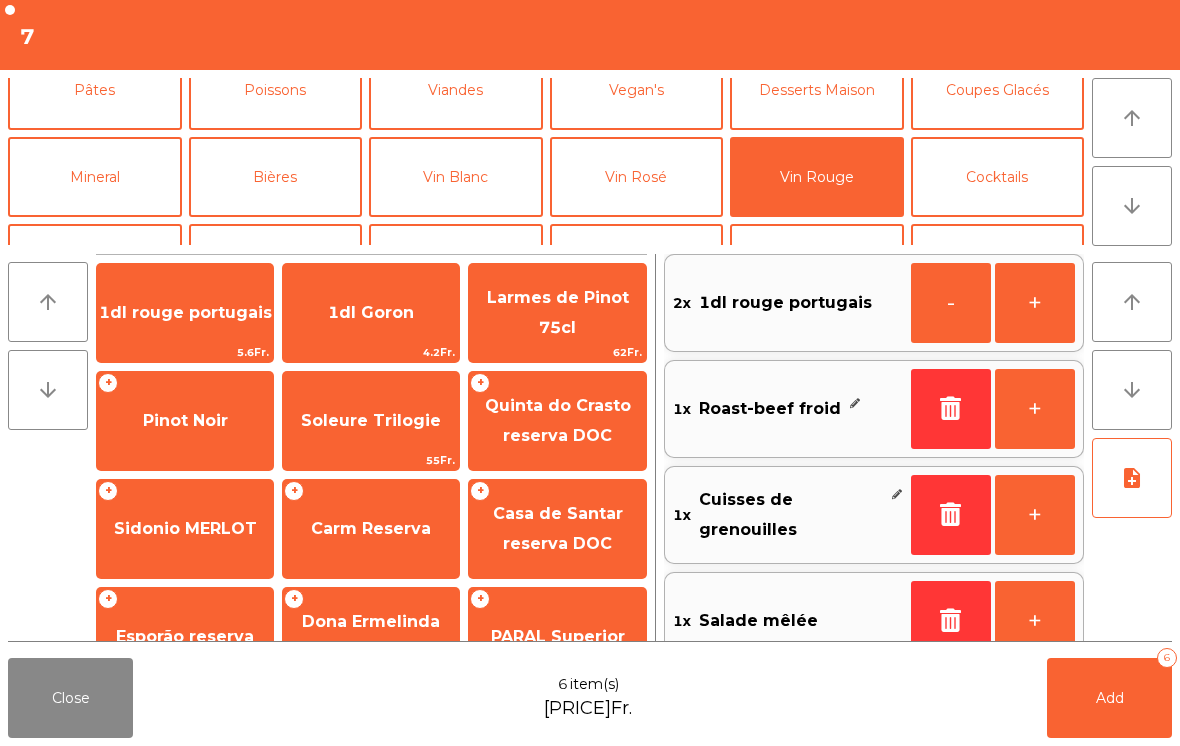 click on "+" 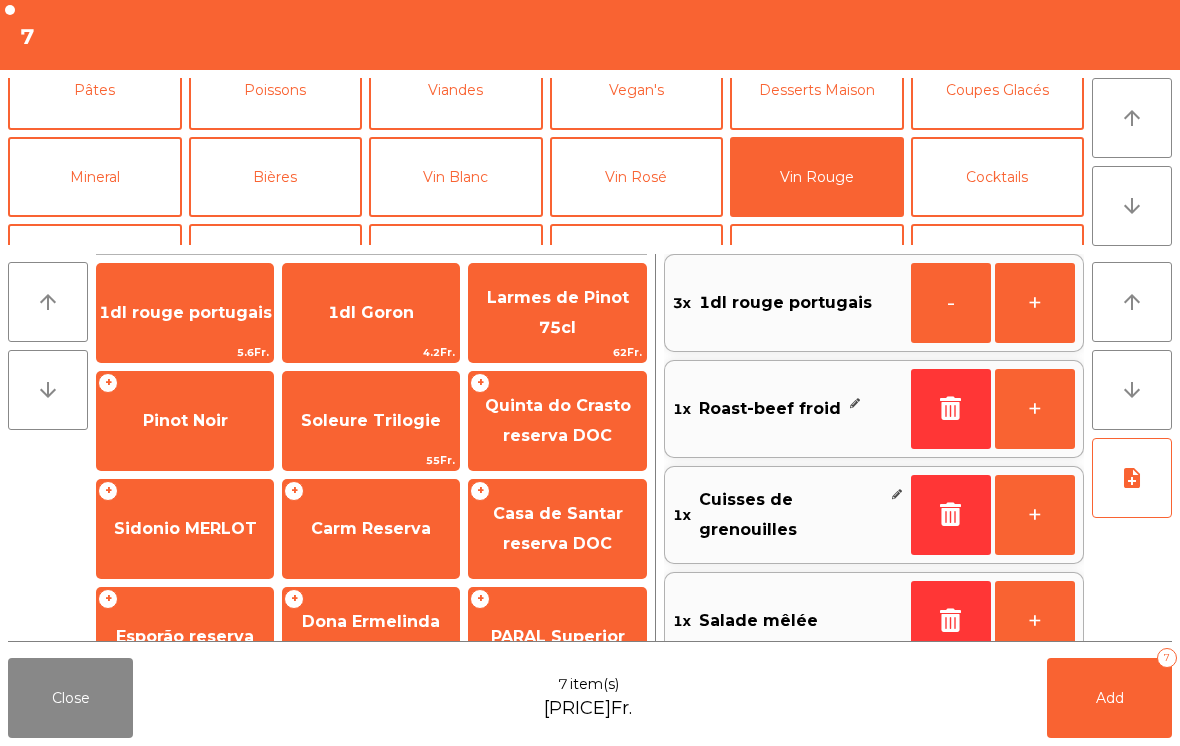 scroll, scrollTop: 112, scrollLeft: 0, axis: vertical 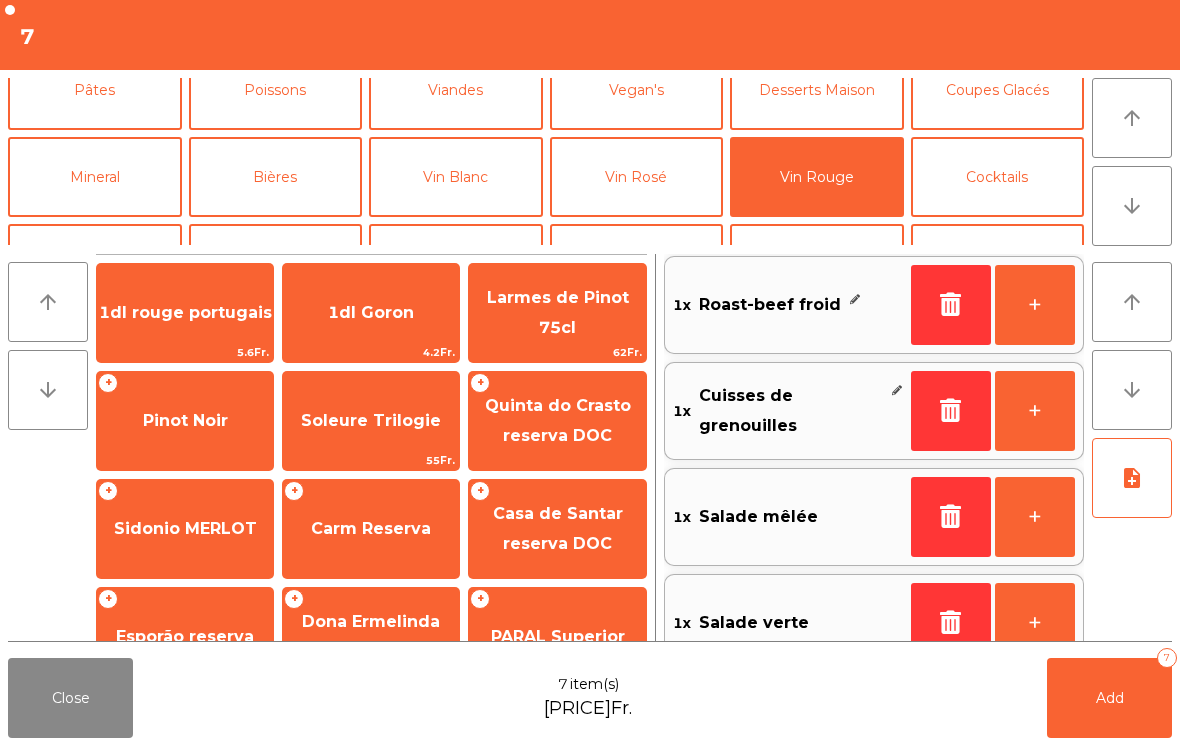 click on "Add   7" 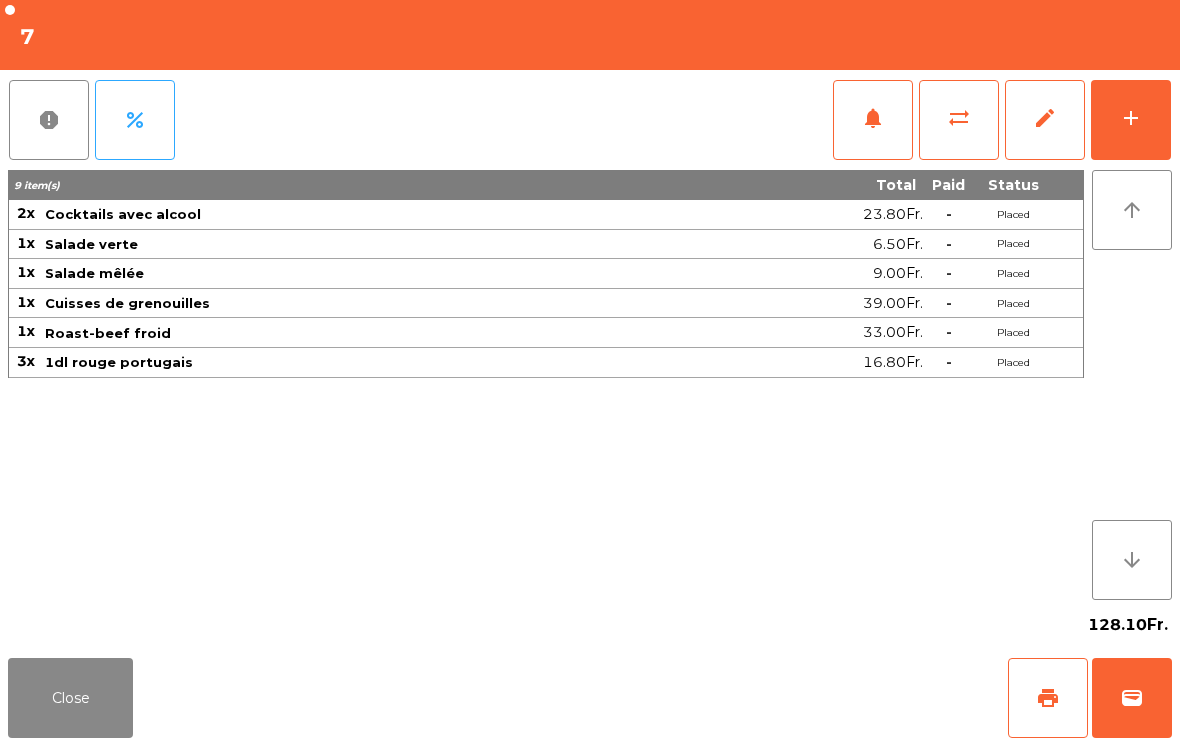 click on "Close" 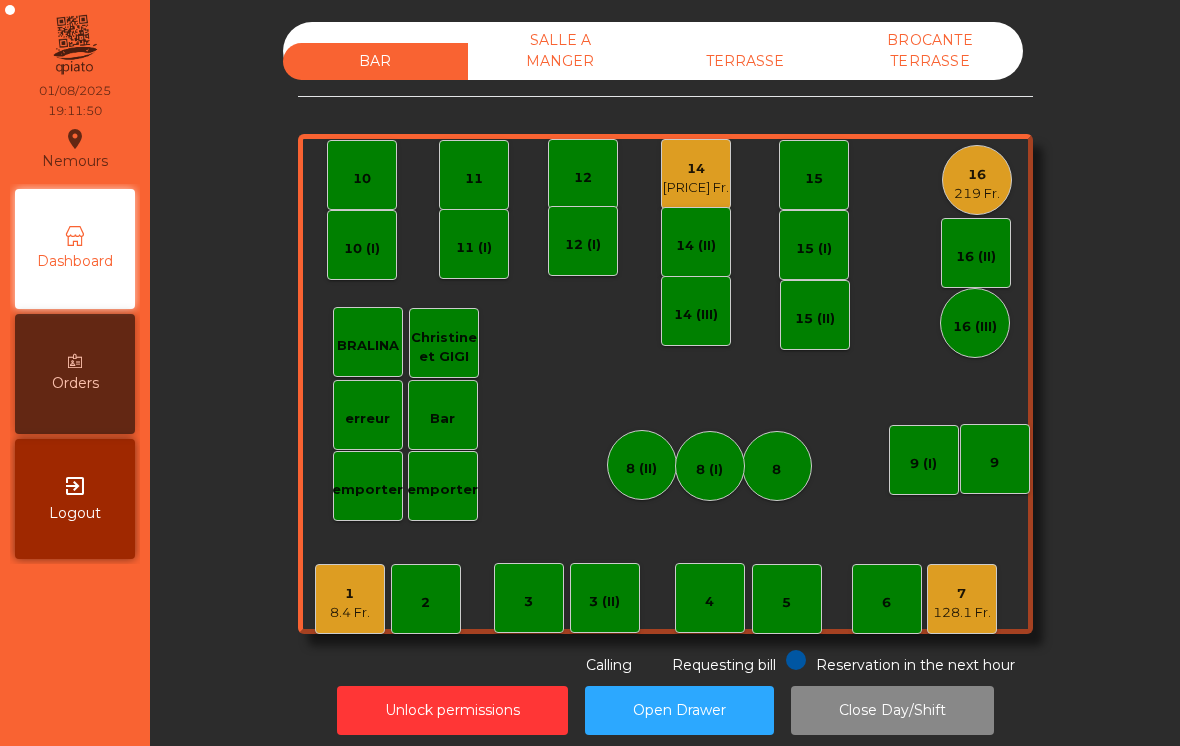 click on "[NUMBER]  [PRICE] Fr." 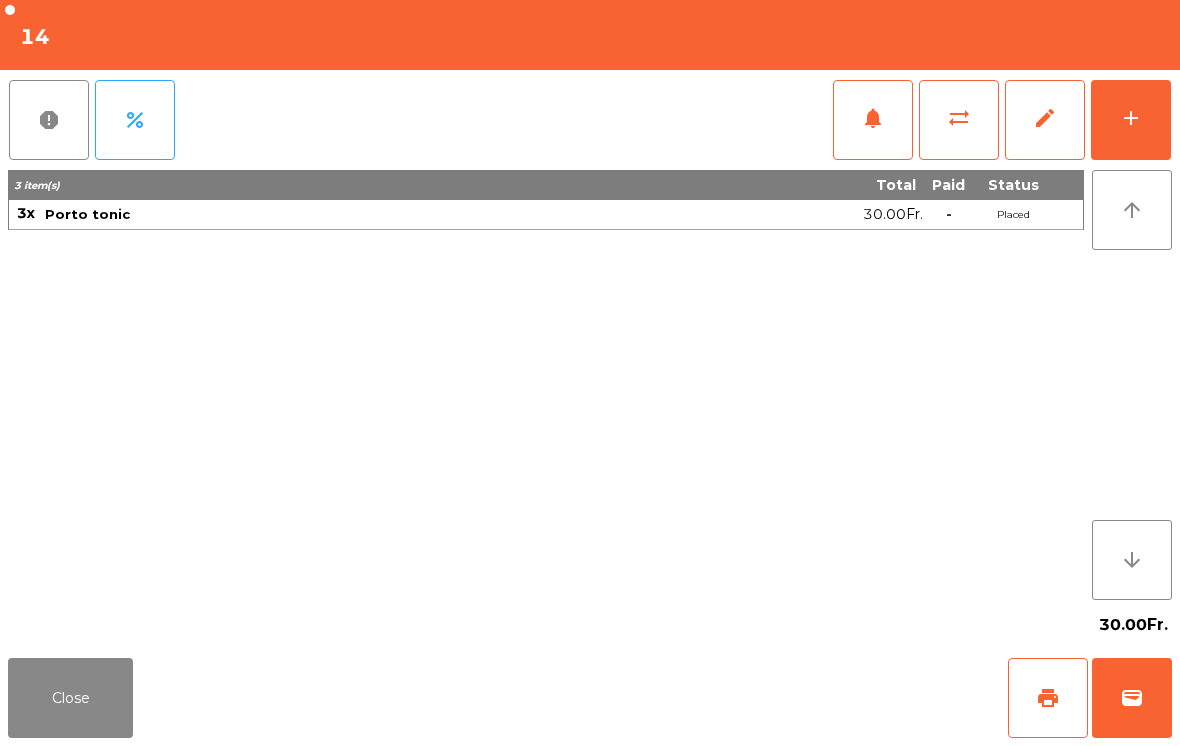 click on "add" 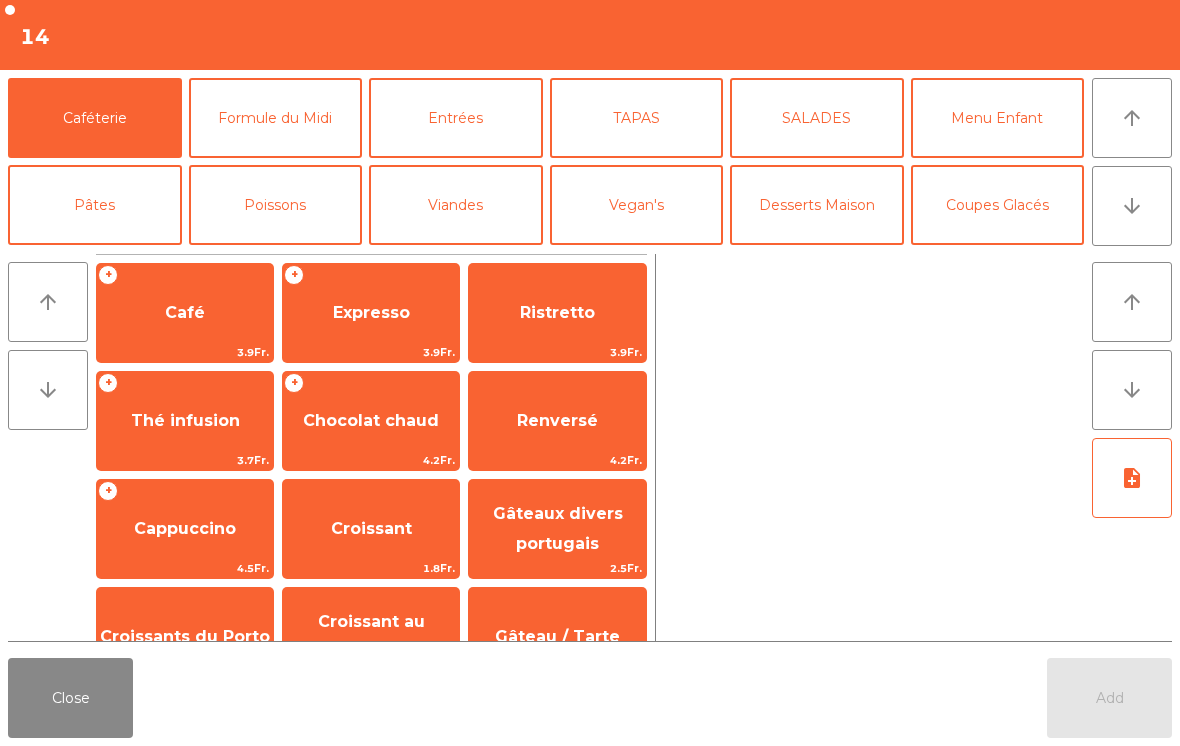 click on "arrow_upward" 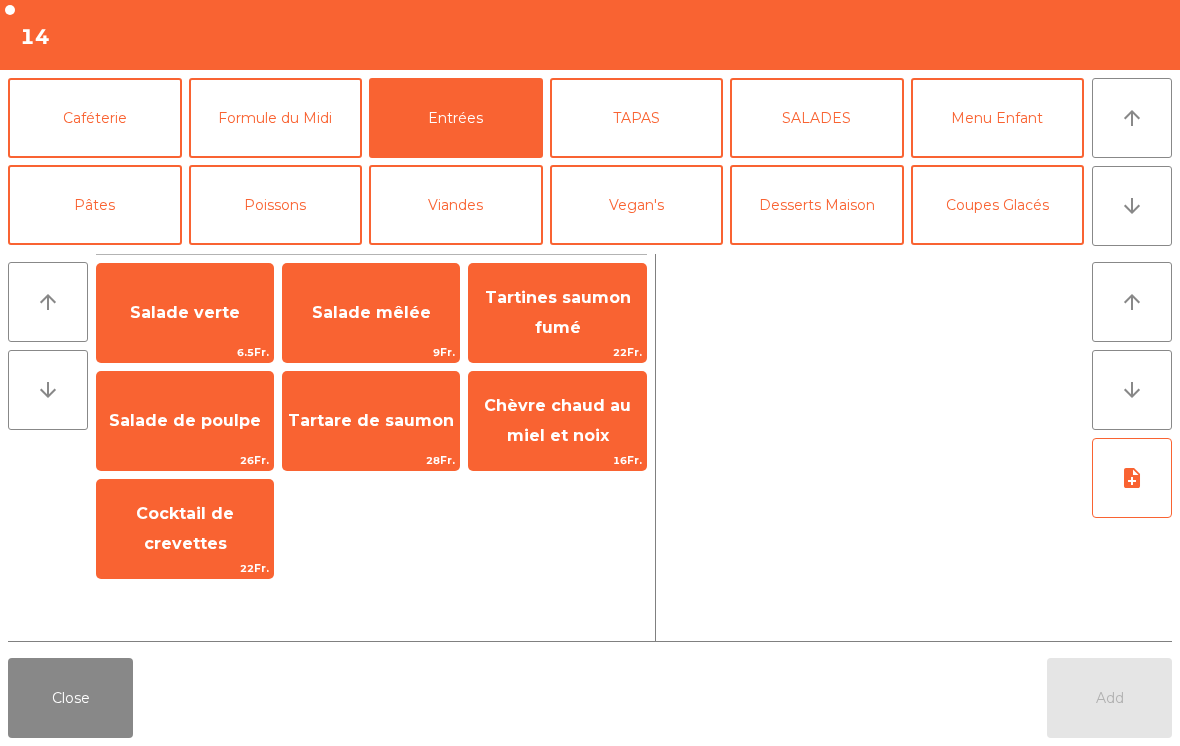 click on "TAPAS" 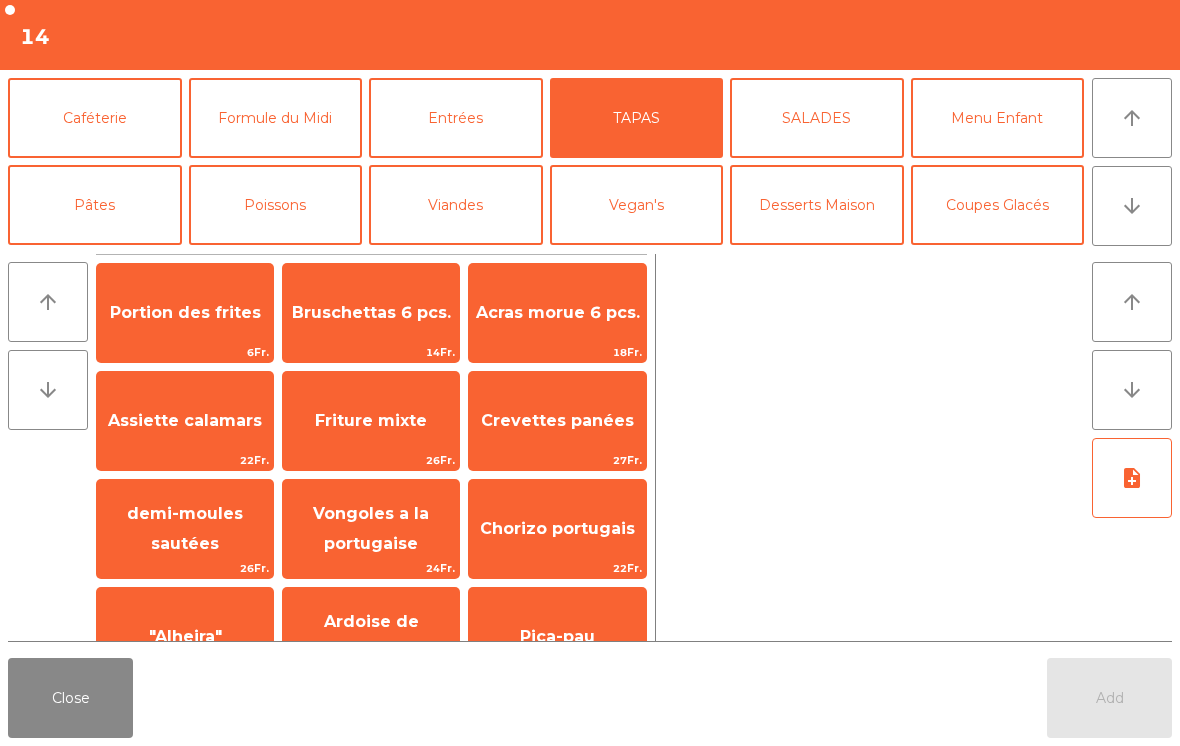 click on "Vongoles a la portugaise" 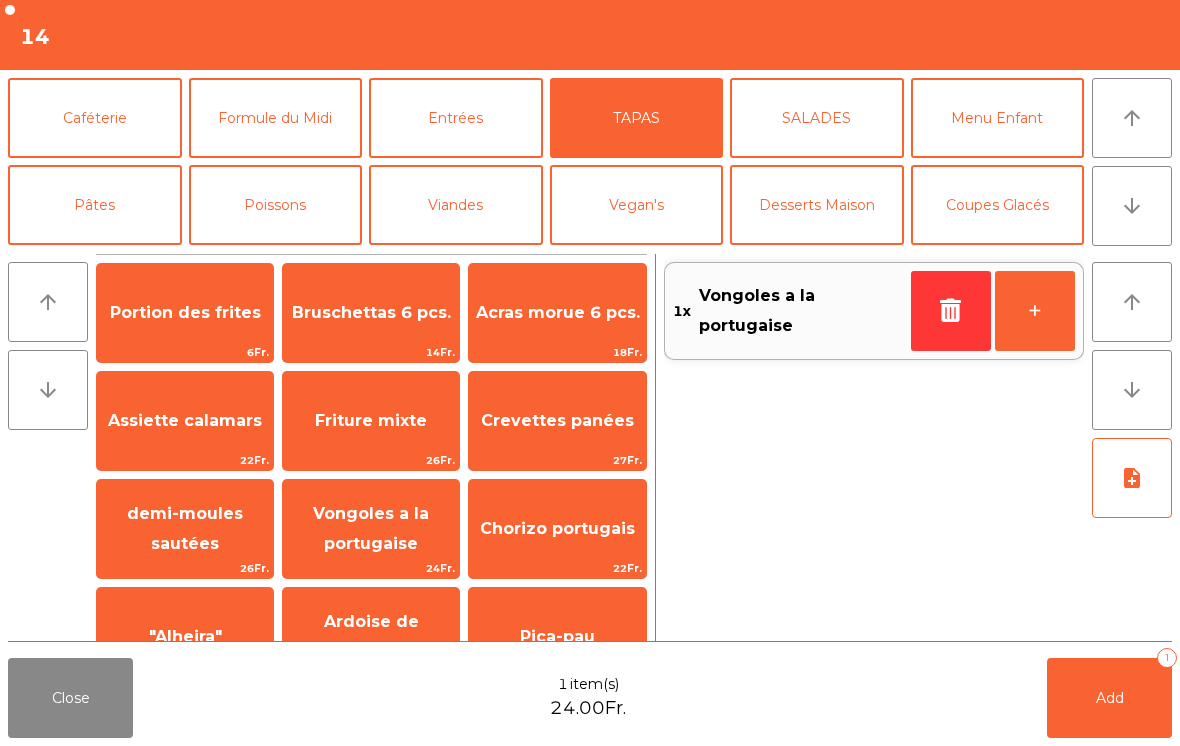 click on "+" 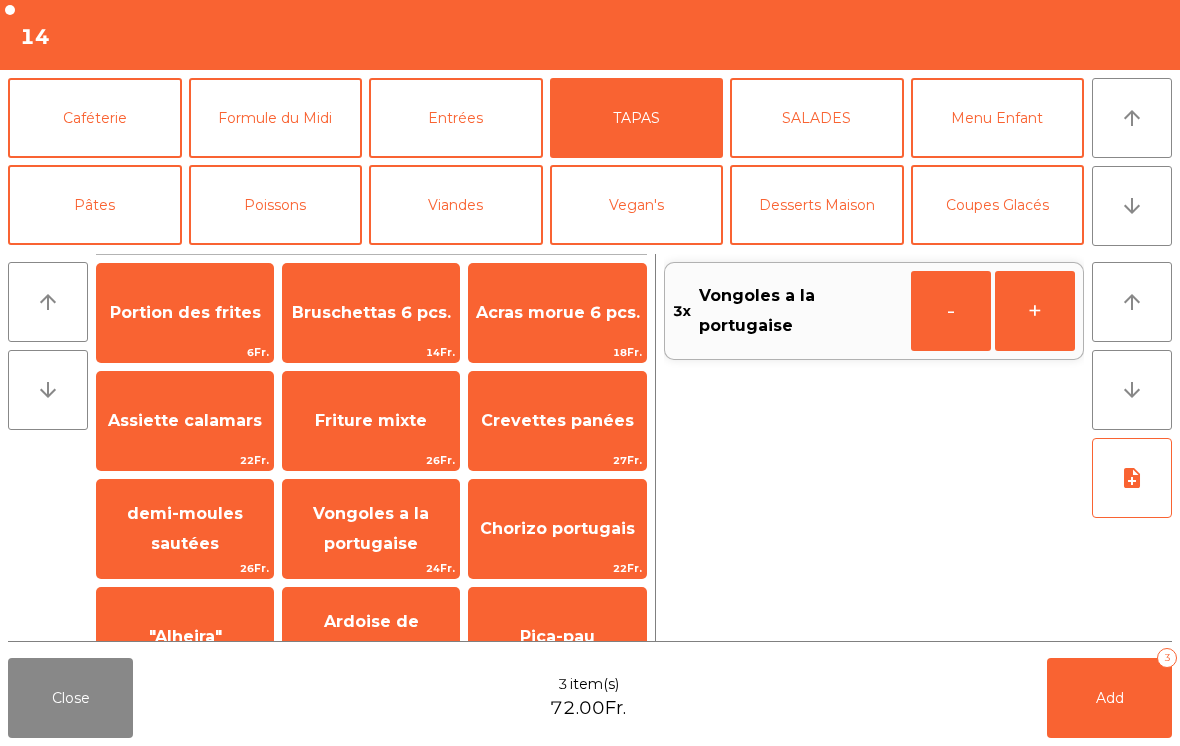 click on "Entrées" 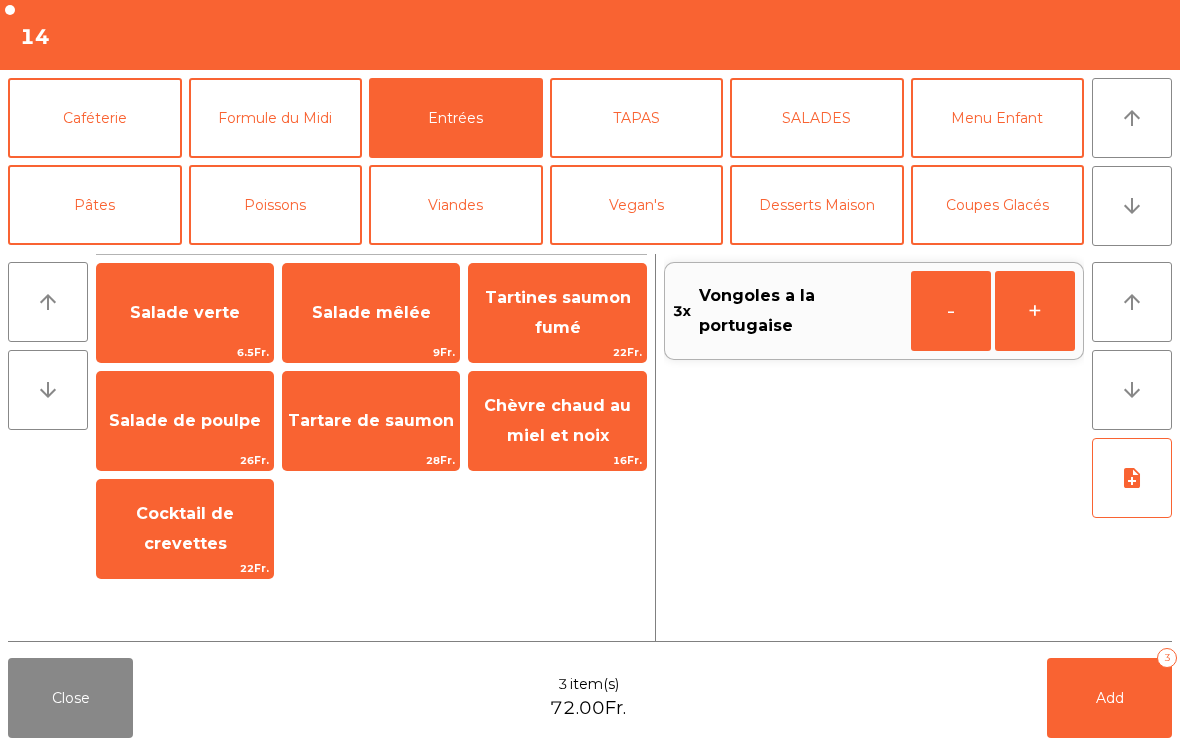 click on "Salade verte" 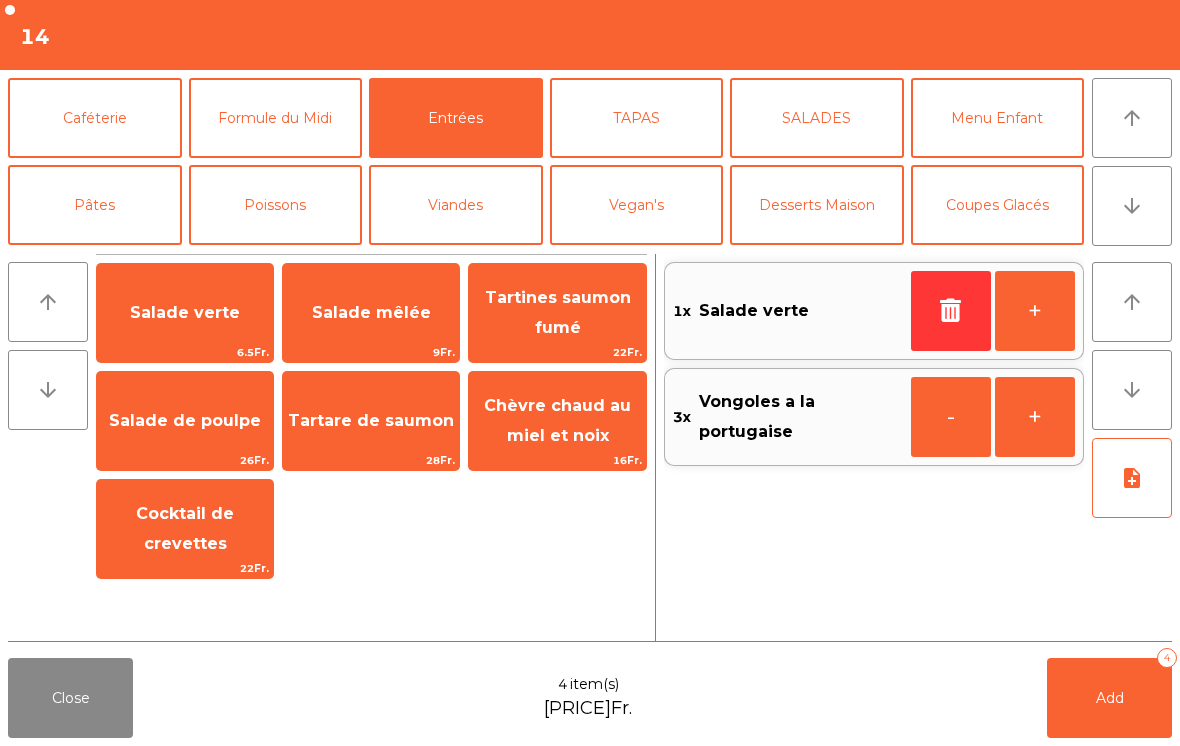 click on "Poissons" 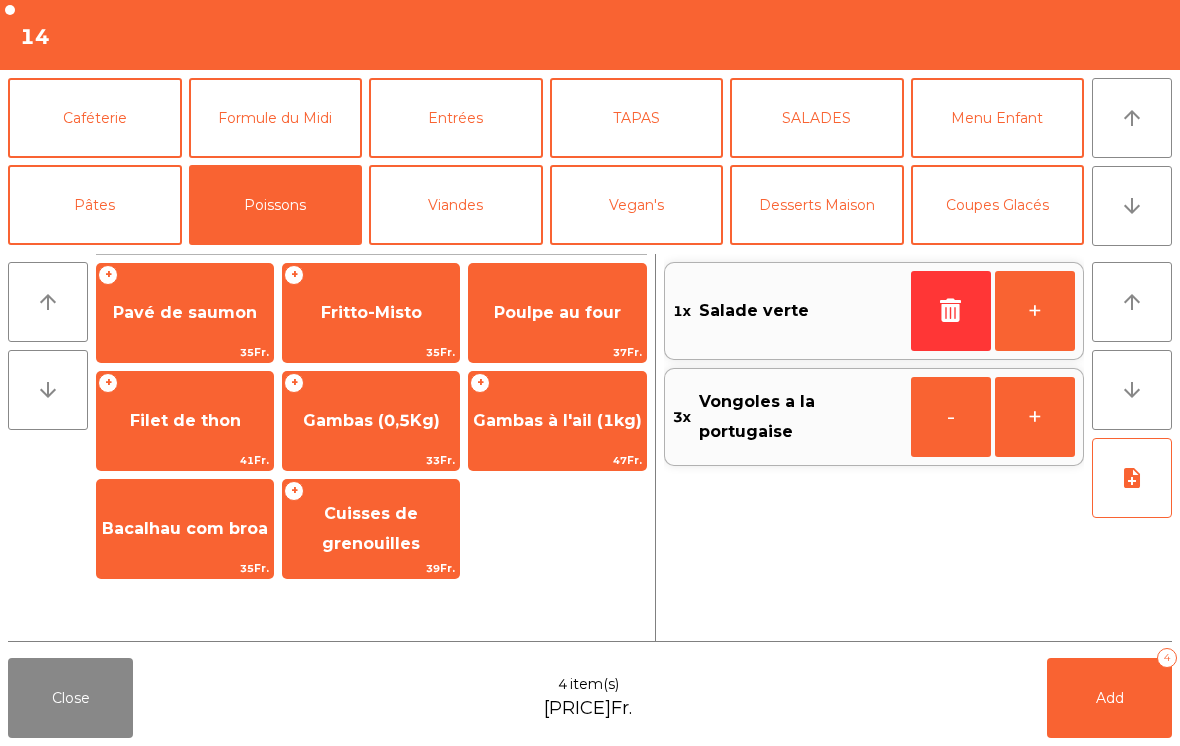 click on "Pavé de saumon" 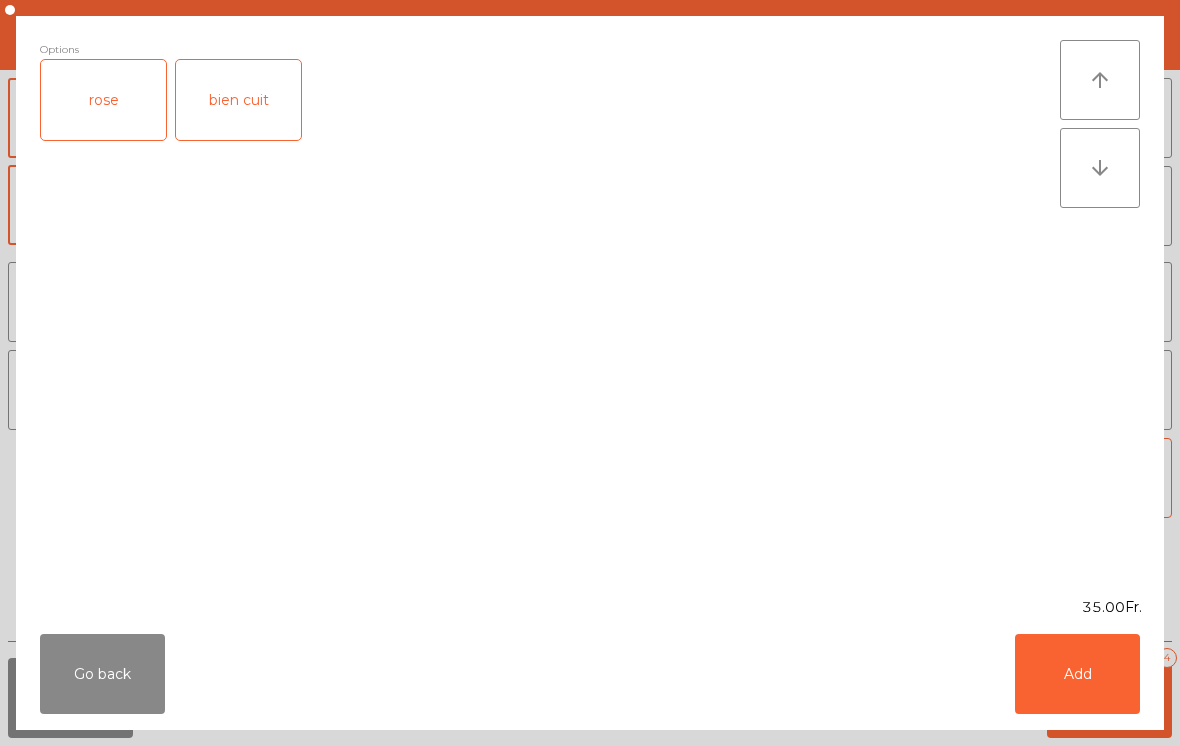 click on "rose" 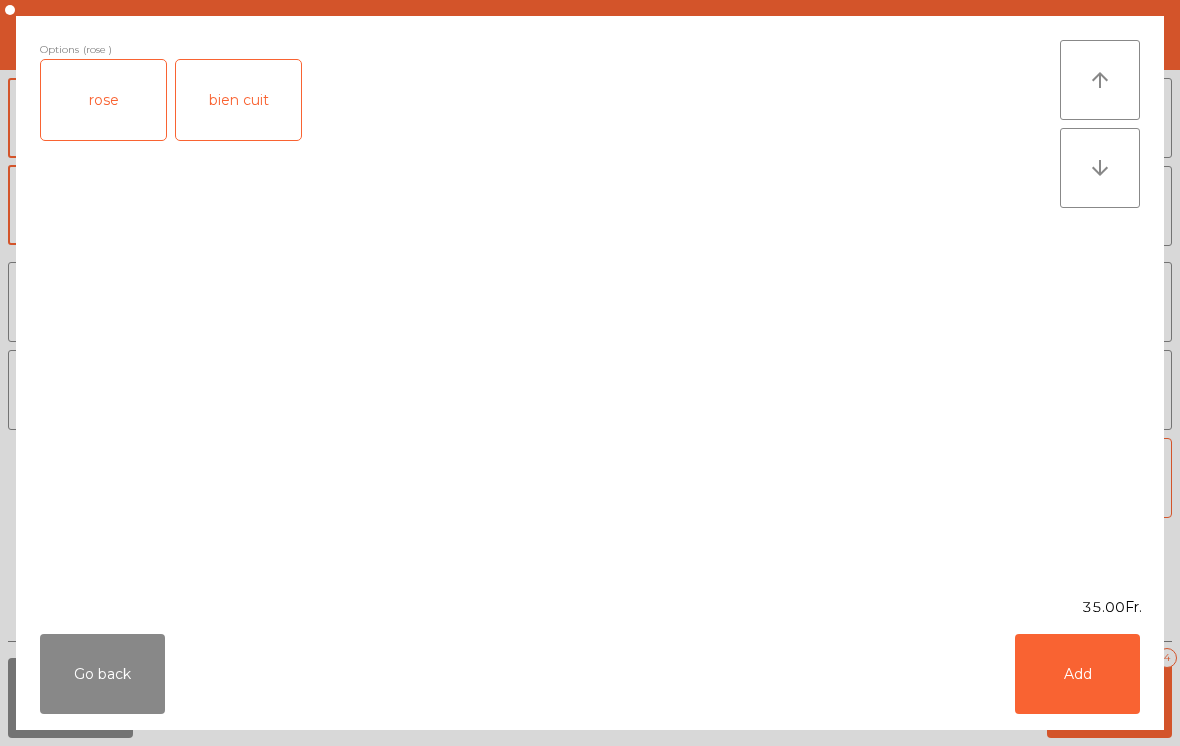 click on "Add" 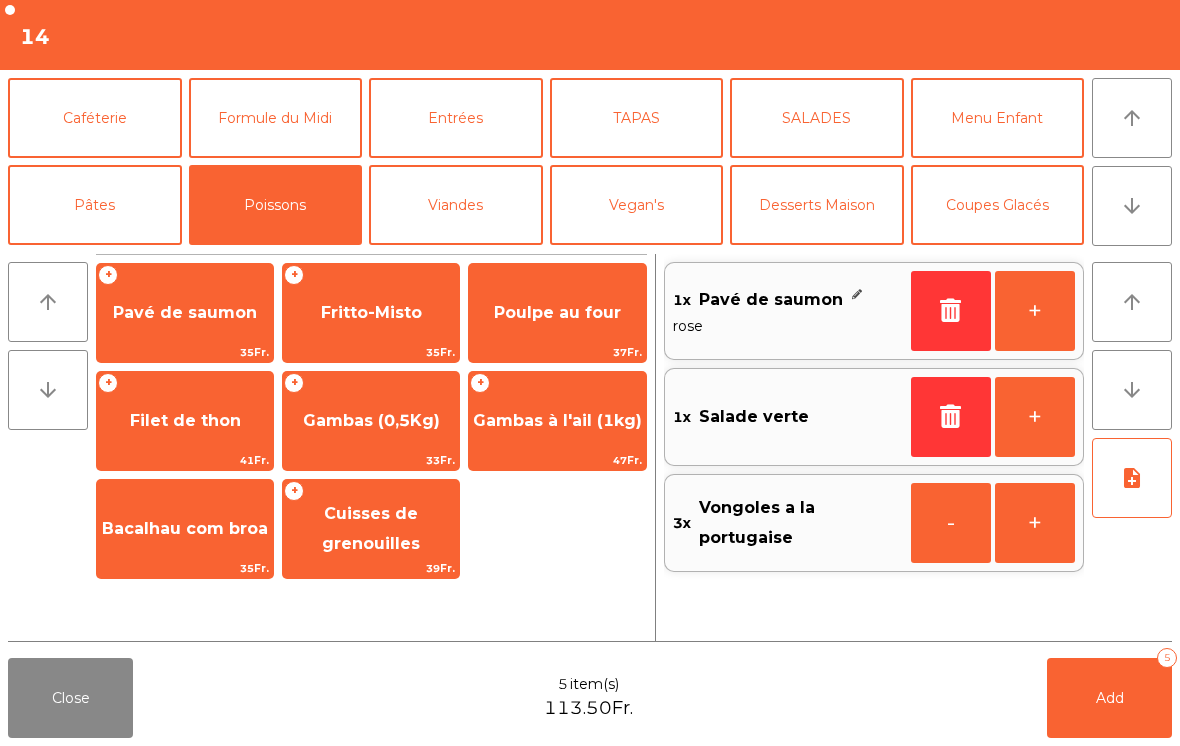 click on "Viandes" 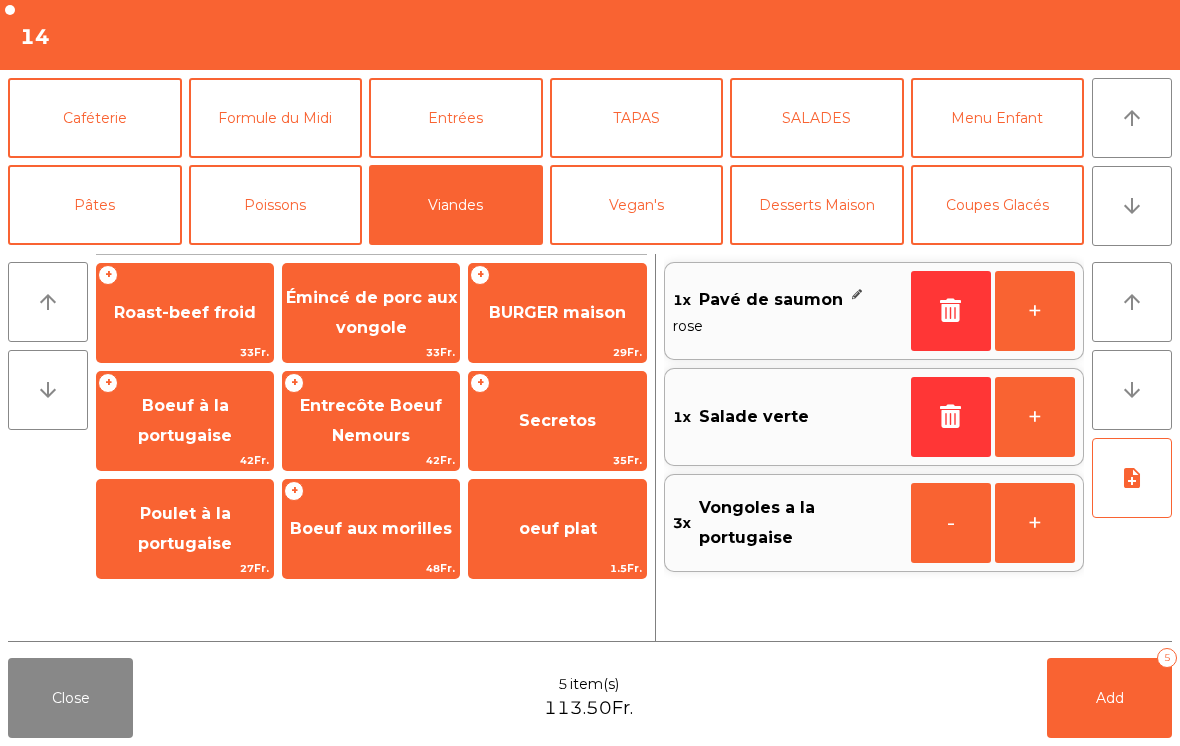 click on "Émincé de porc aux vongole" 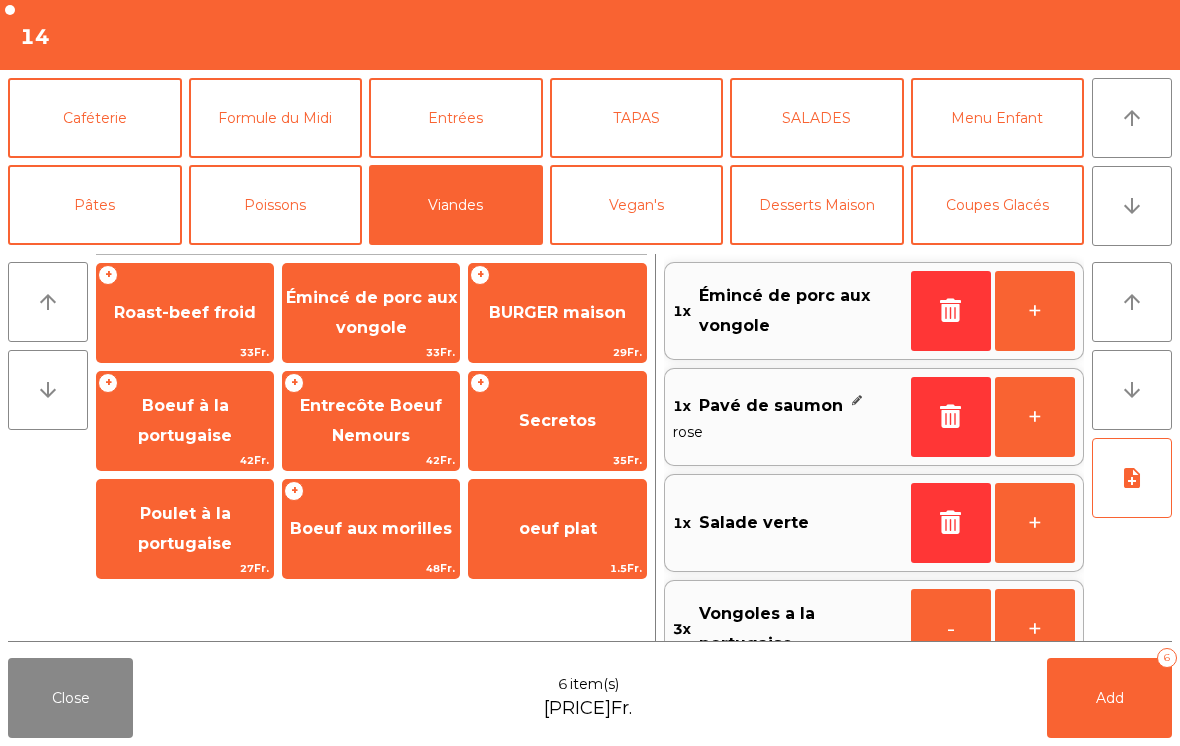 click on "42Fr." 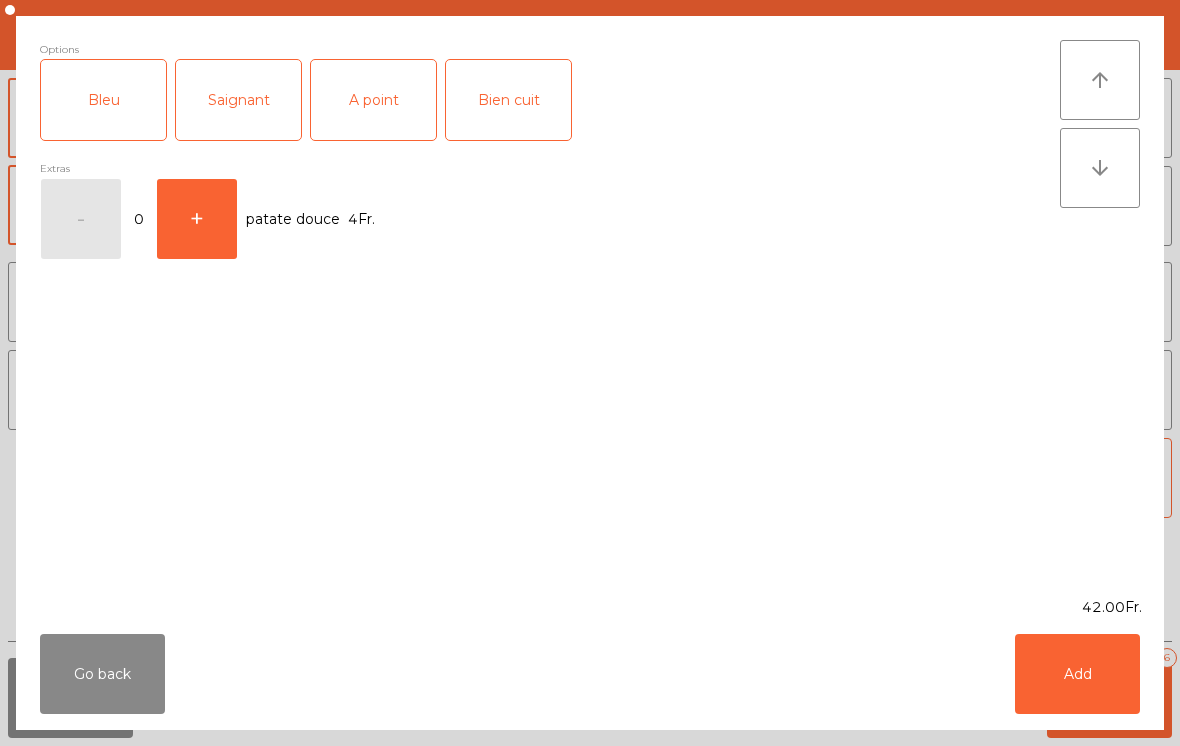 click on "Saignant" 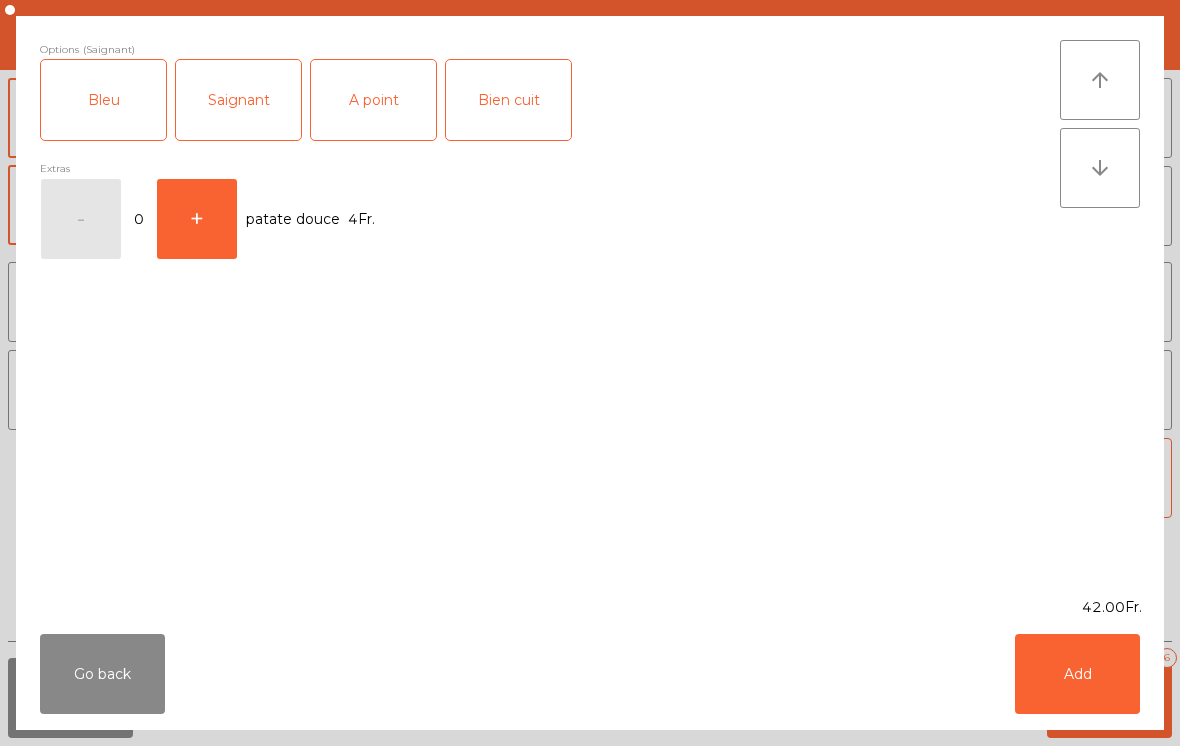 click on "Add" 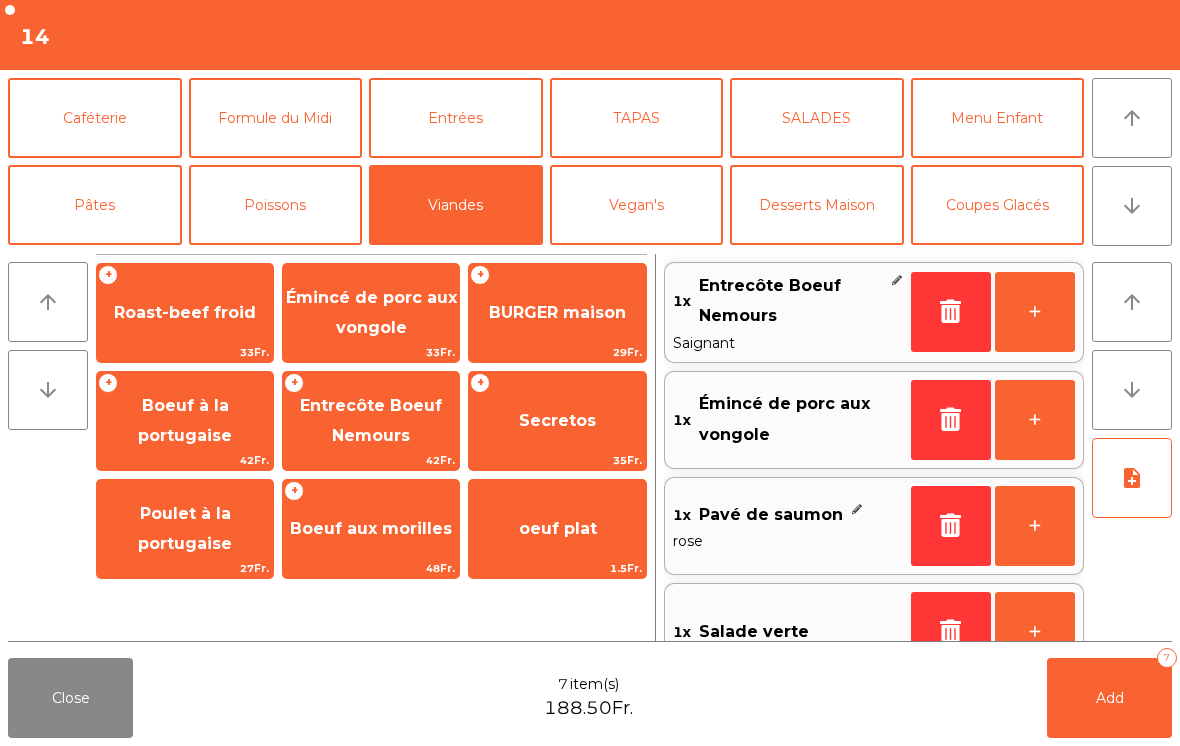 scroll, scrollTop: 8, scrollLeft: 0, axis: vertical 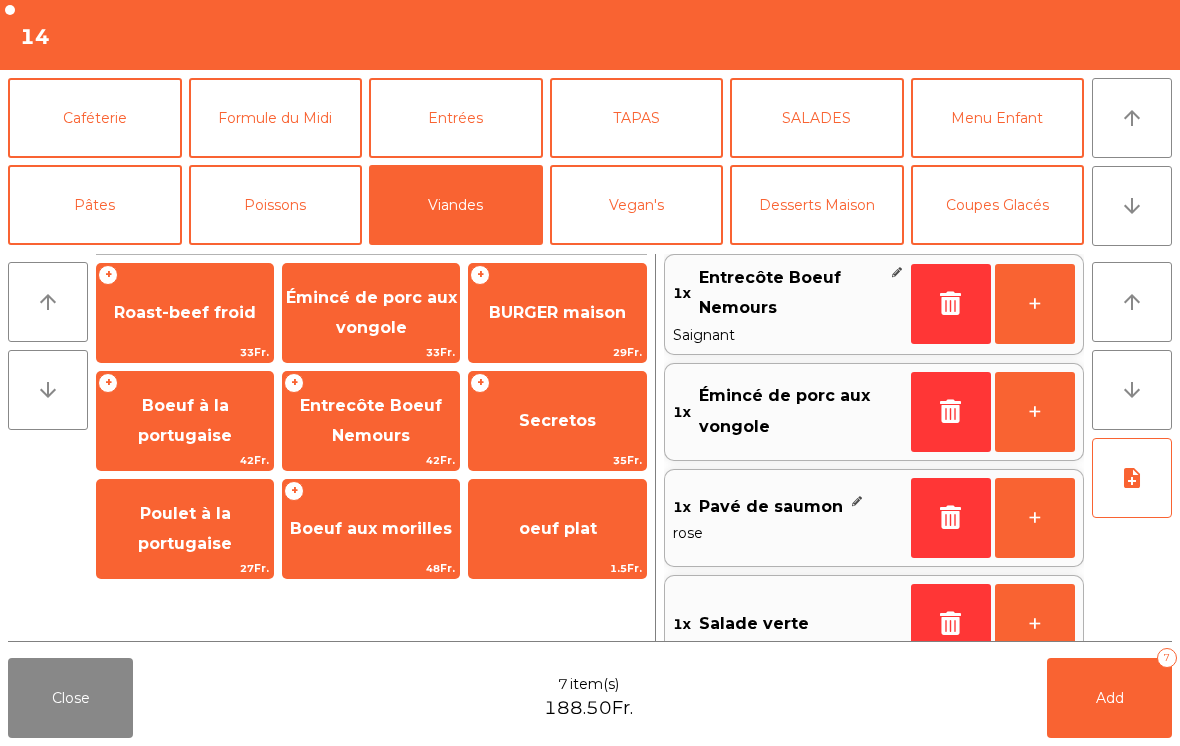 click on "Entrées" 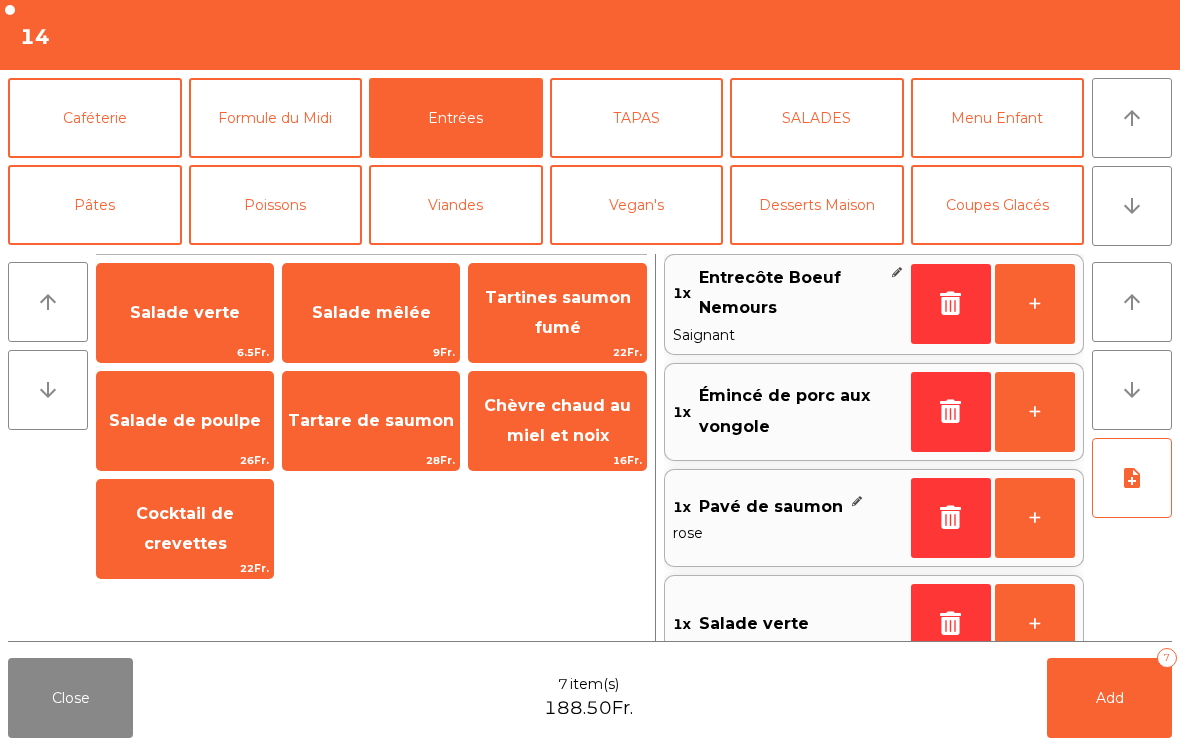 click on "Formule du Midi" 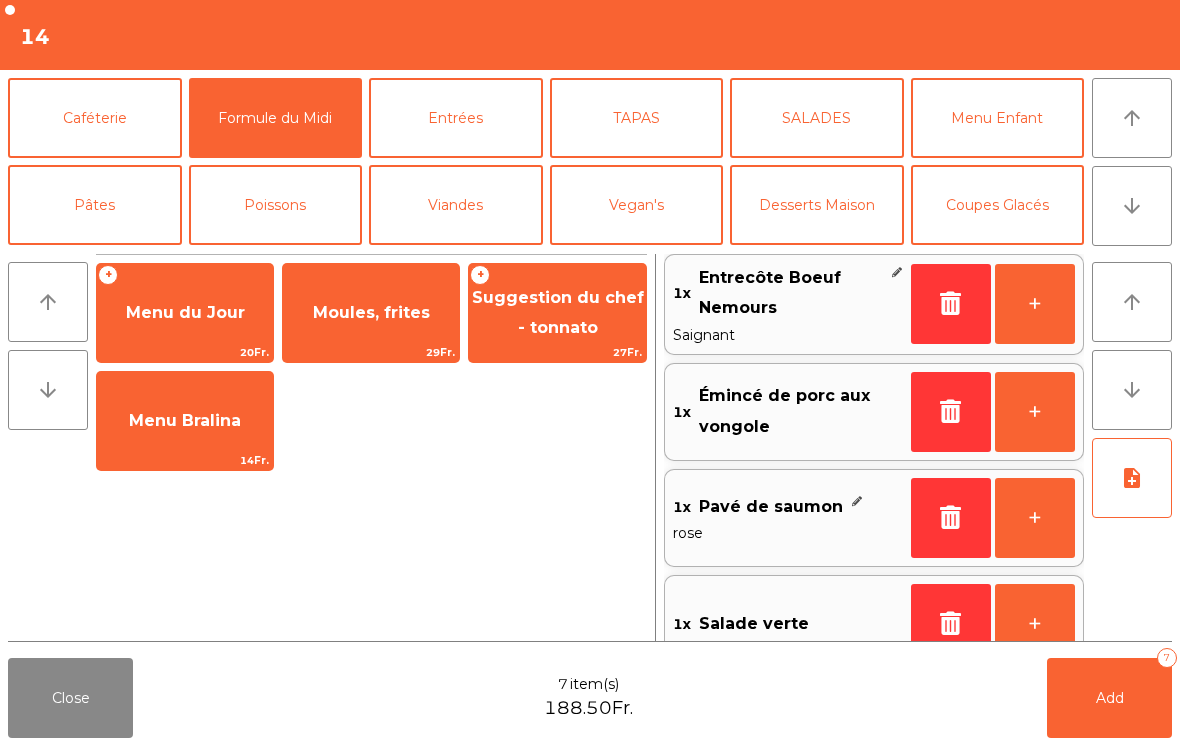 click on "Moules, frites" 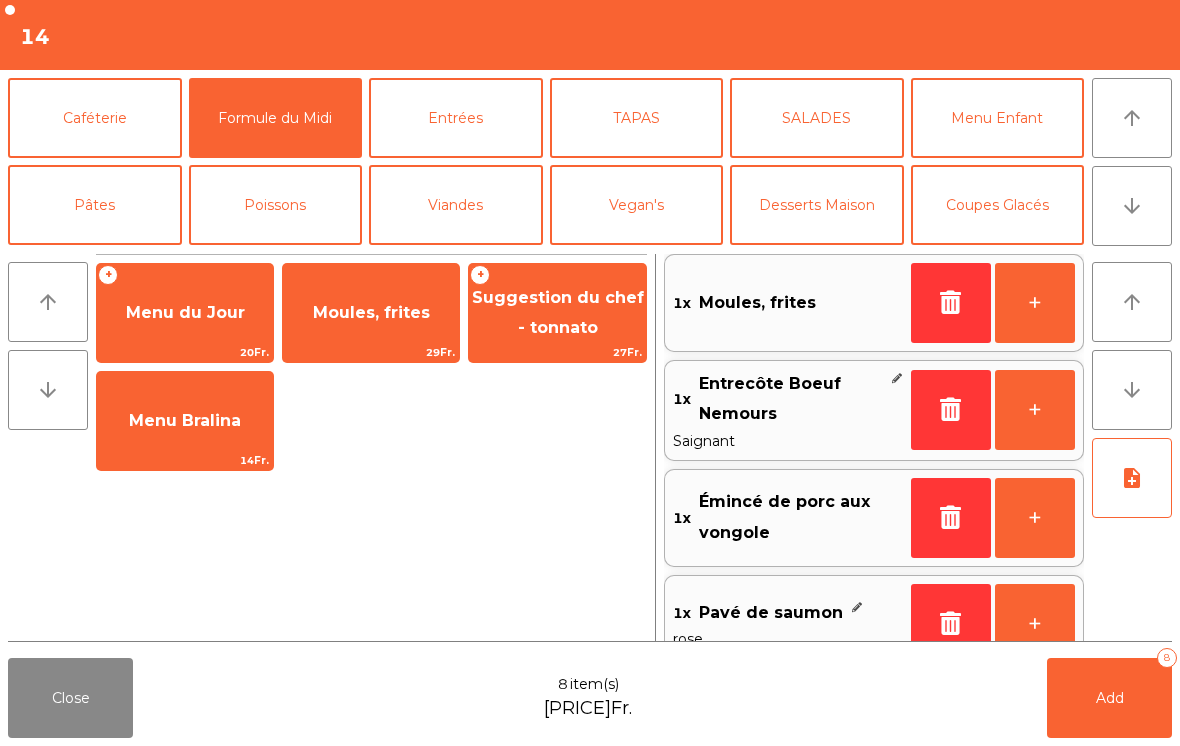click on "note_add" 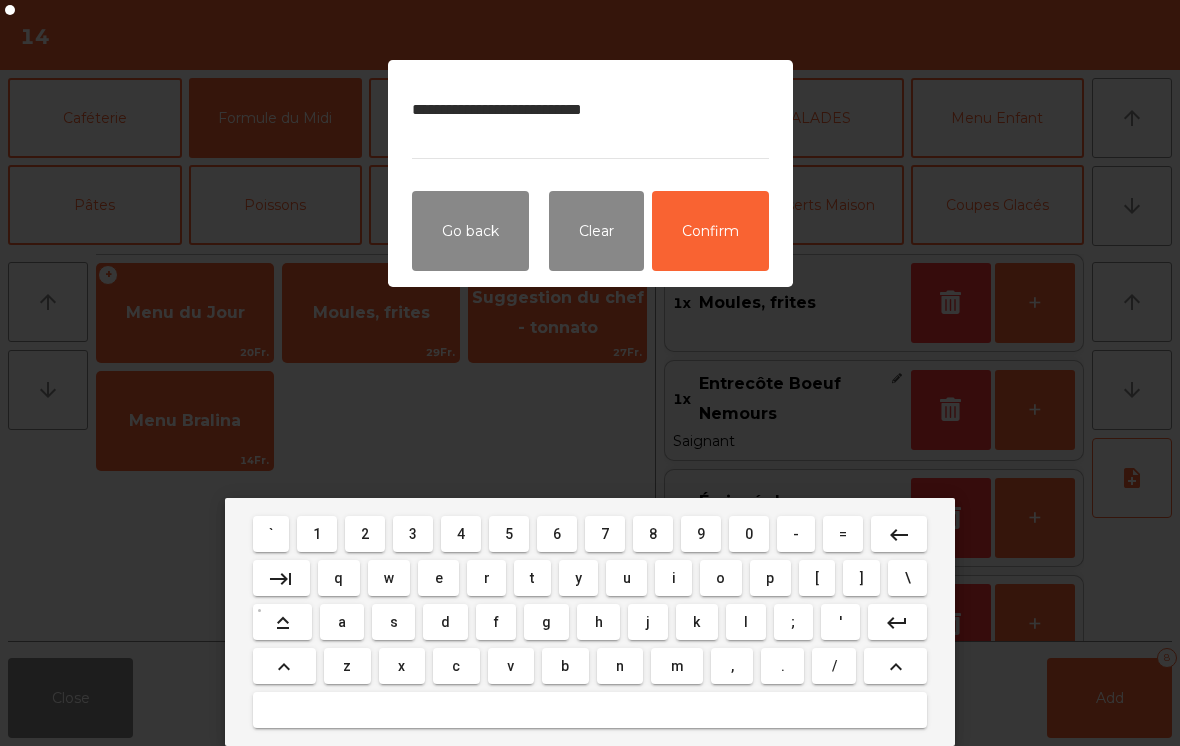 type on "**********" 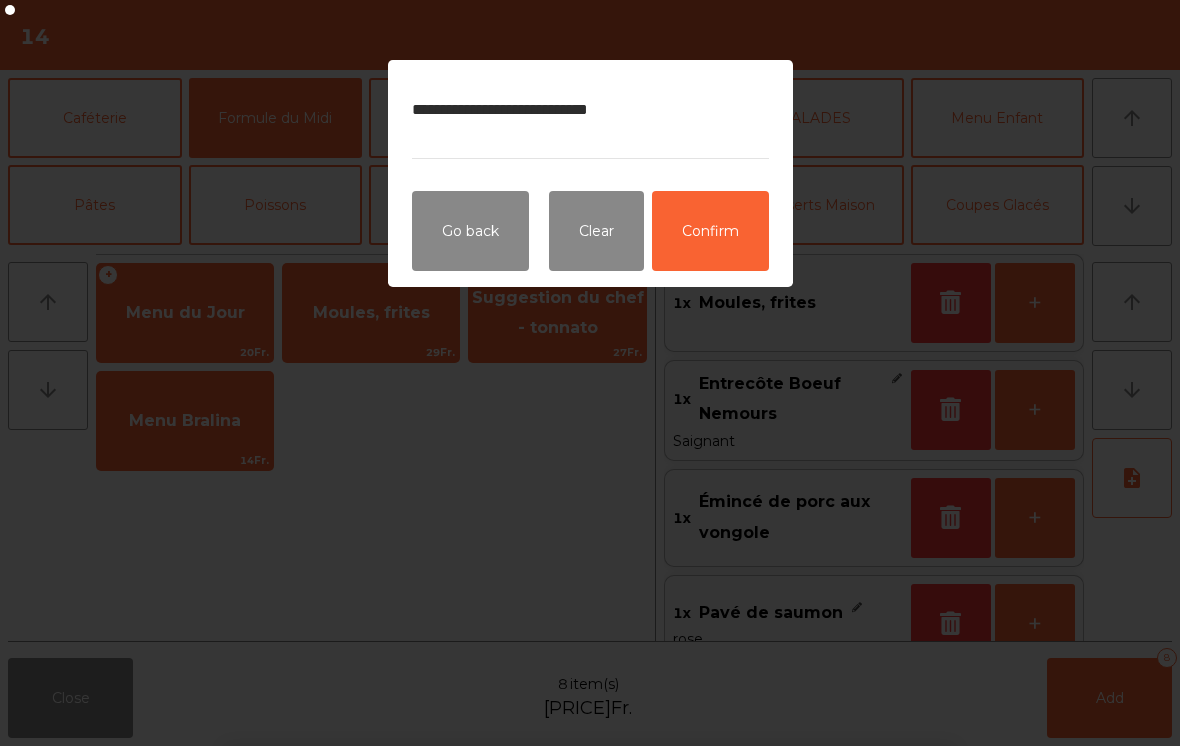 click on "Confirm" 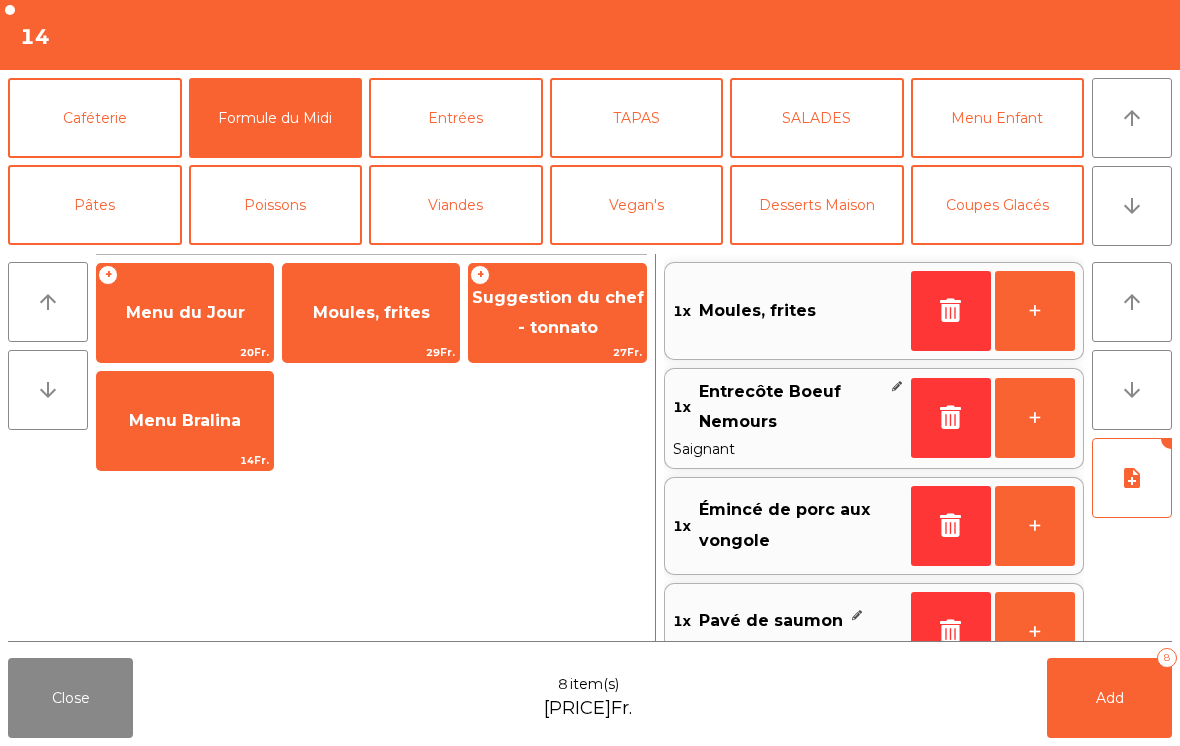 scroll, scrollTop: 166, scrollLeft: 0, axis: vertical 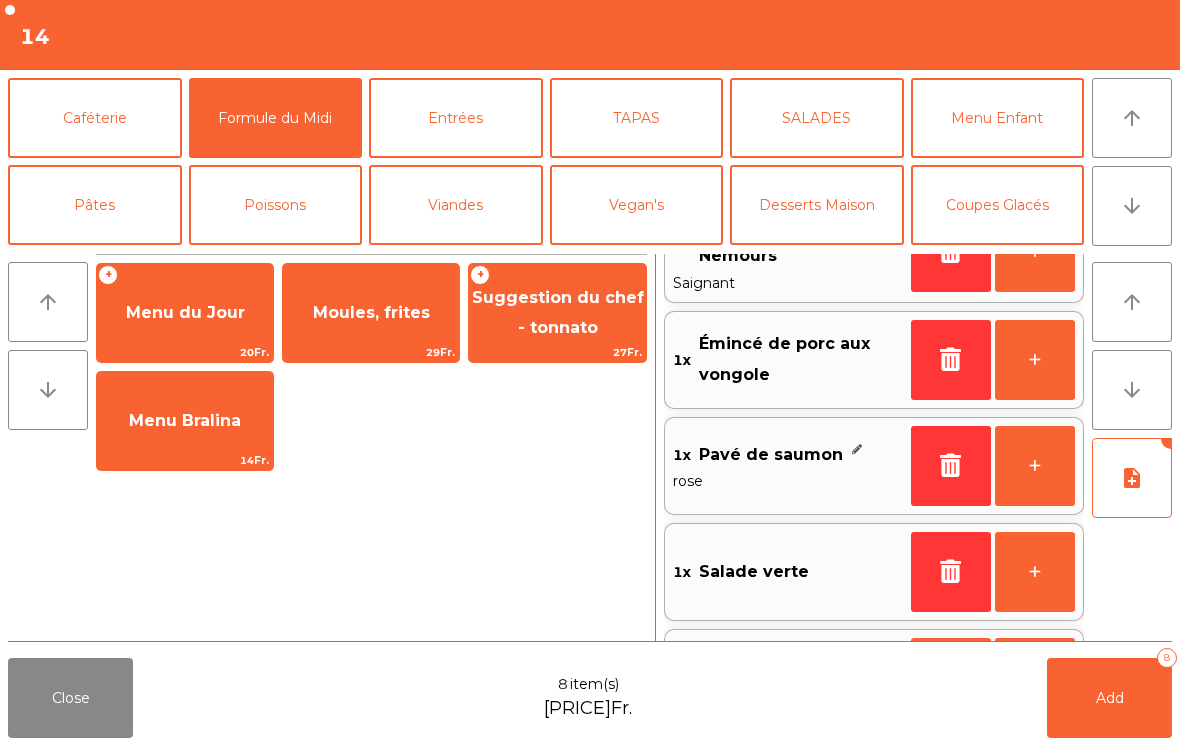 click on "Add   8" 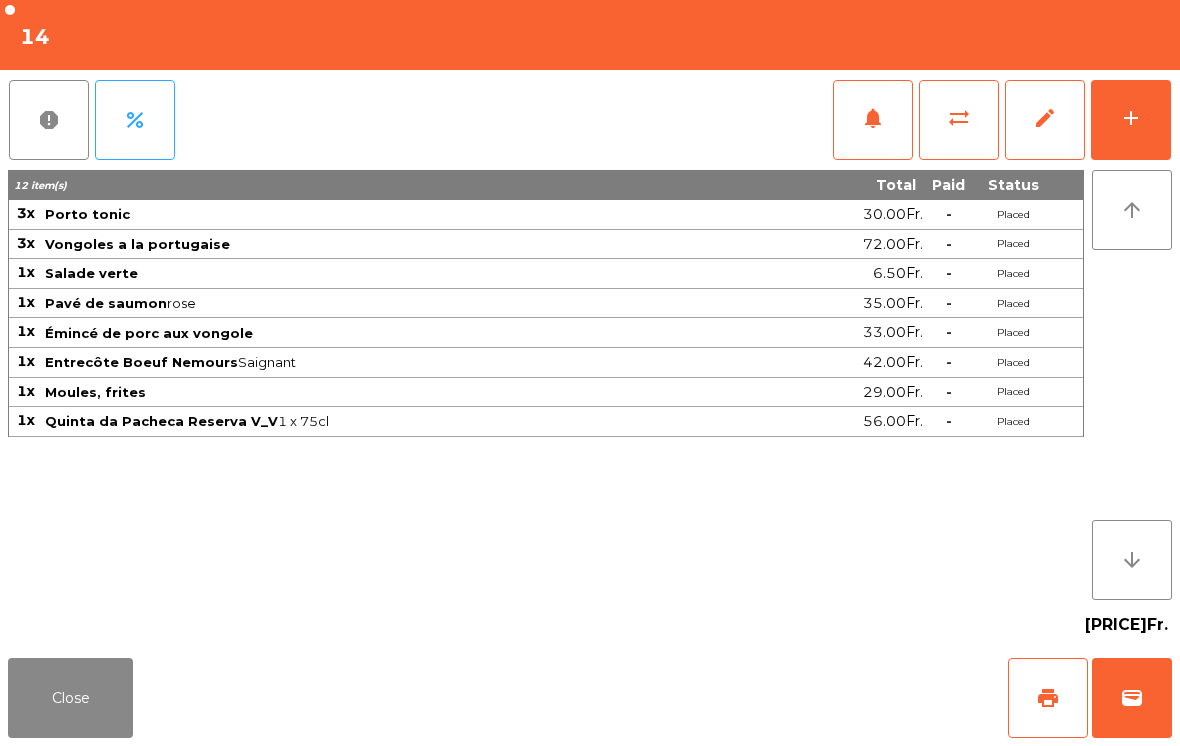 click on "Close" 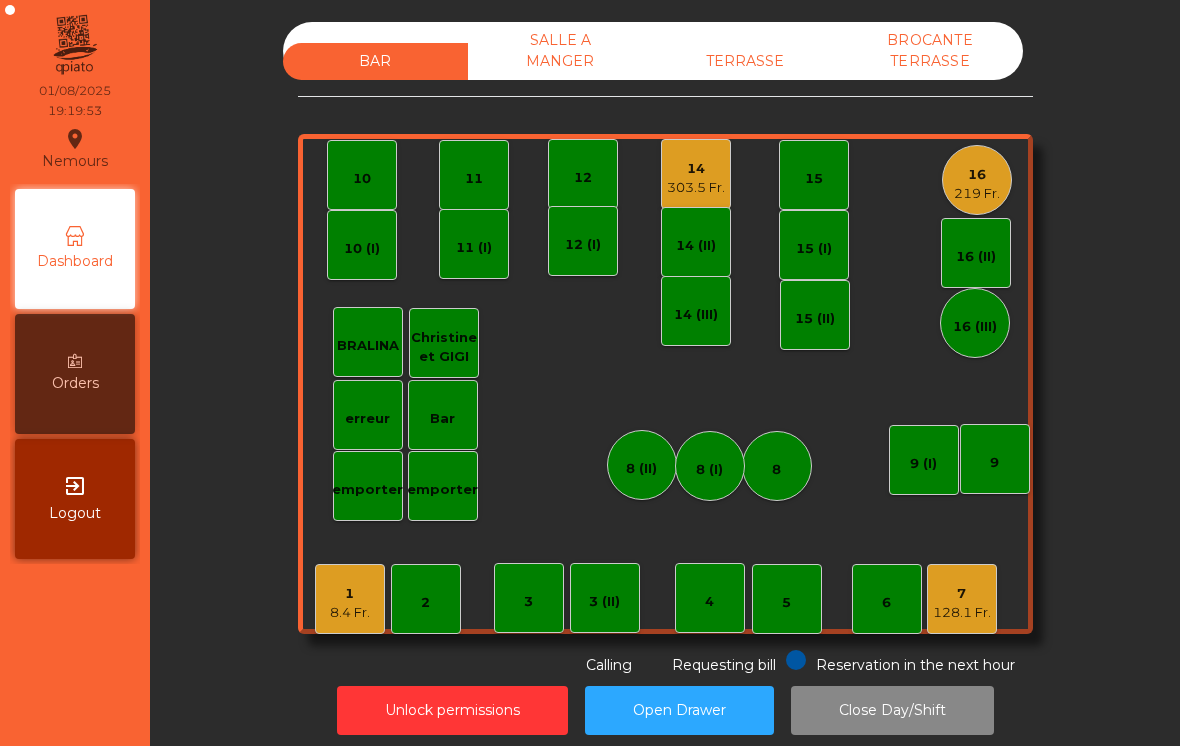 click on "7" 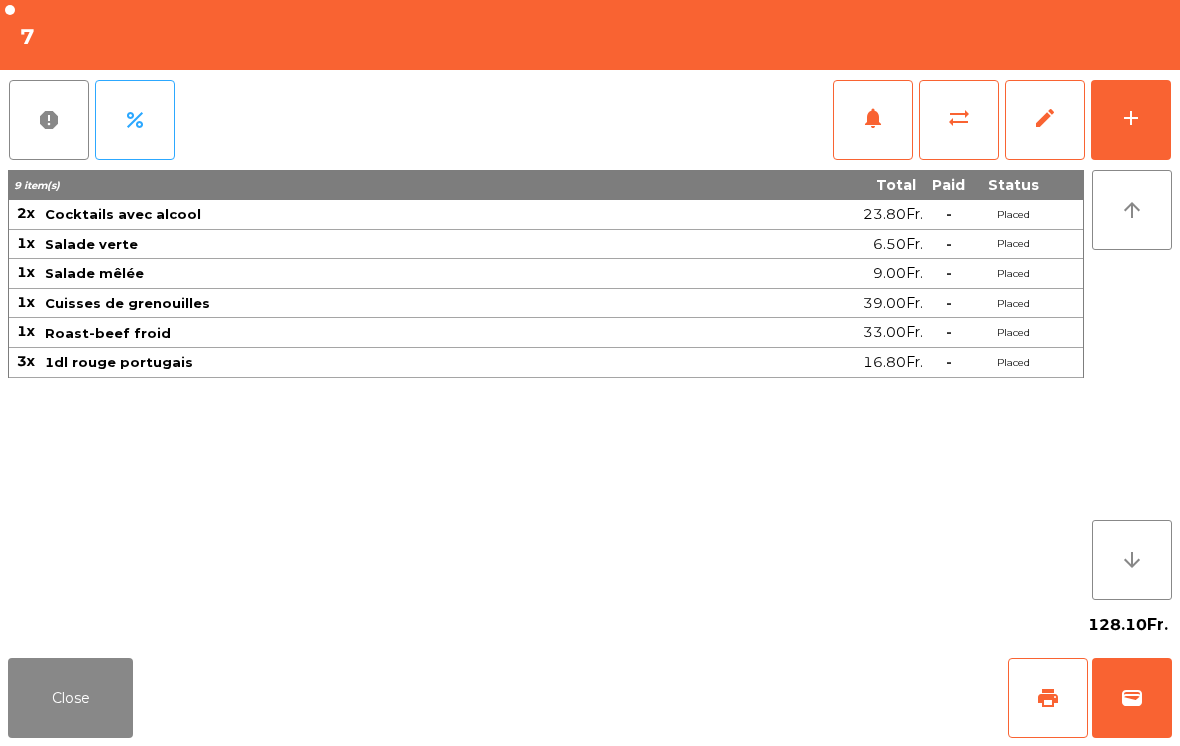 click on "notifications" 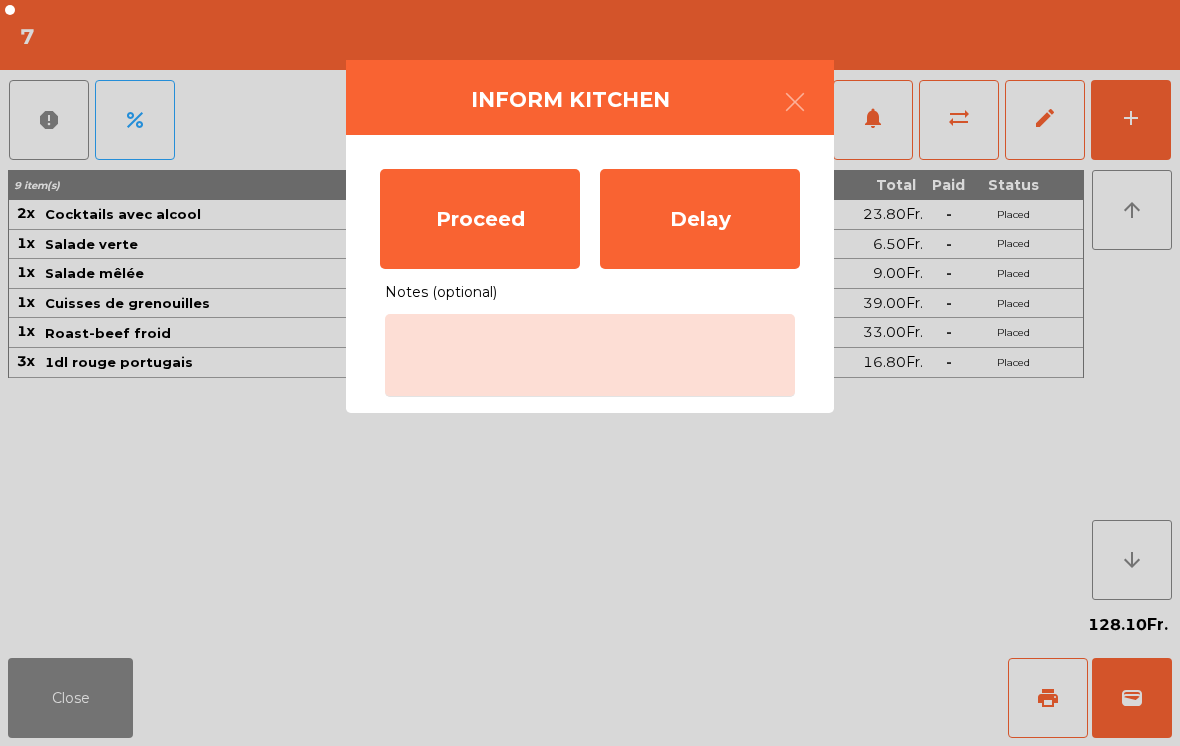 click on "Proceed" 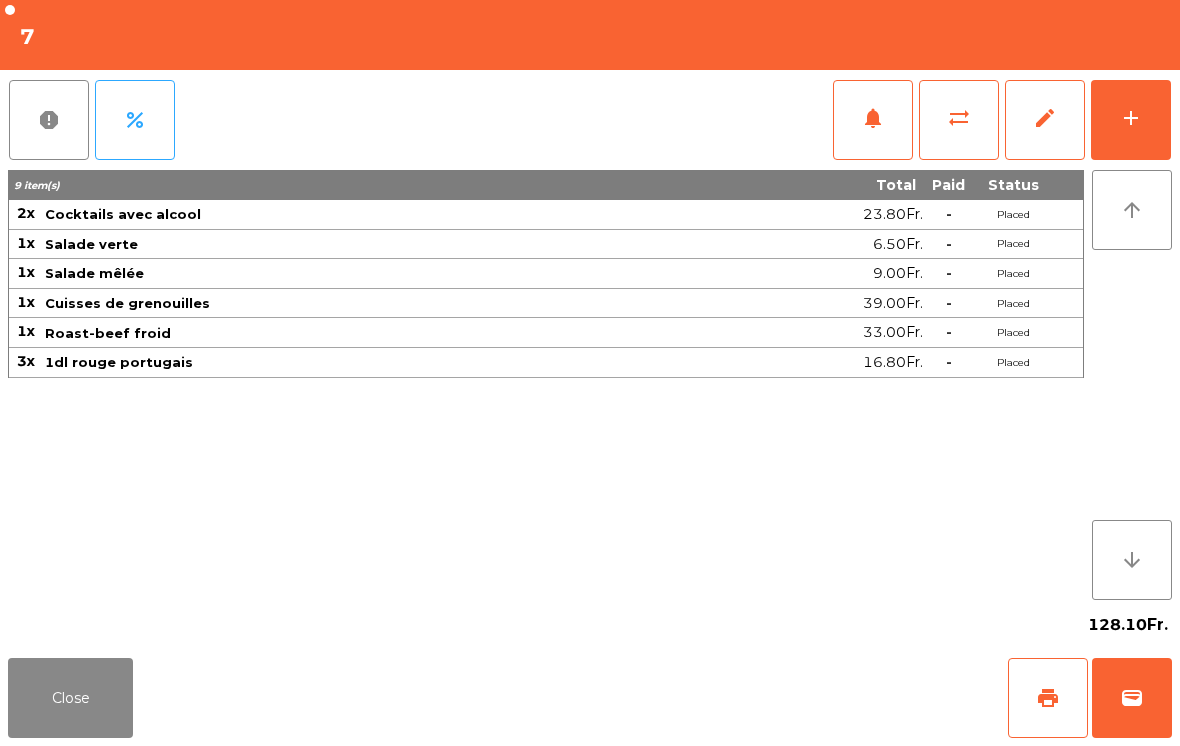 click on "Close" 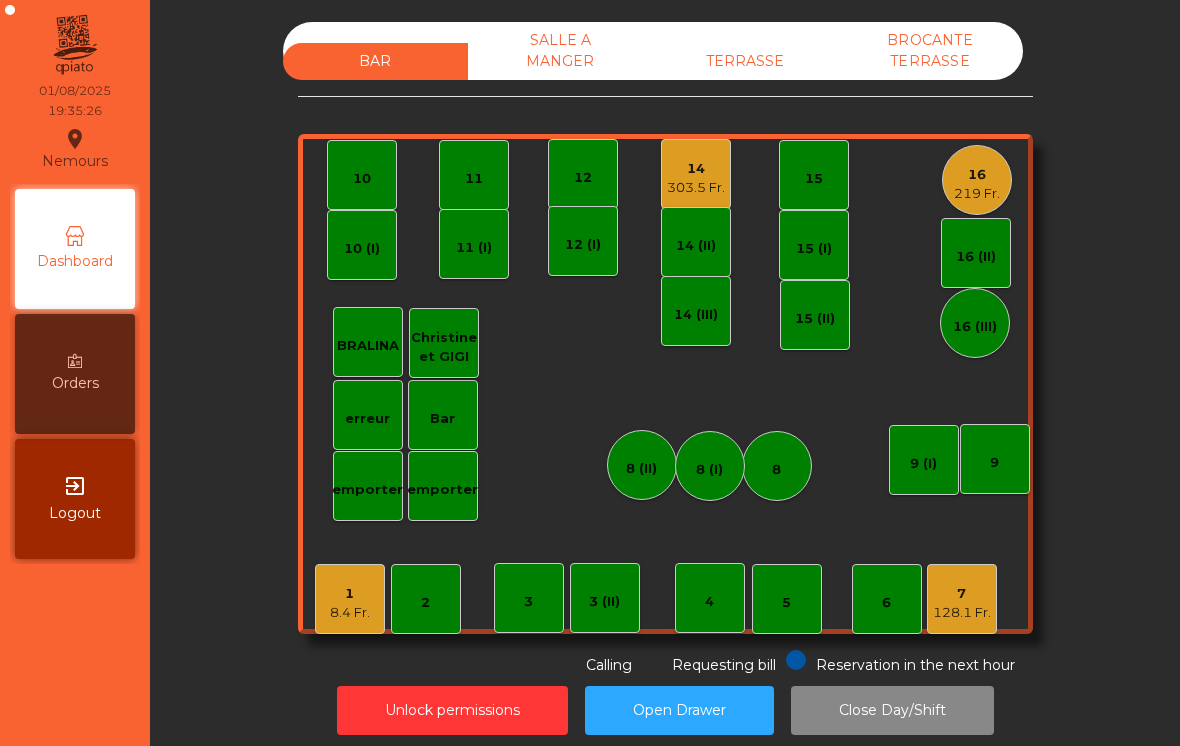 click on "4" 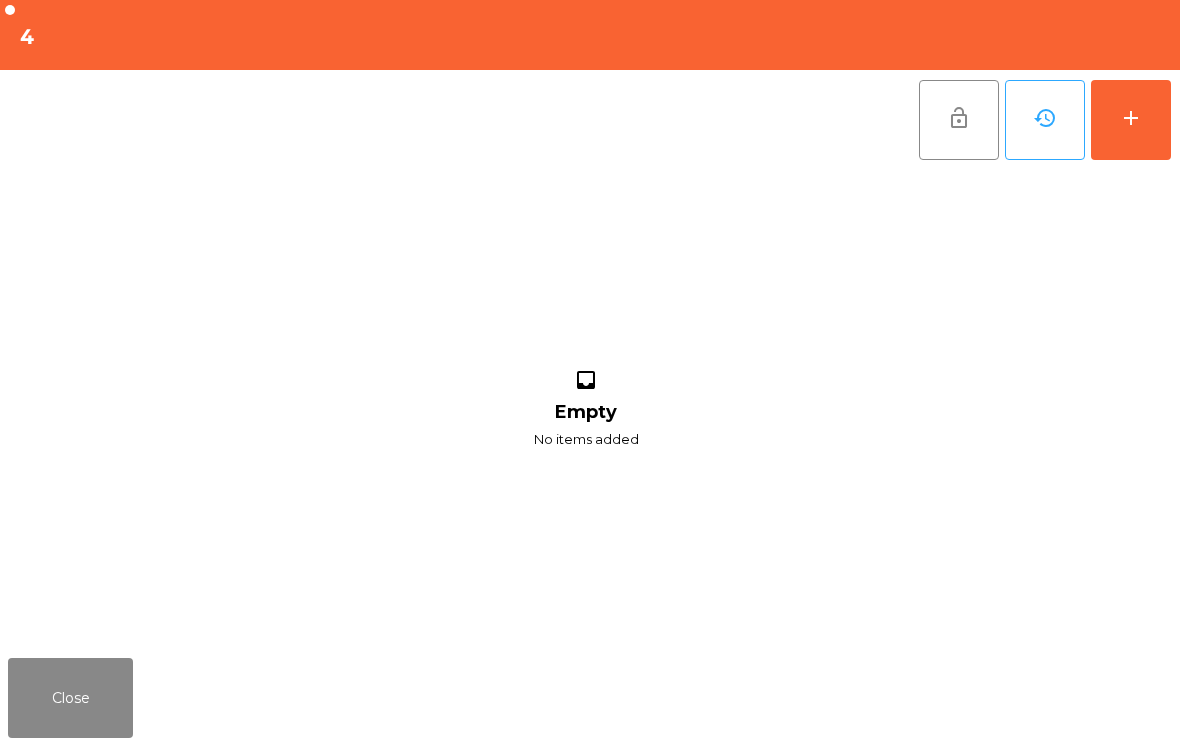 click on "add" 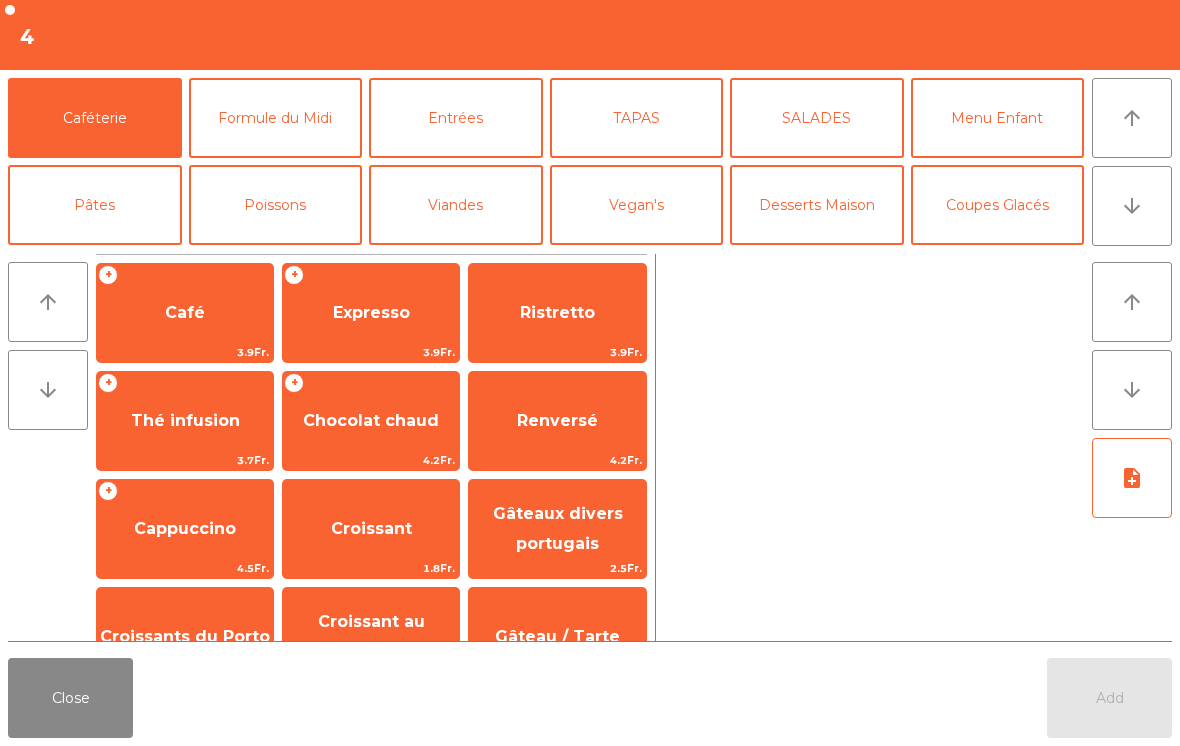 scroll, scrollTop: 11, scrollLeft: 0, axis: vertical 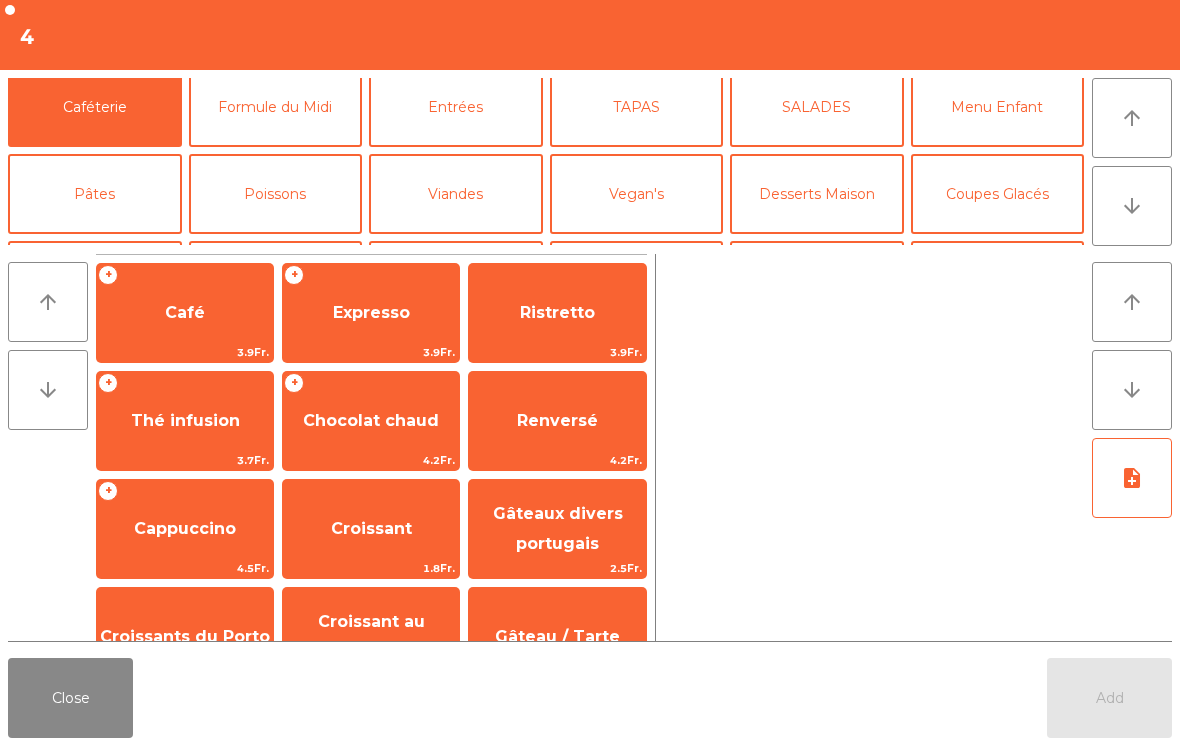 click on "Bières" 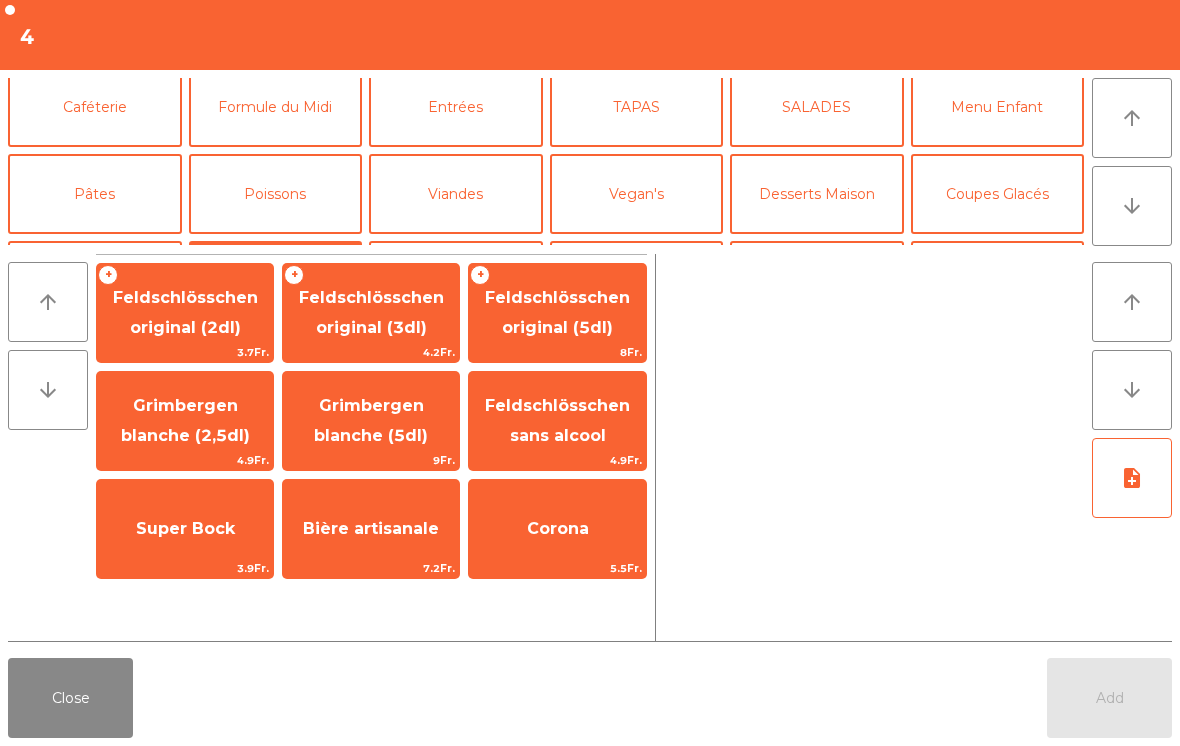 click on "Mineral" 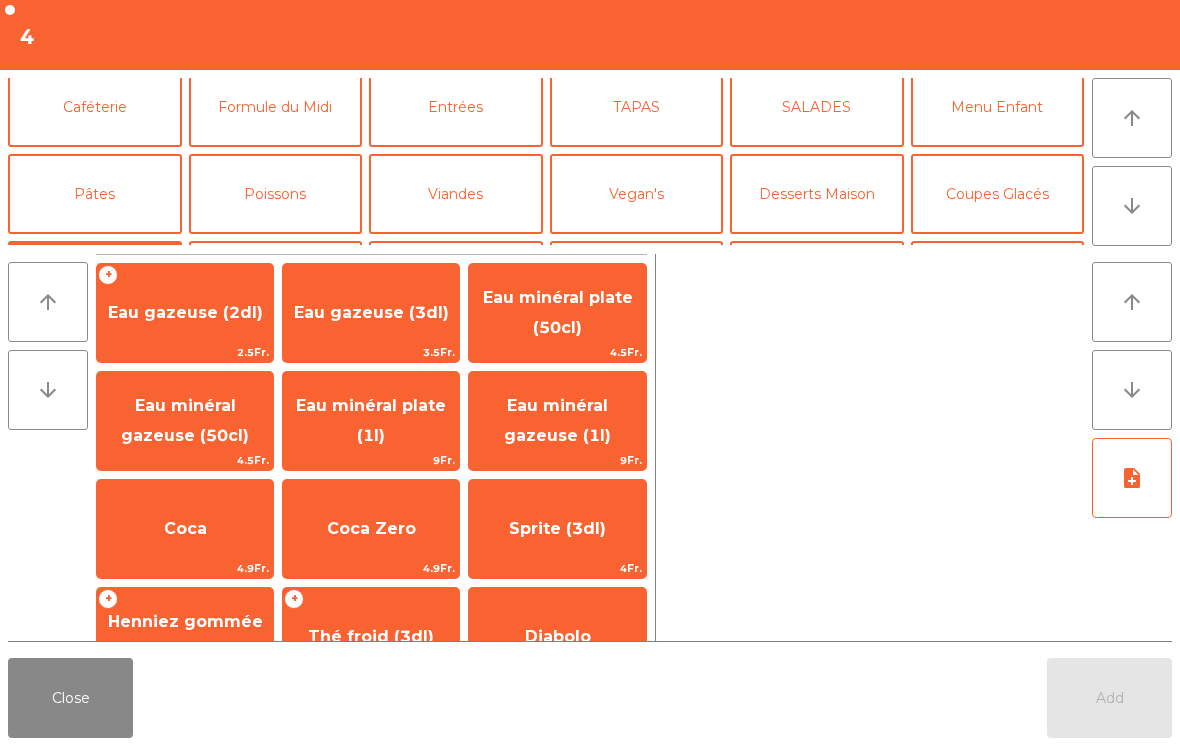 scroll, scrollTop: 102, scrollLeft: 0, axis: vertical 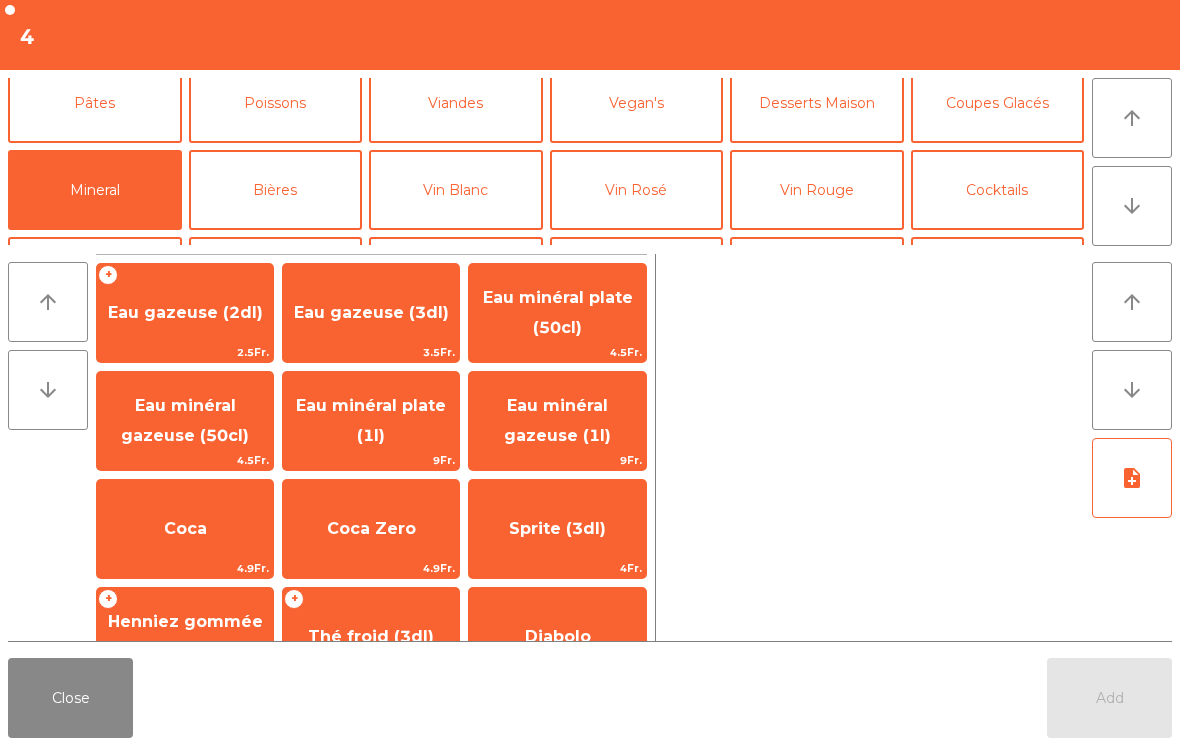 click on "Eau minéral gazeuse (50cl)" 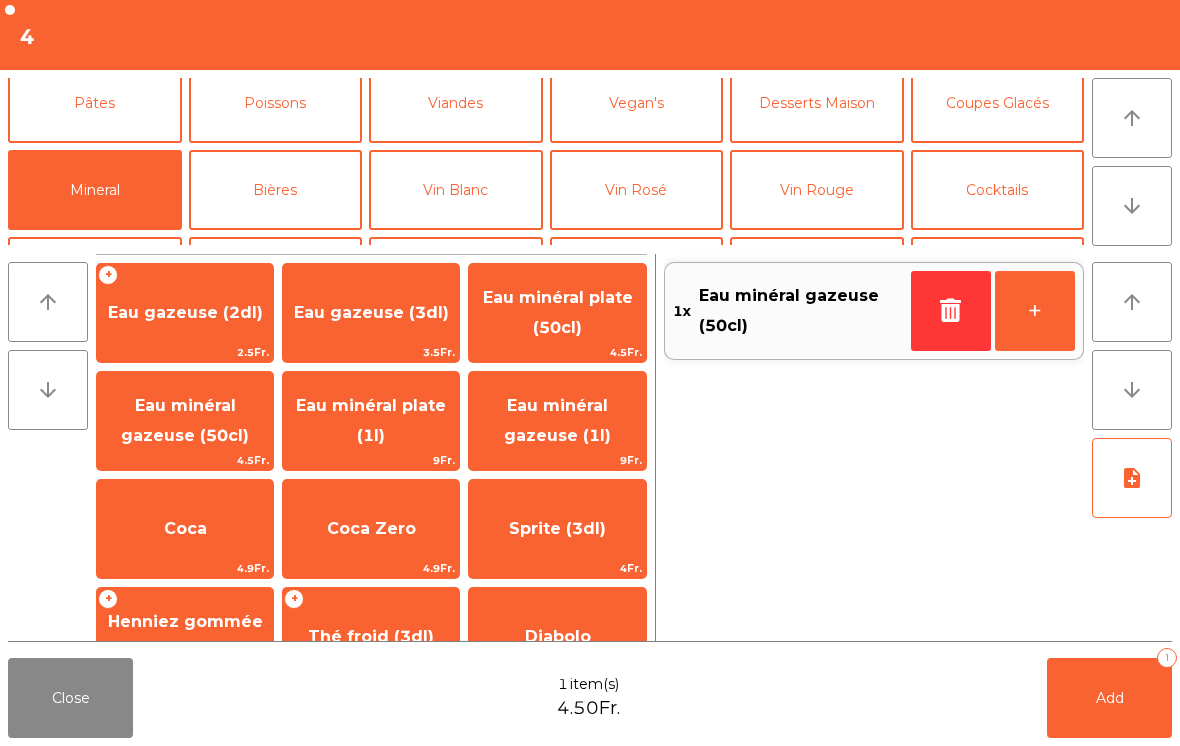 click on "Add   1" 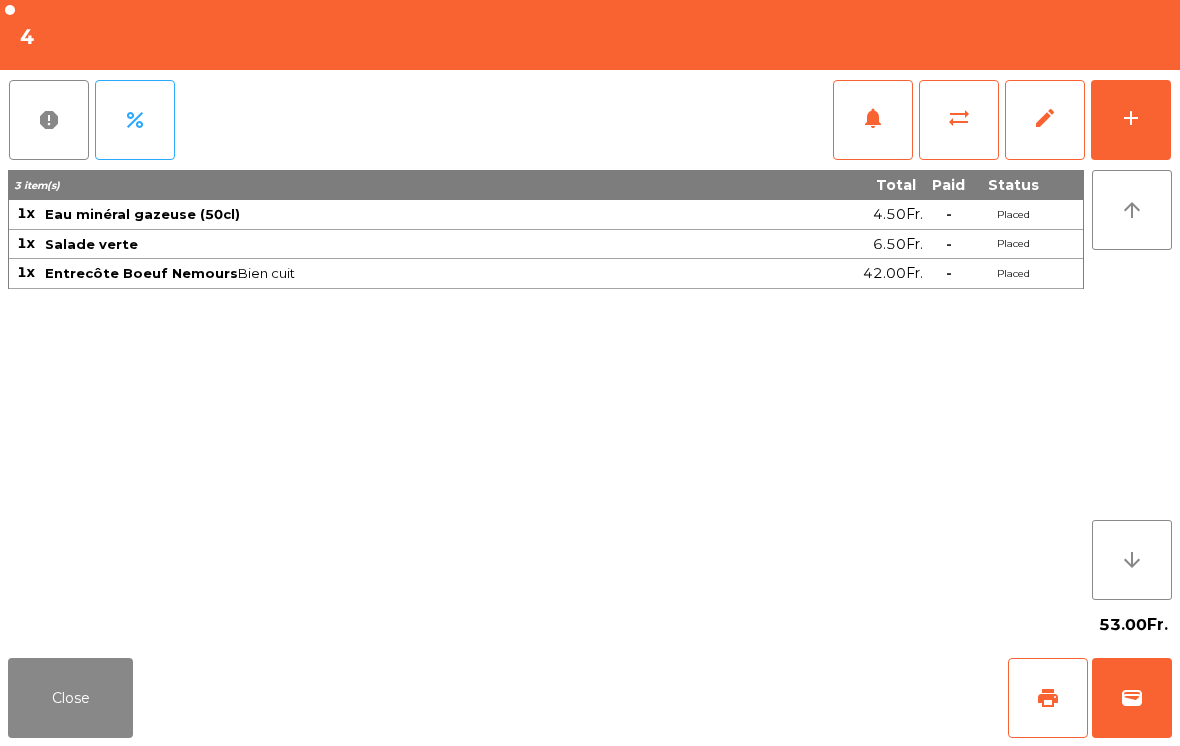 click on "Close" 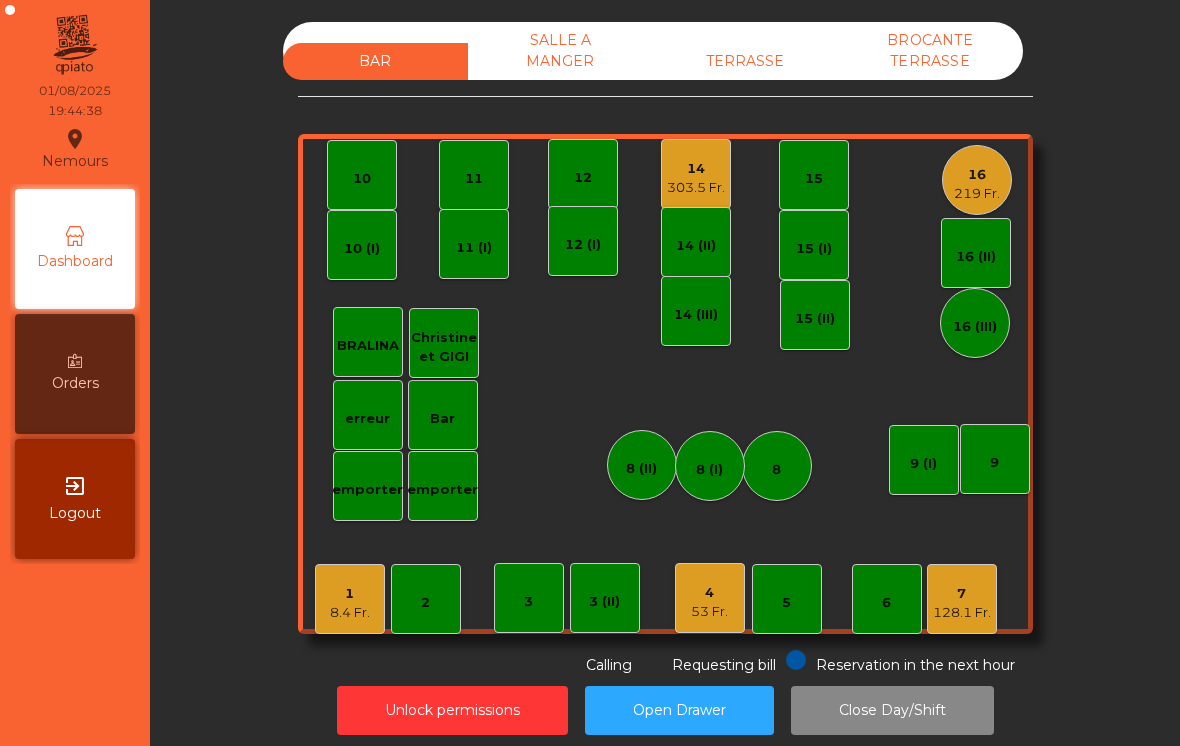 click on "14 (II)" 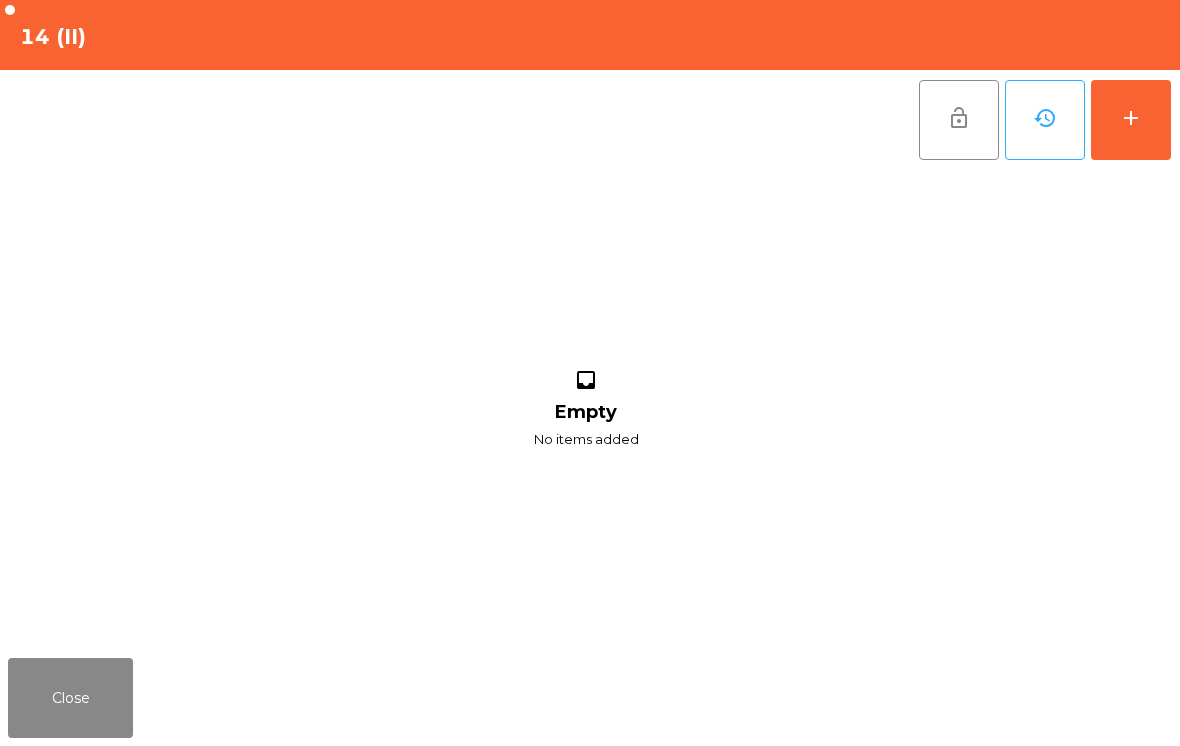 click on "Close" 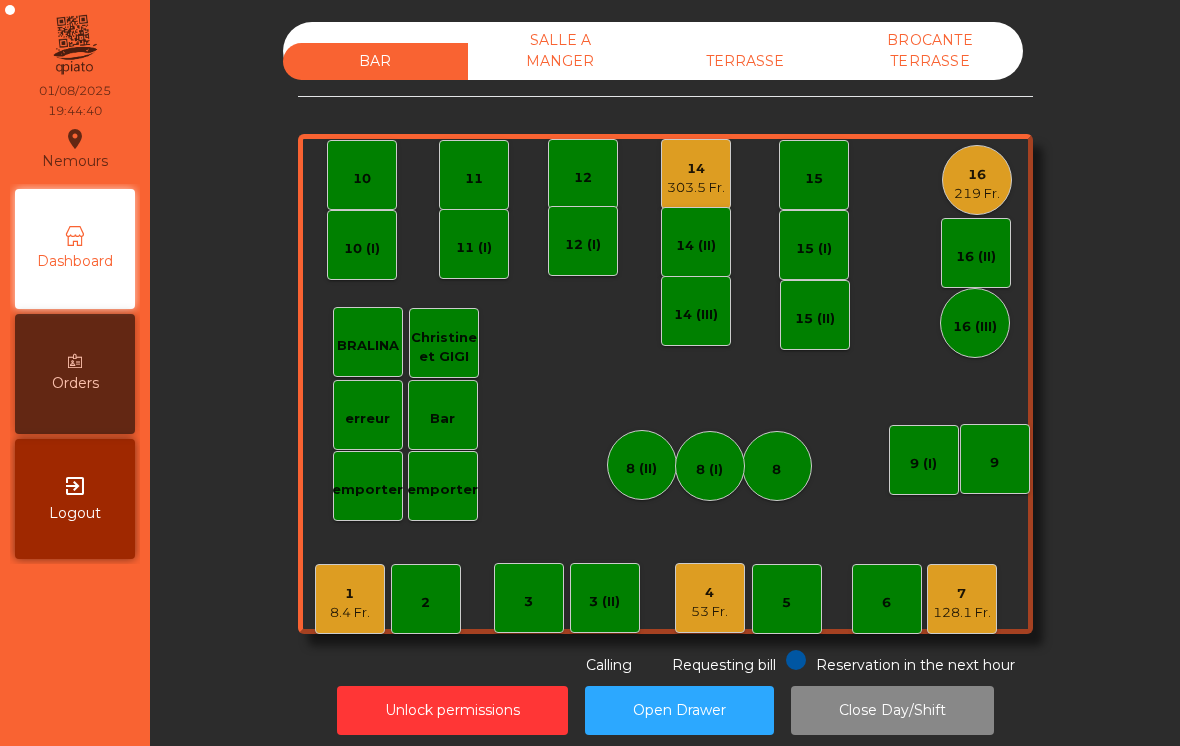 click on "14" 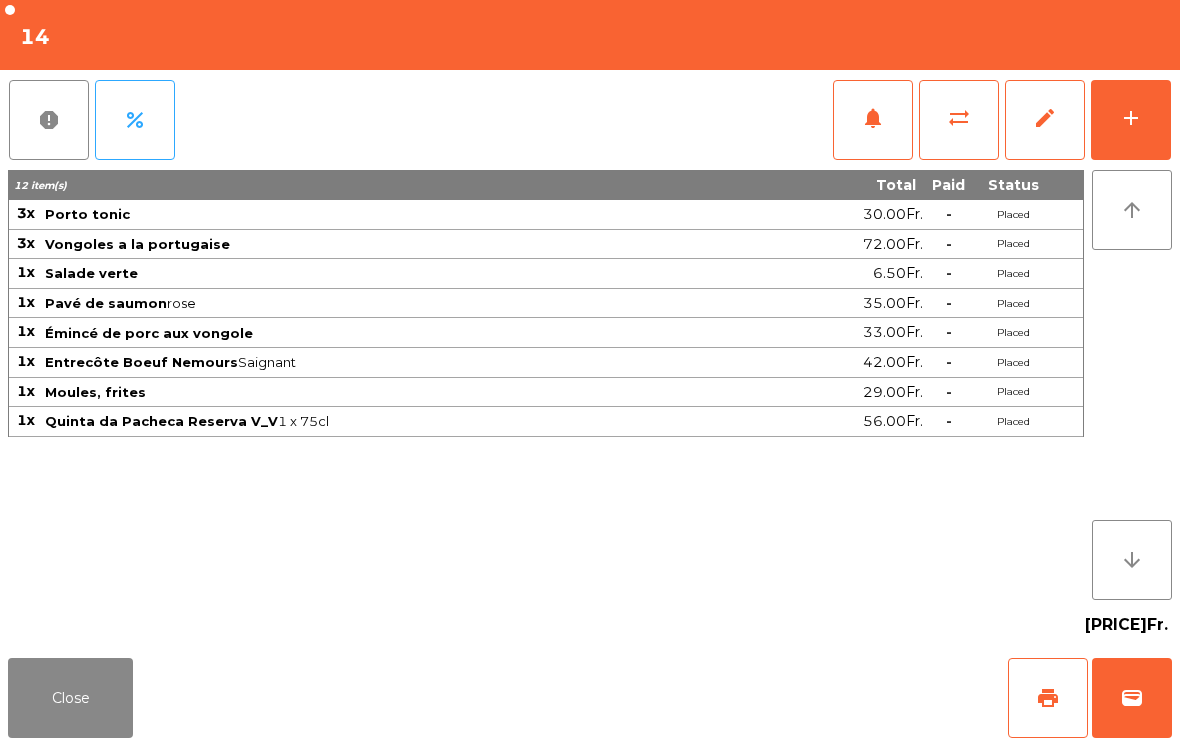 click on "Close" 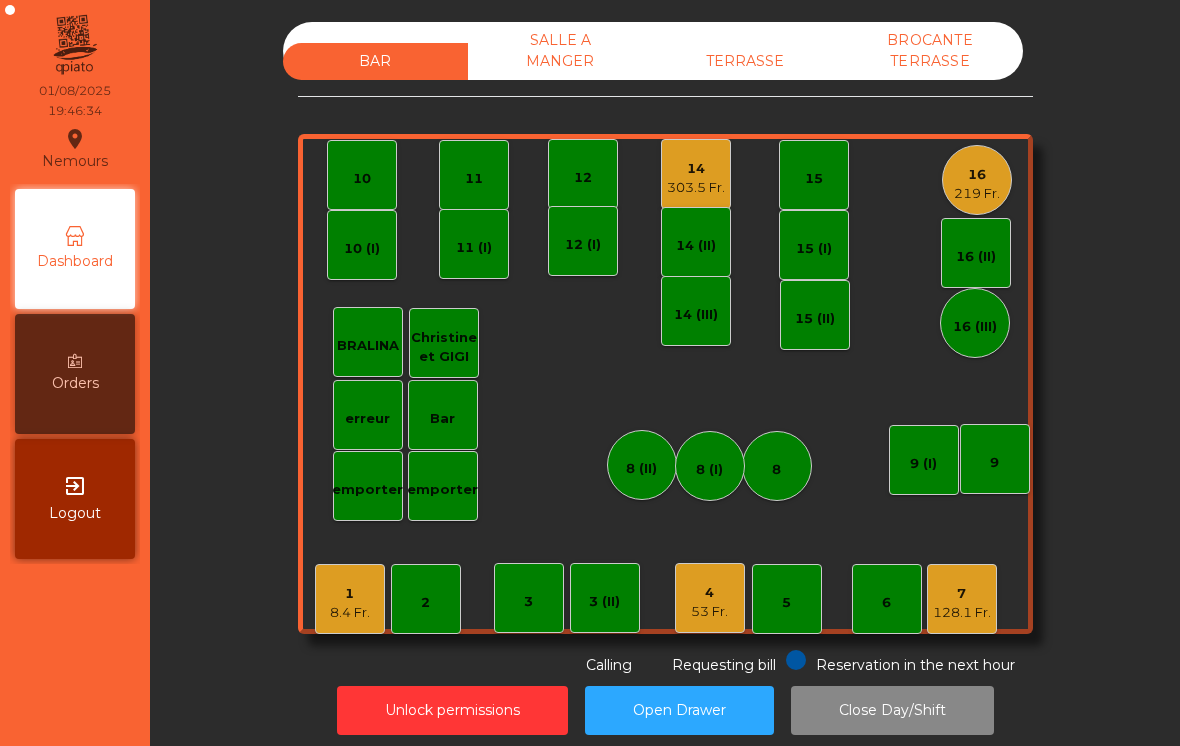 scroll, scrollTop: 0, scrollLeft: 0, axis: both 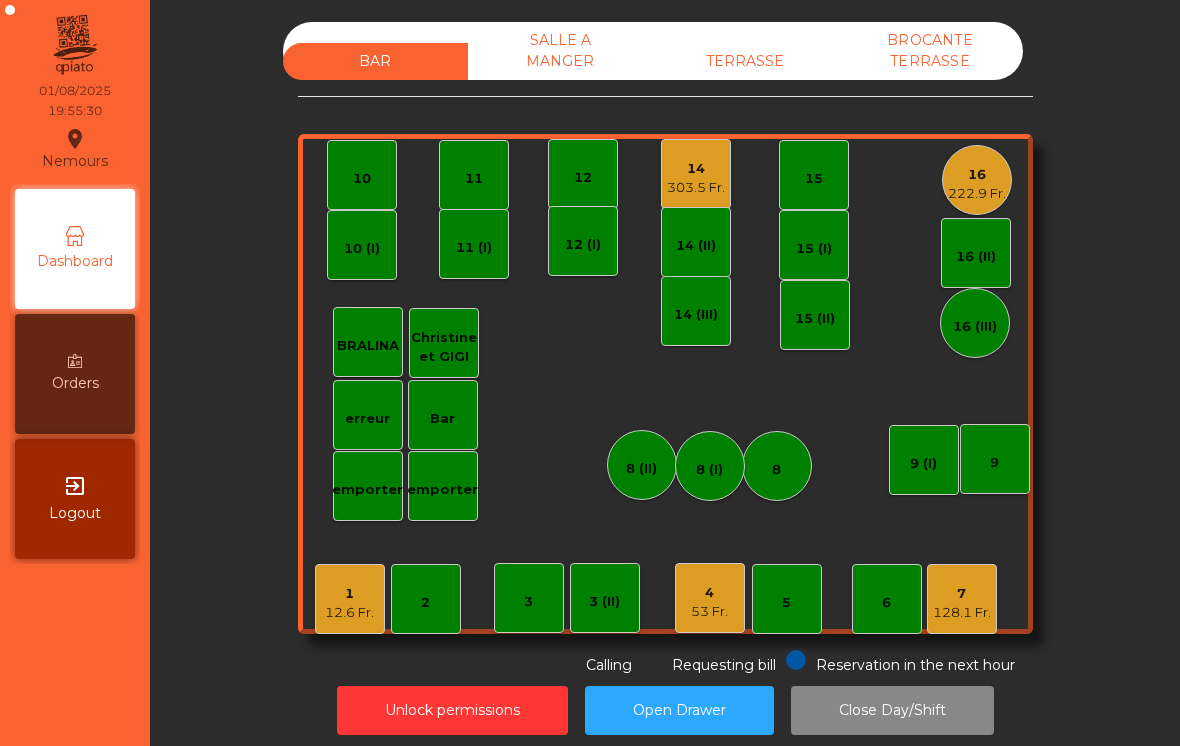click on "128.1 Fr." 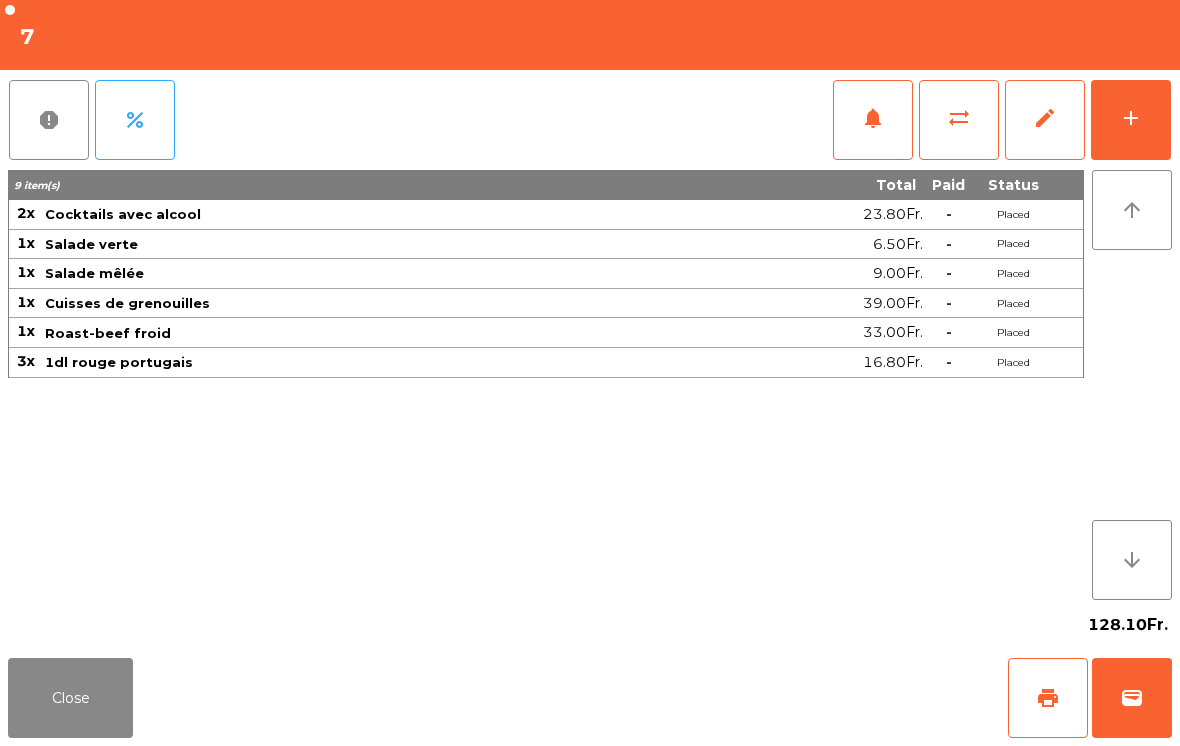 click on "add" 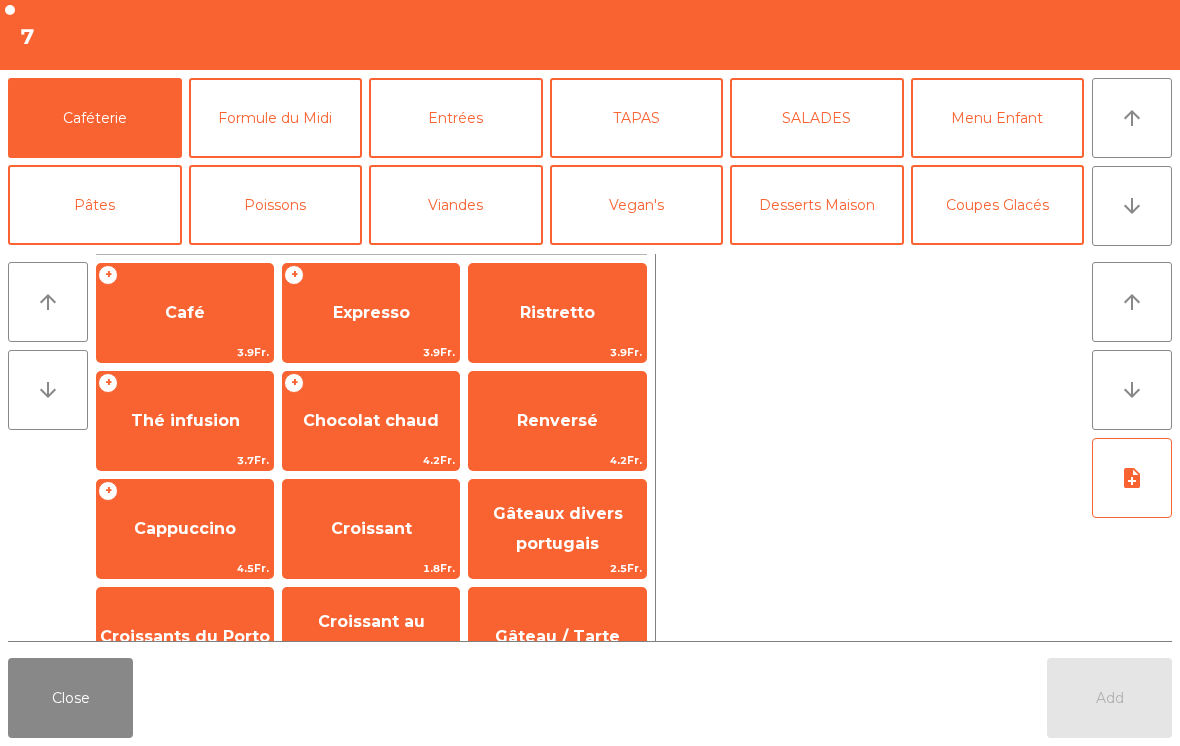 click on "Desserts Maison" 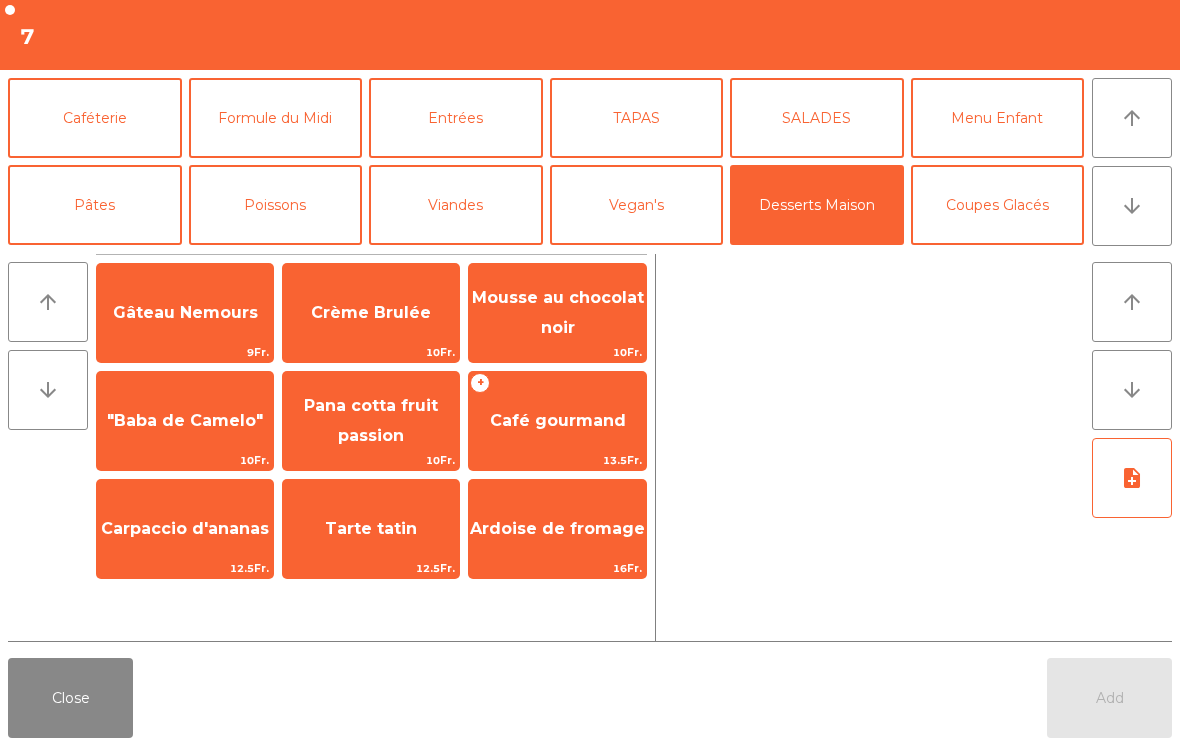click on "Pana cotta fruit passion" 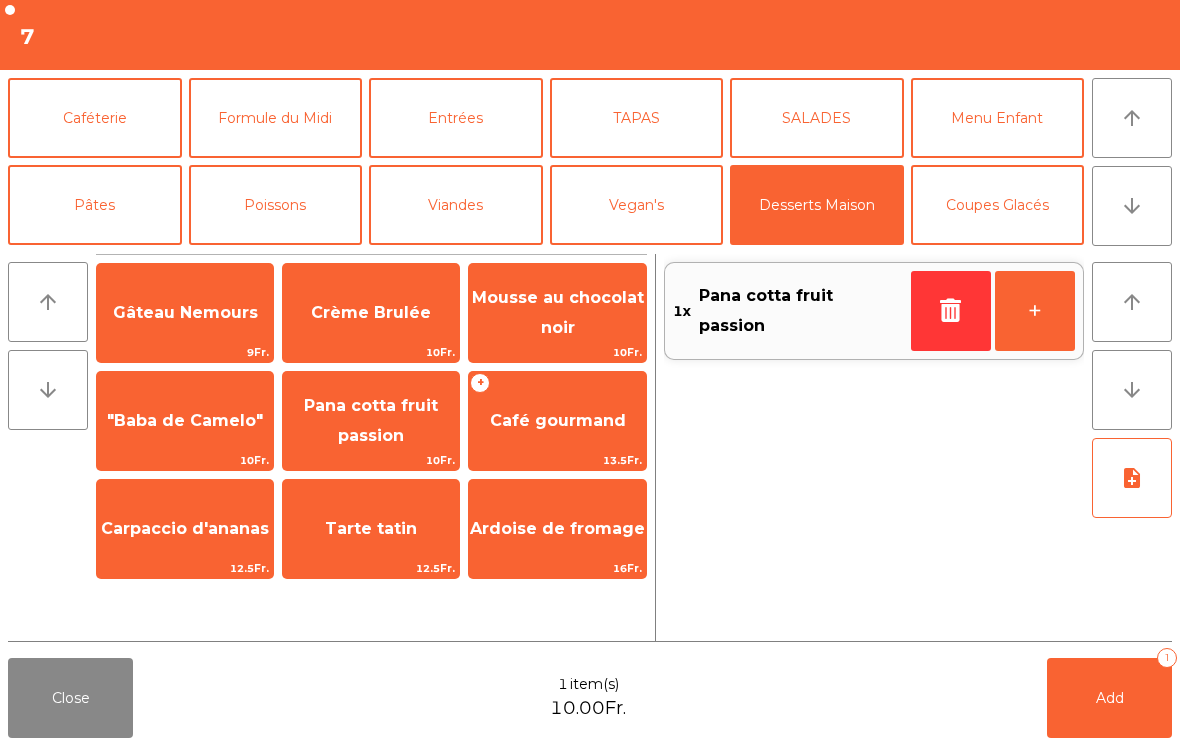 click on "Café gourmand" 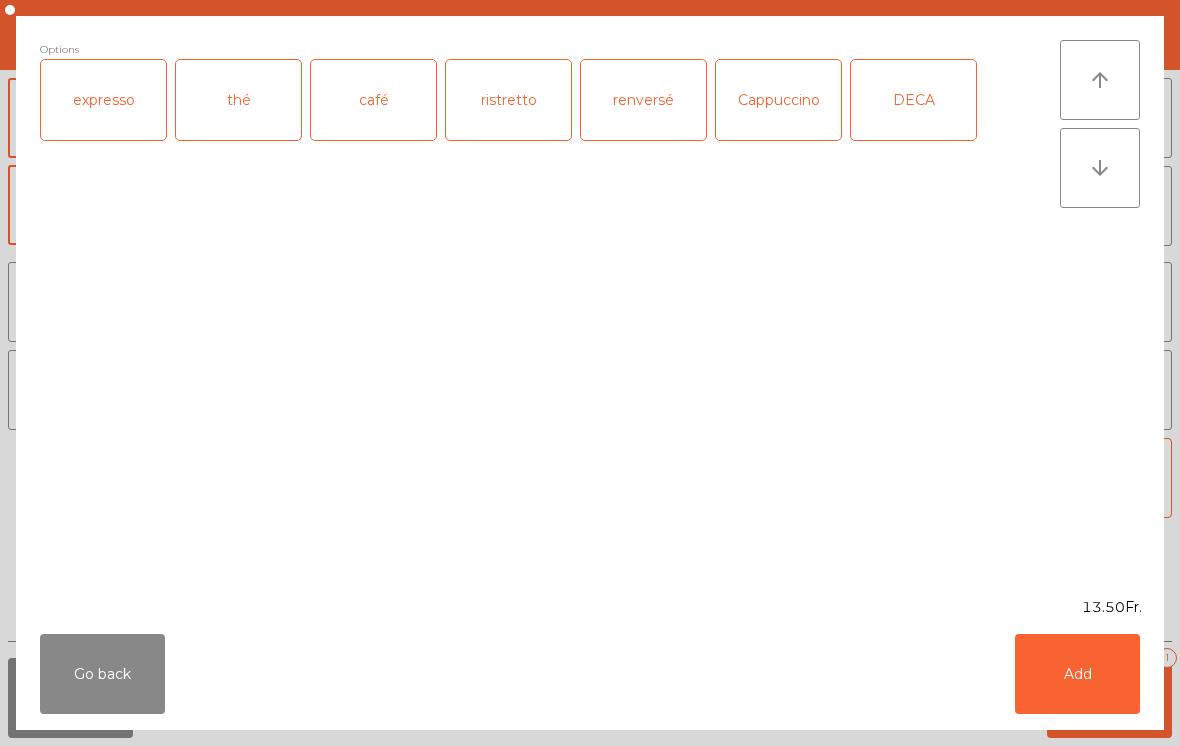click on "café" 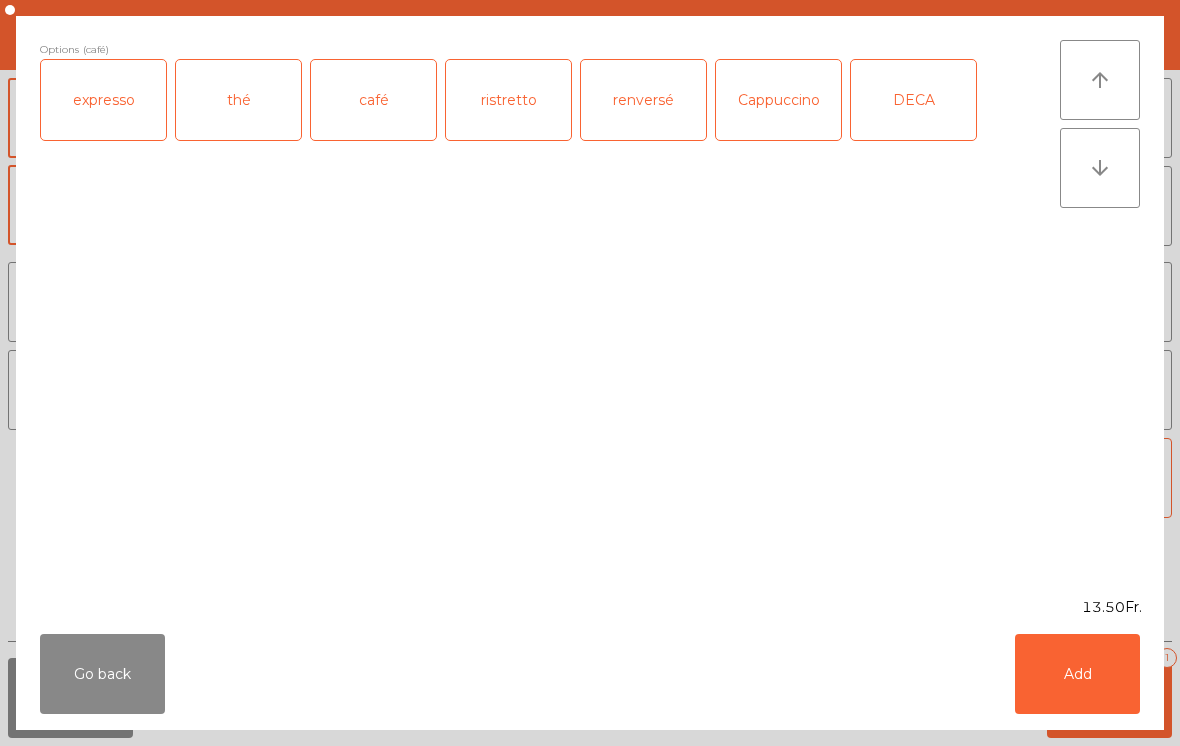 click on "Add" 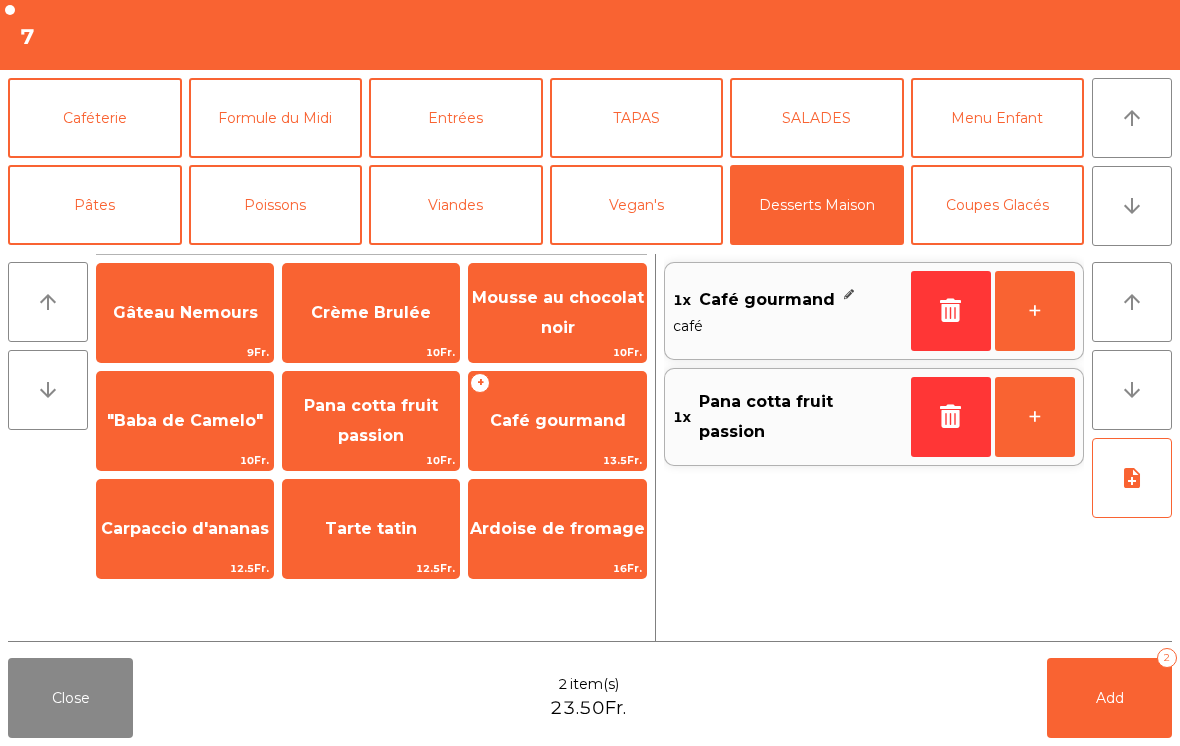 click on "Caféterie" 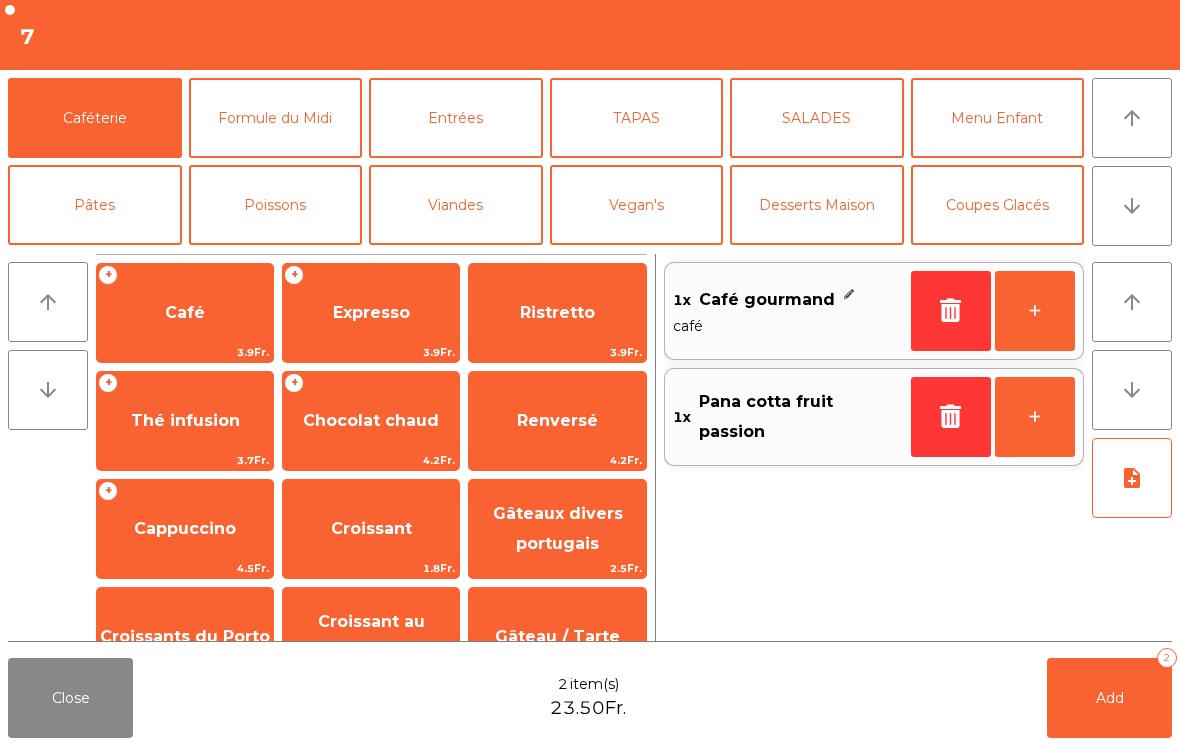 click on "3.9Fr." 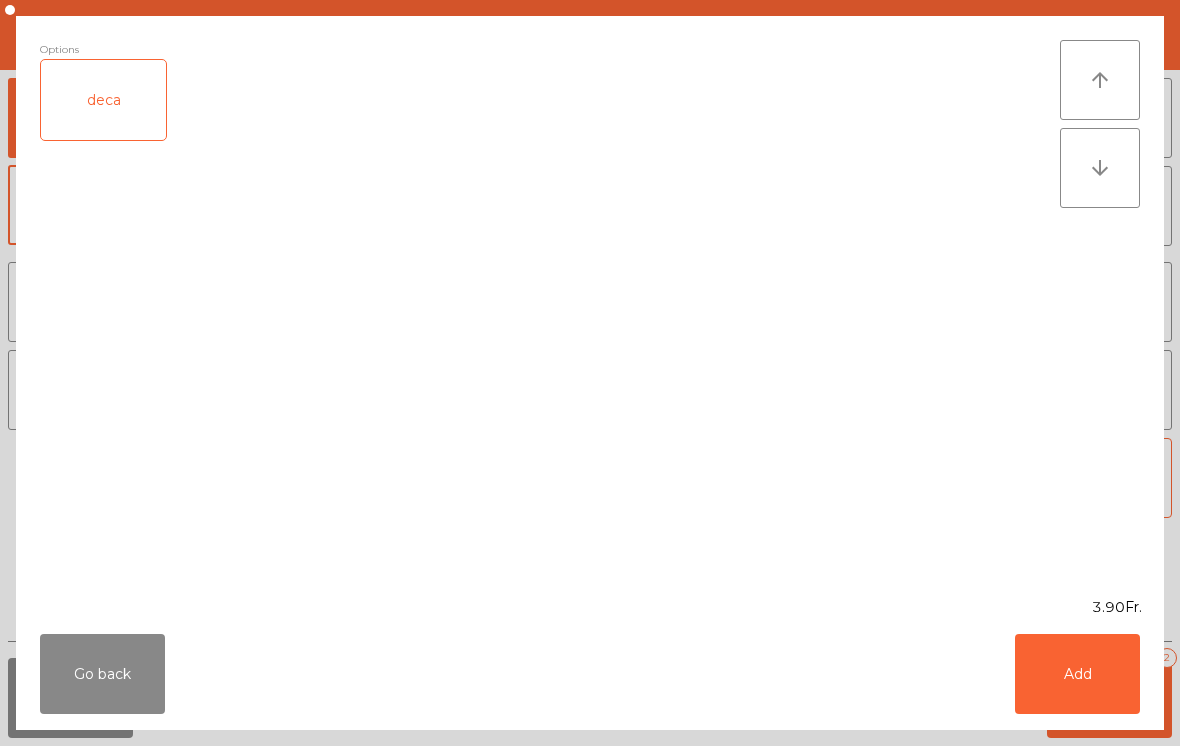 click on "deca" 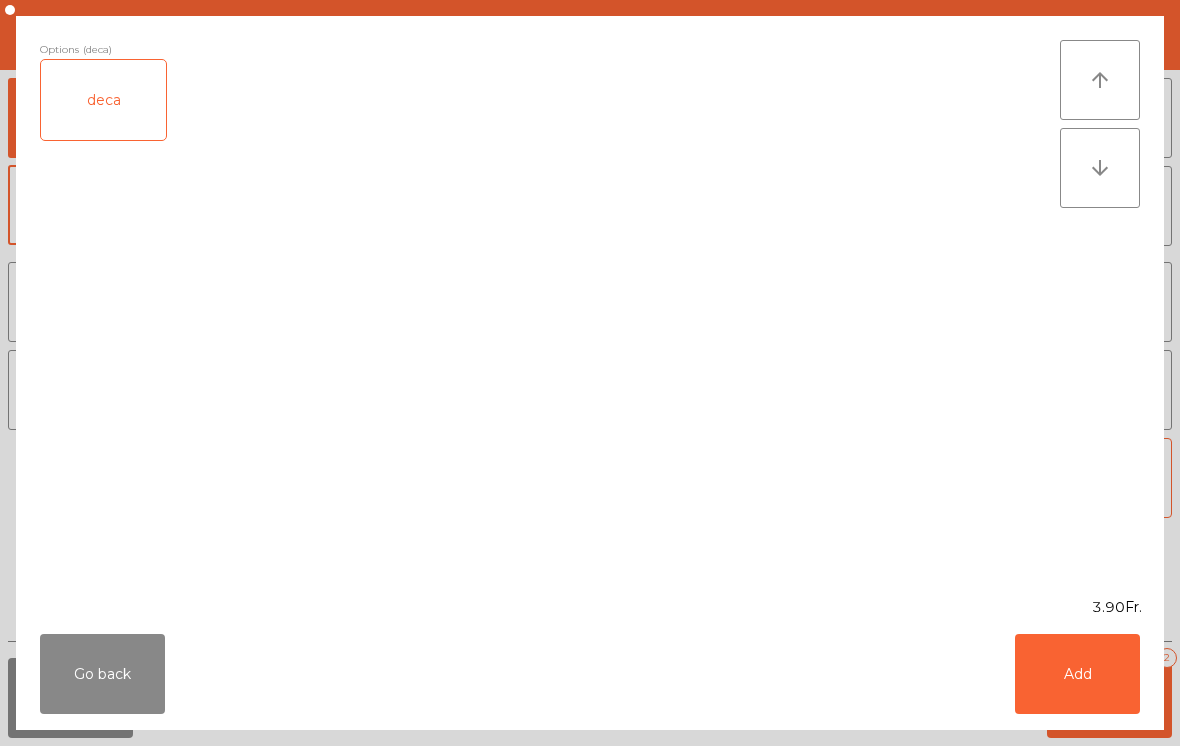 click on "Add" 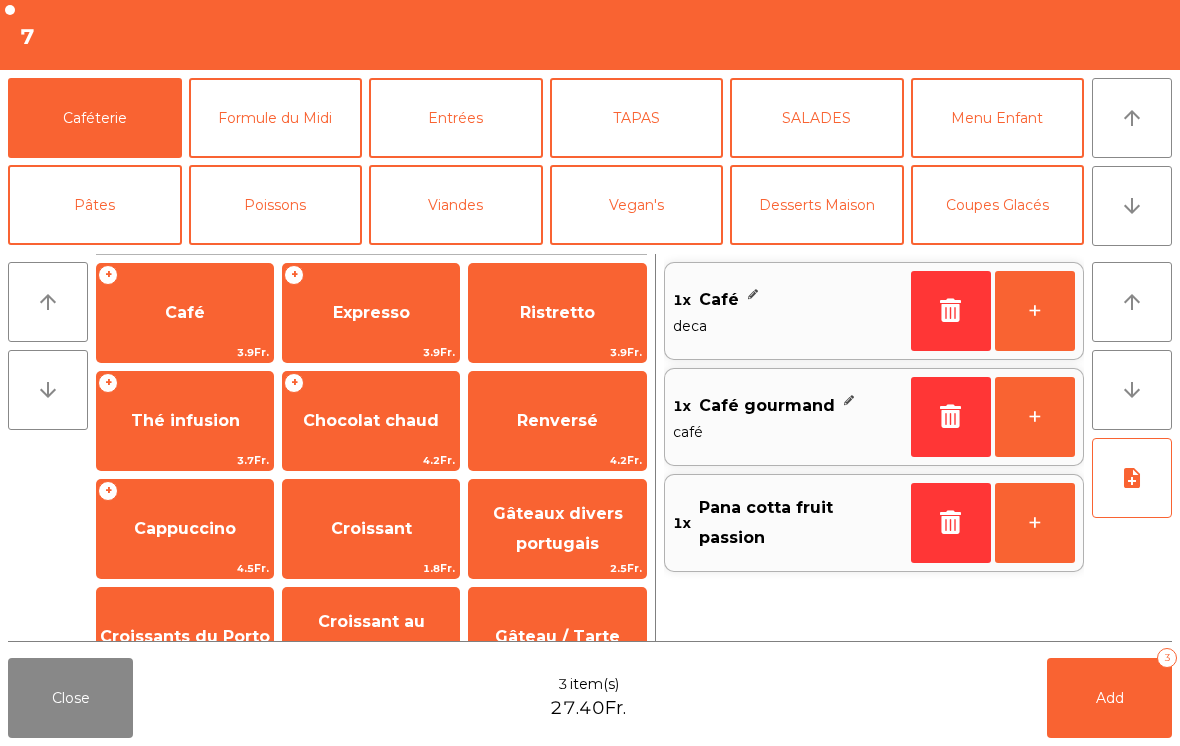 click on "Add" 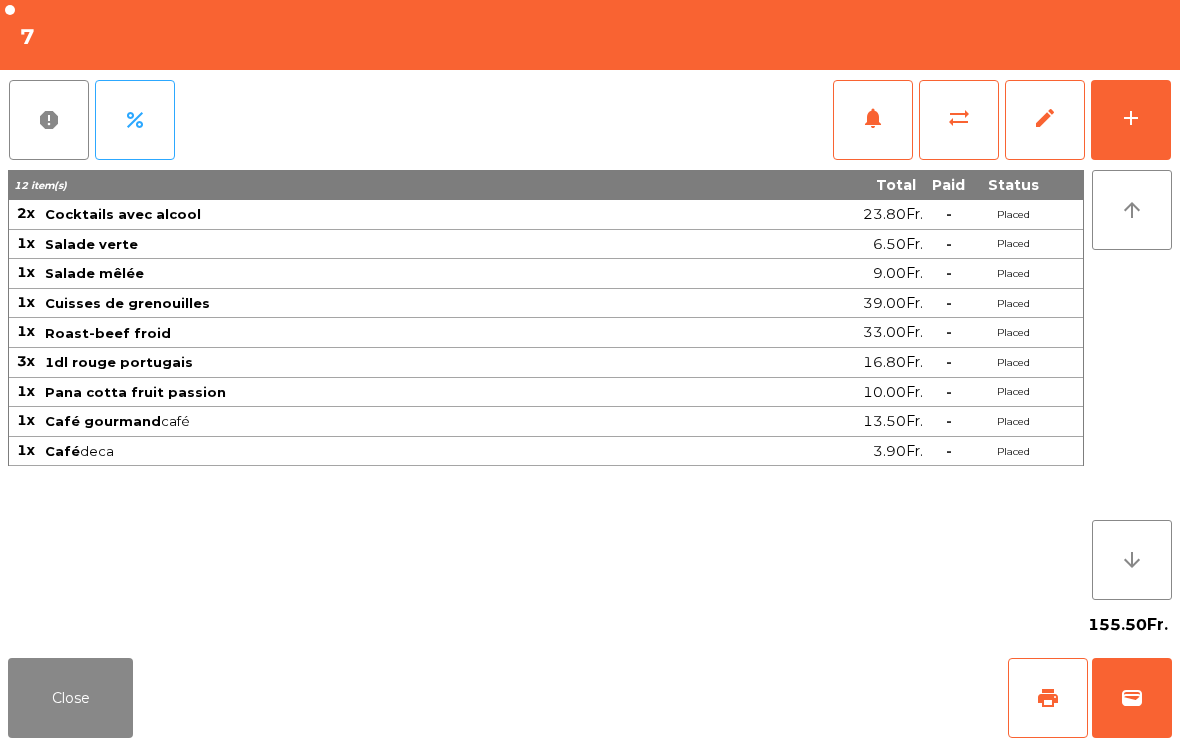 click on "Close" 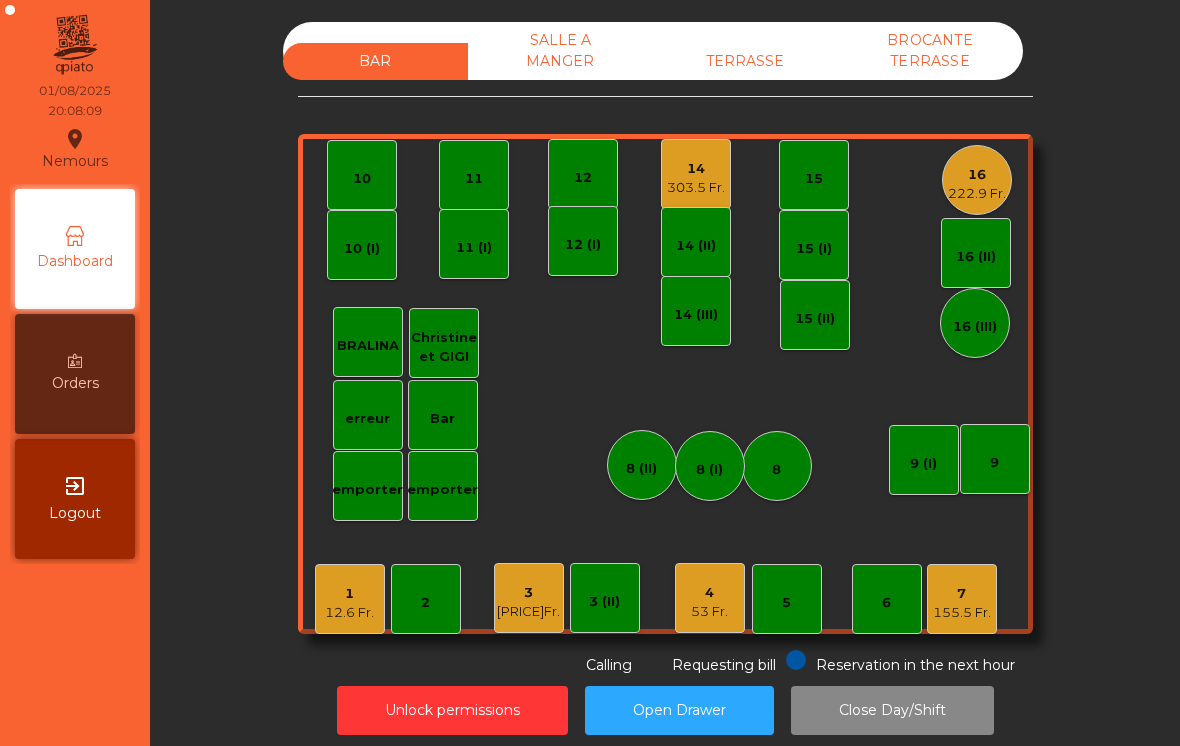 click on "3   78.4 Fr." 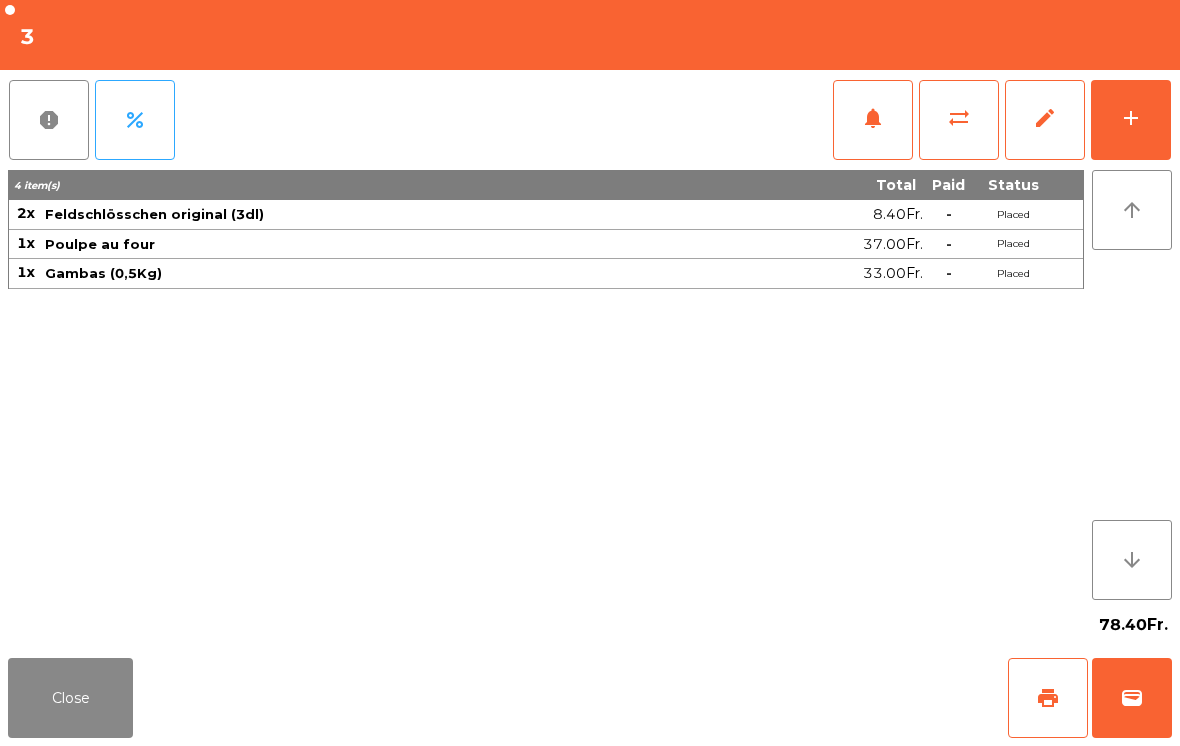click on "add" 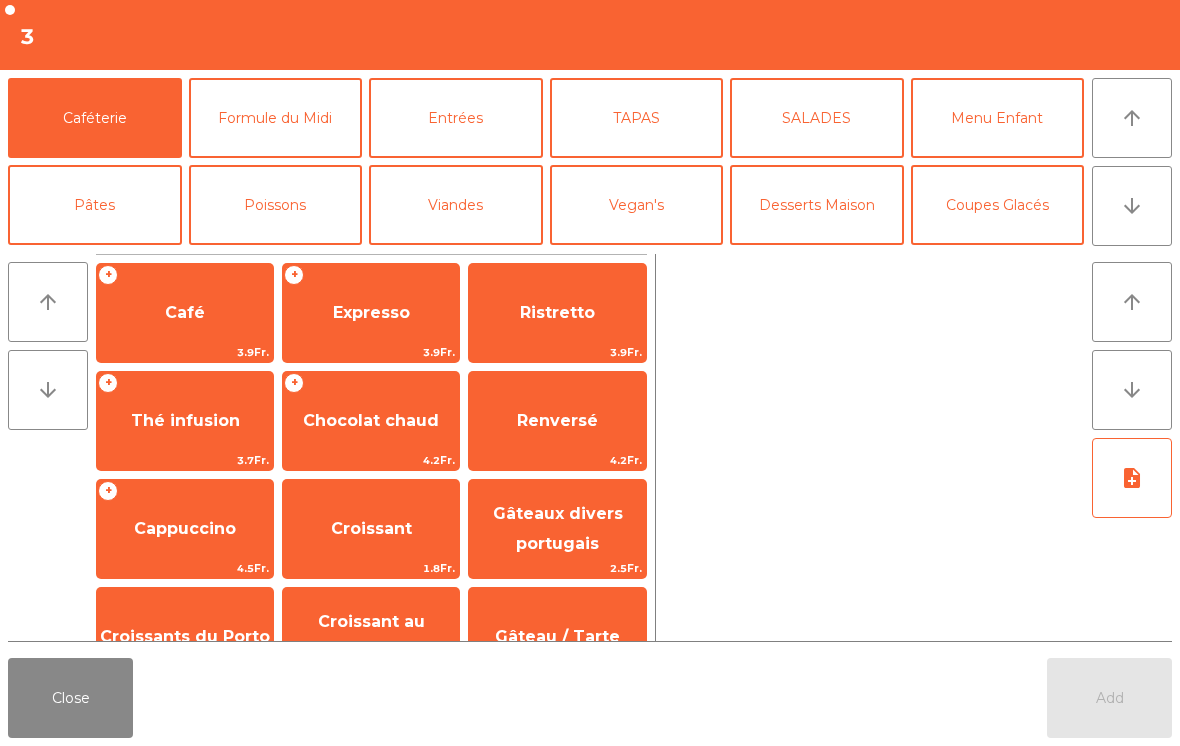 scroll, scrollTop: 6, scrollLeft: 0, axis: vertical 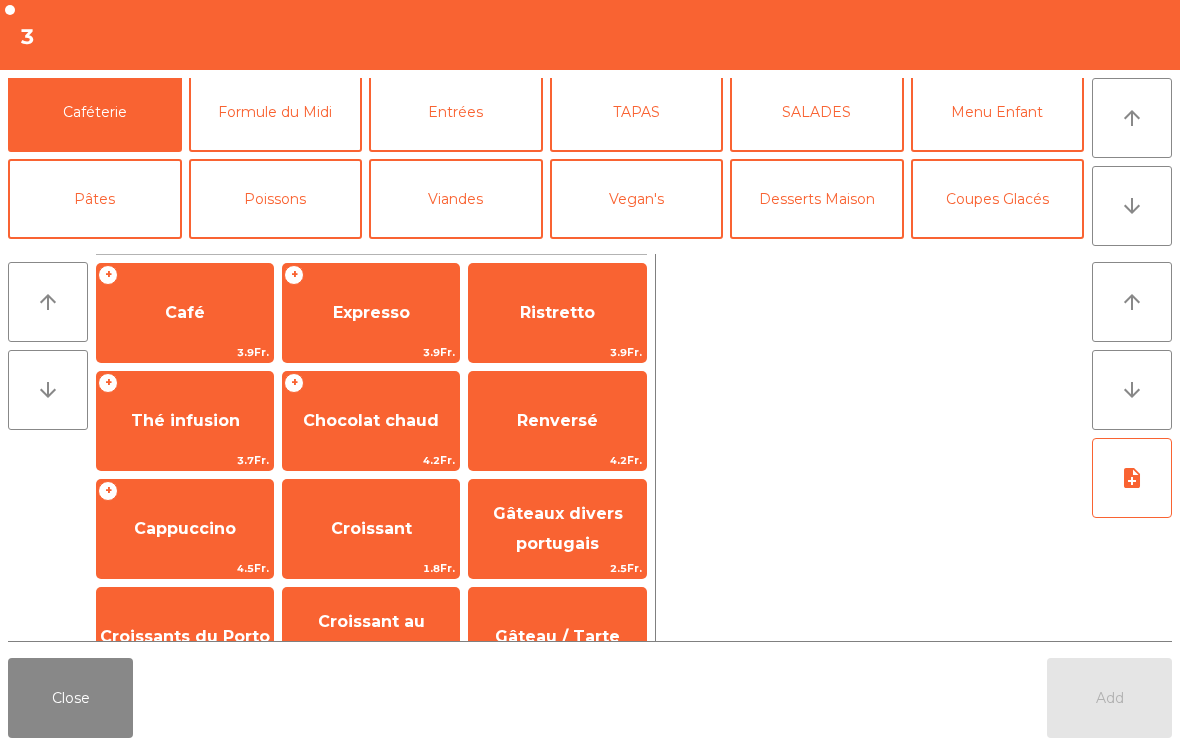 click on "Bières" 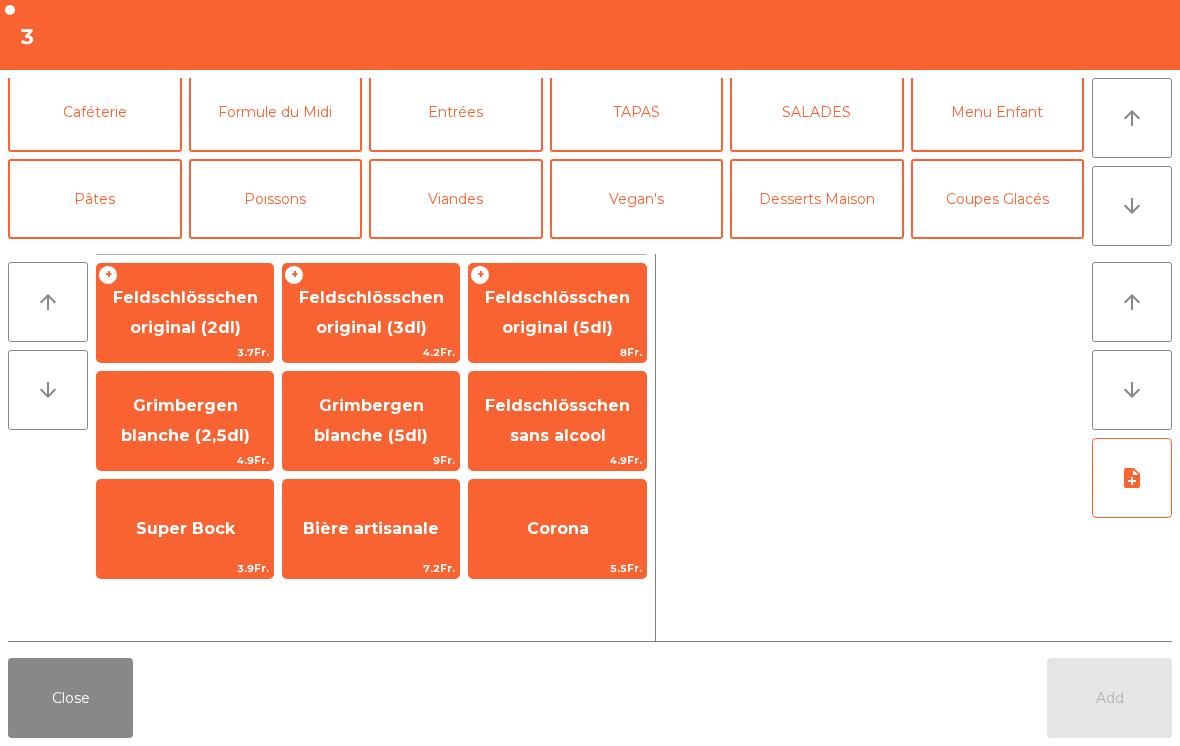 scroll, scrollTop: 159, scrollLeft: 0, axis: vertical 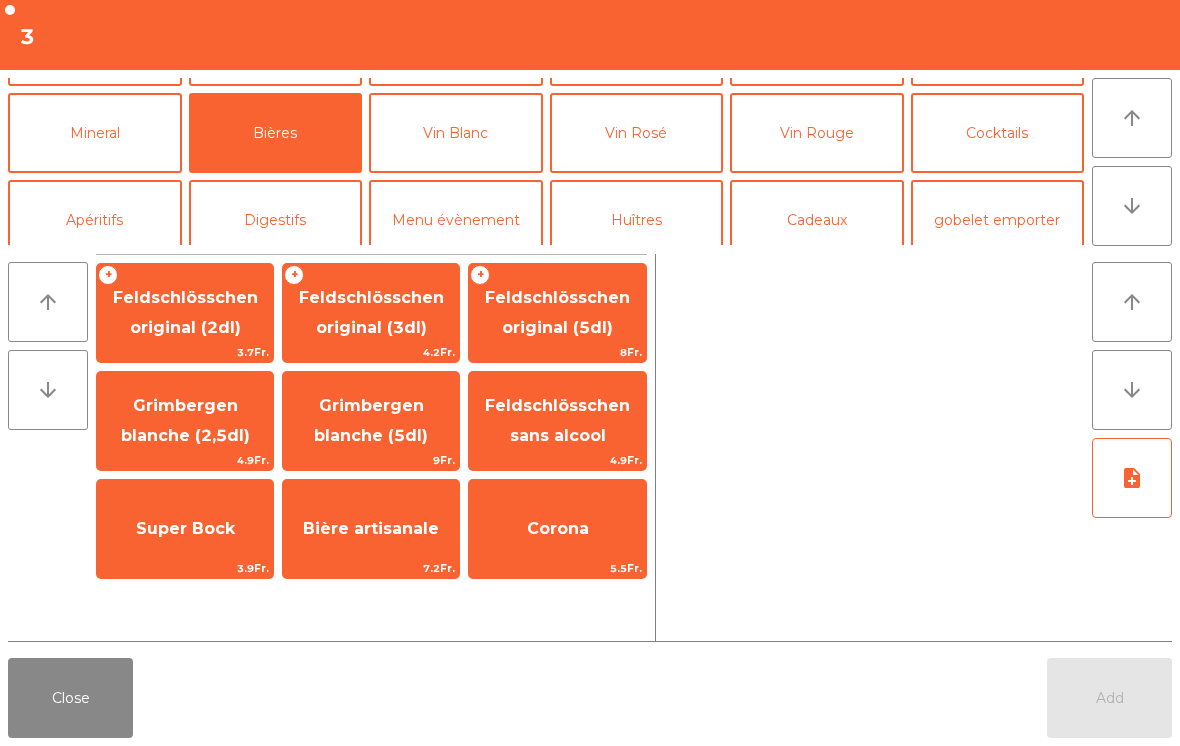 click on "Feldschlösschen original (3dl)" 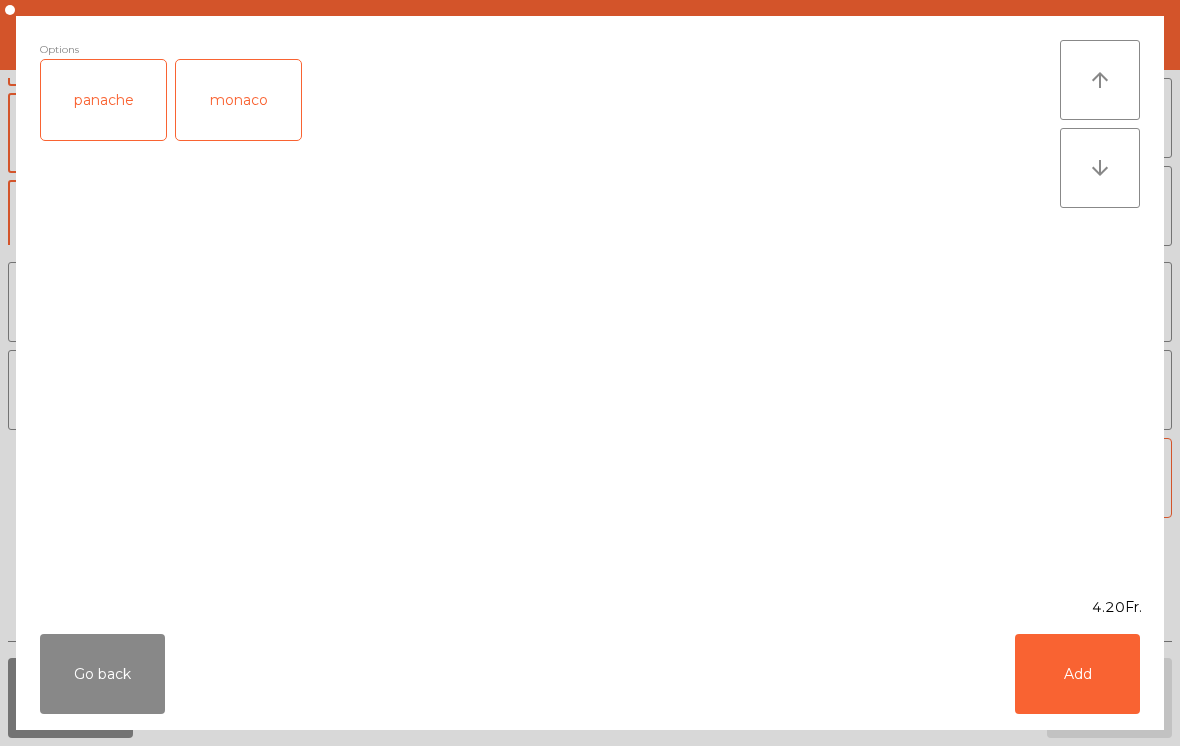 click on "Add" 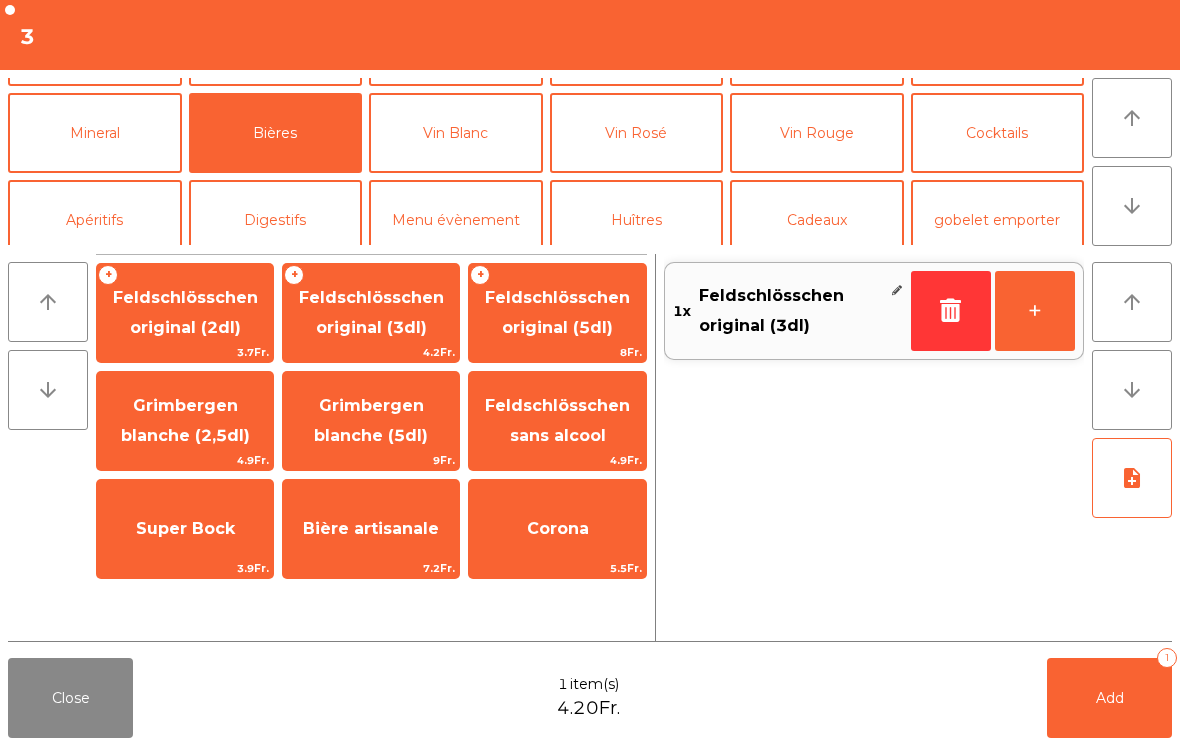 click on "Add   1" 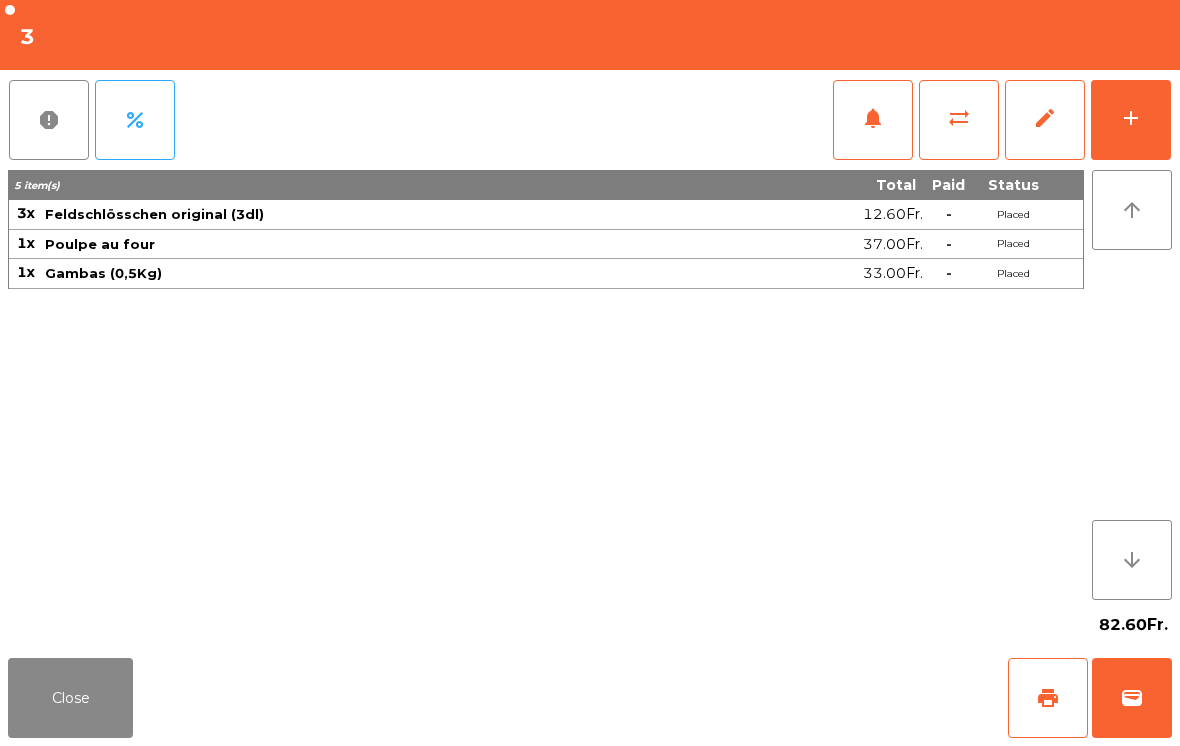 click on "Close" 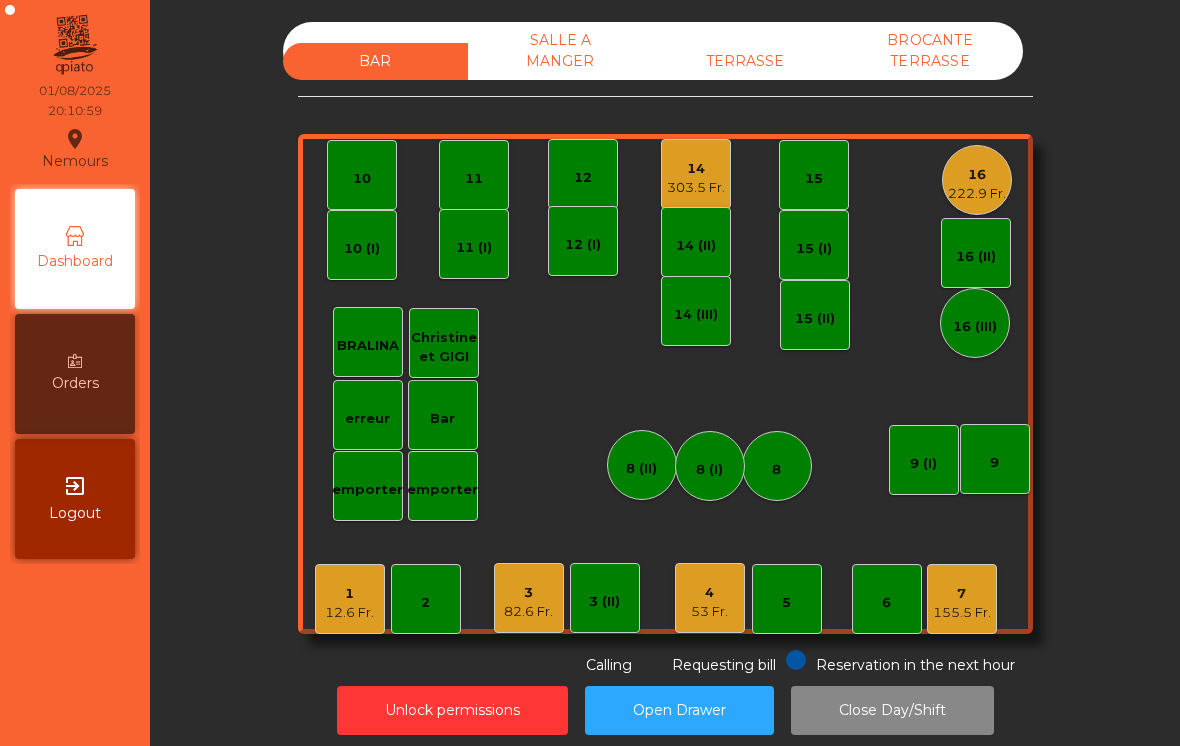 click on "155.5 Fr." 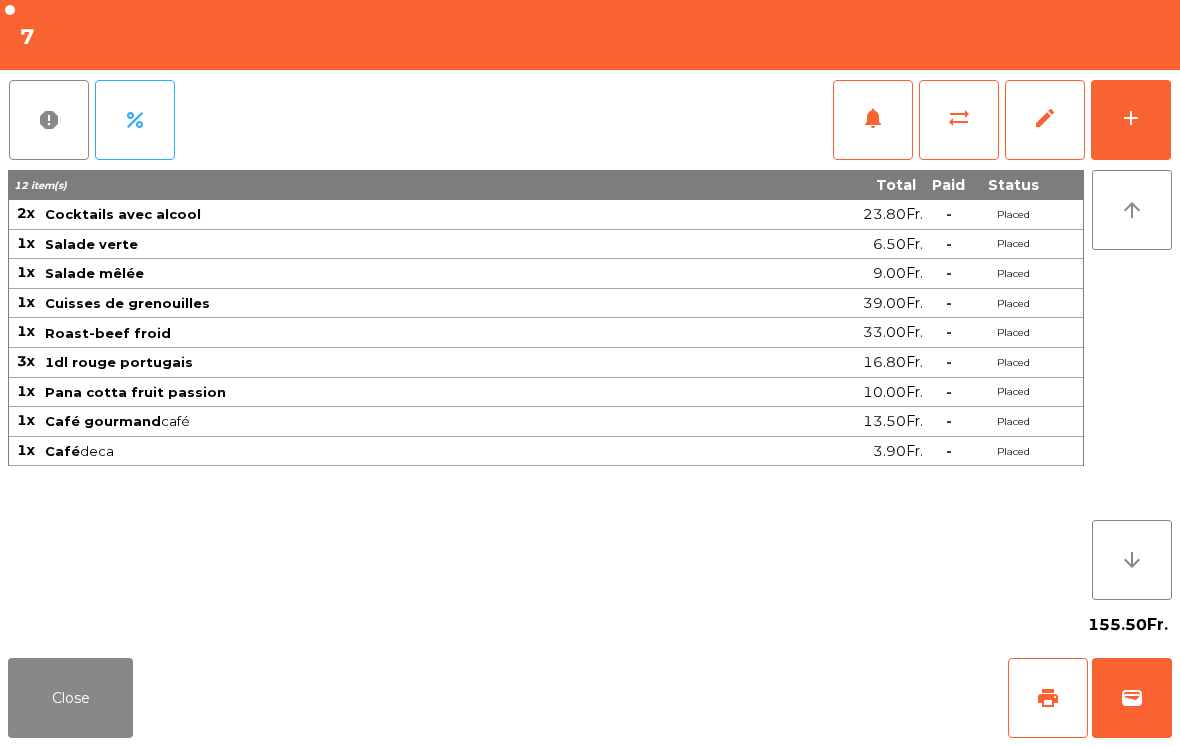 click on "Close" 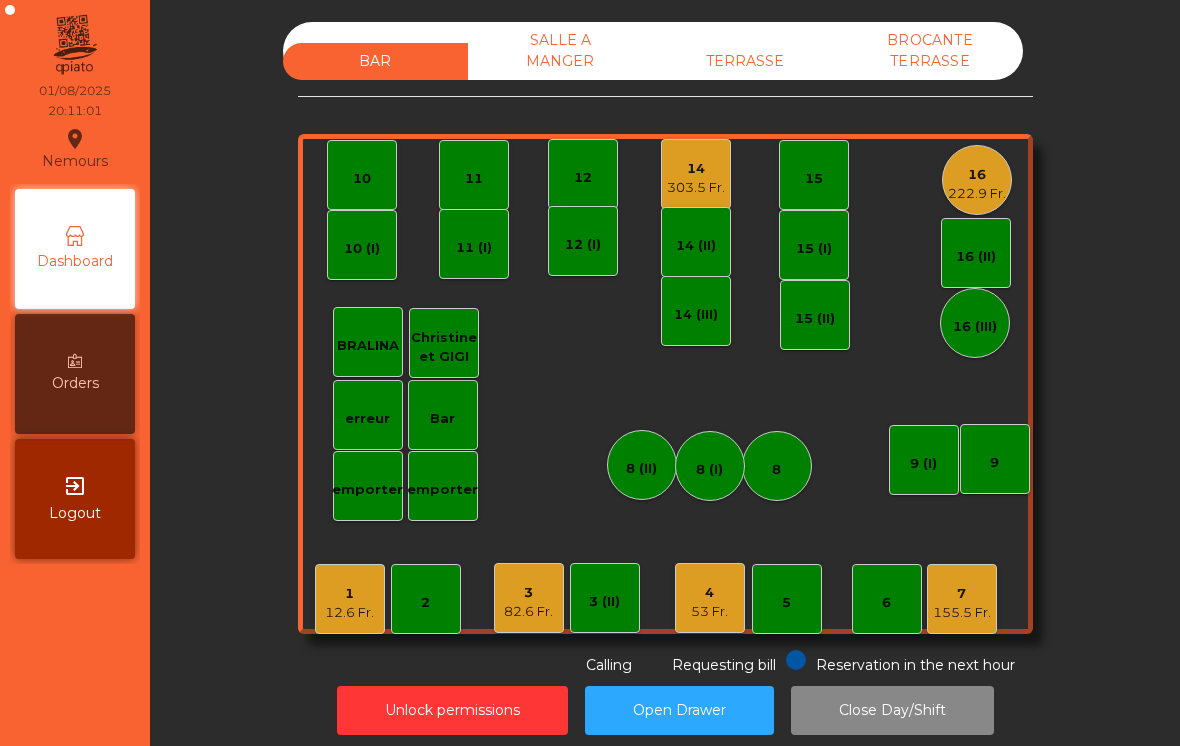 click on "53 Fr." 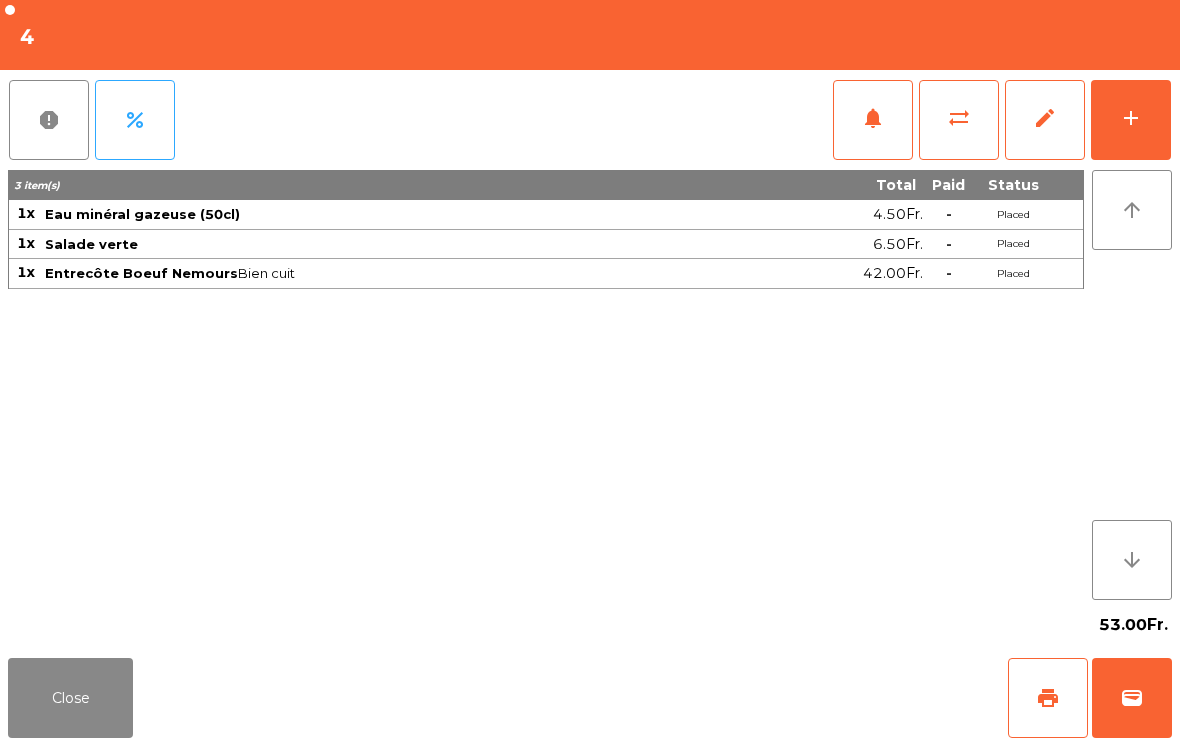 click on "add" 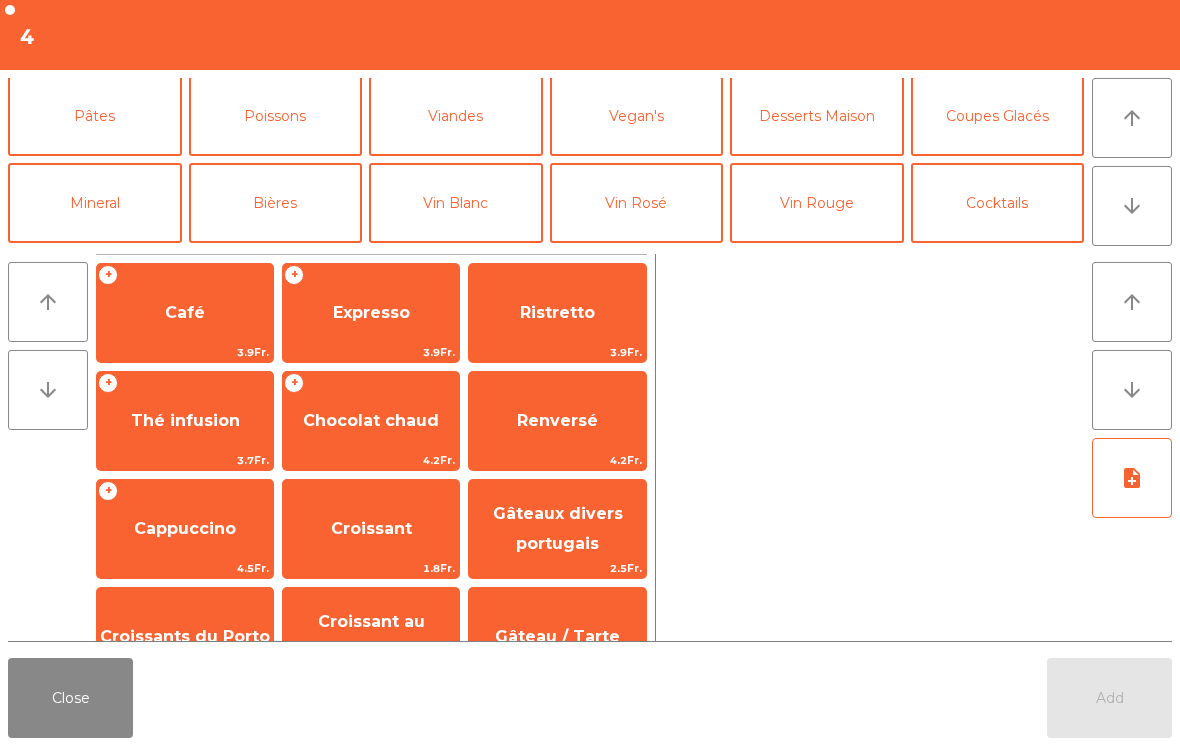 scroll, scrollTop: -2, scrollLeft: 0, axis: vertical 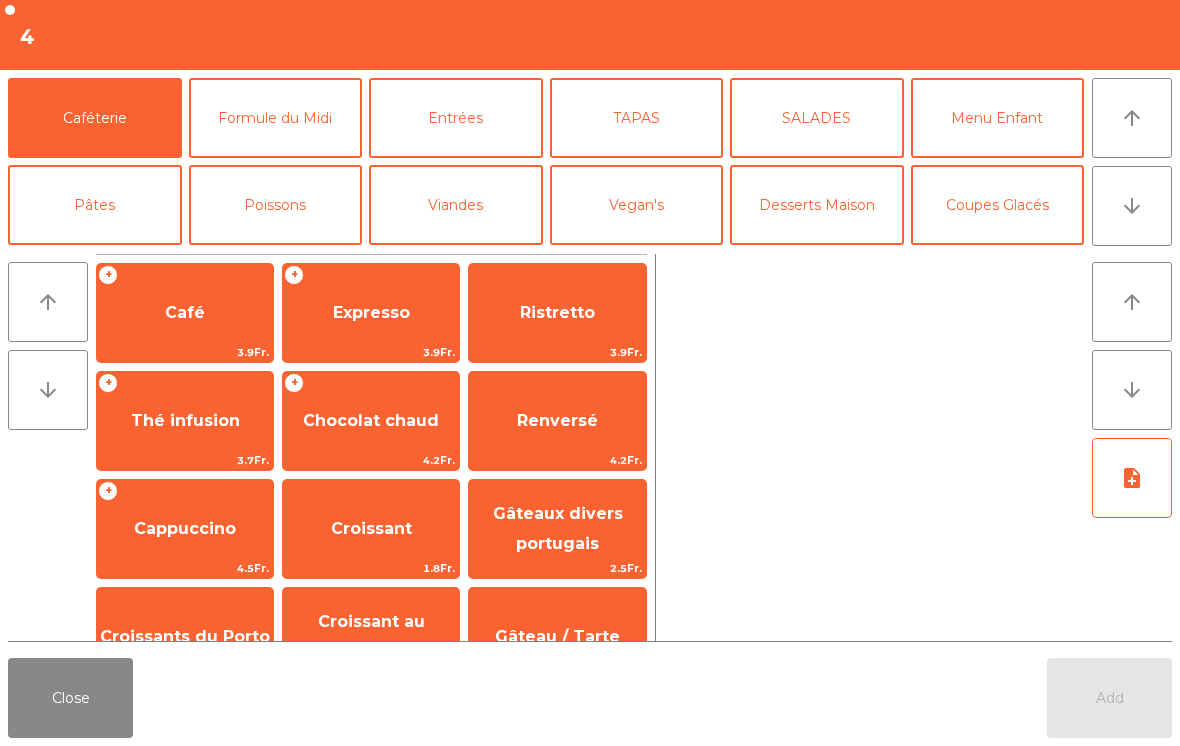 click on "Coupes Glacés" 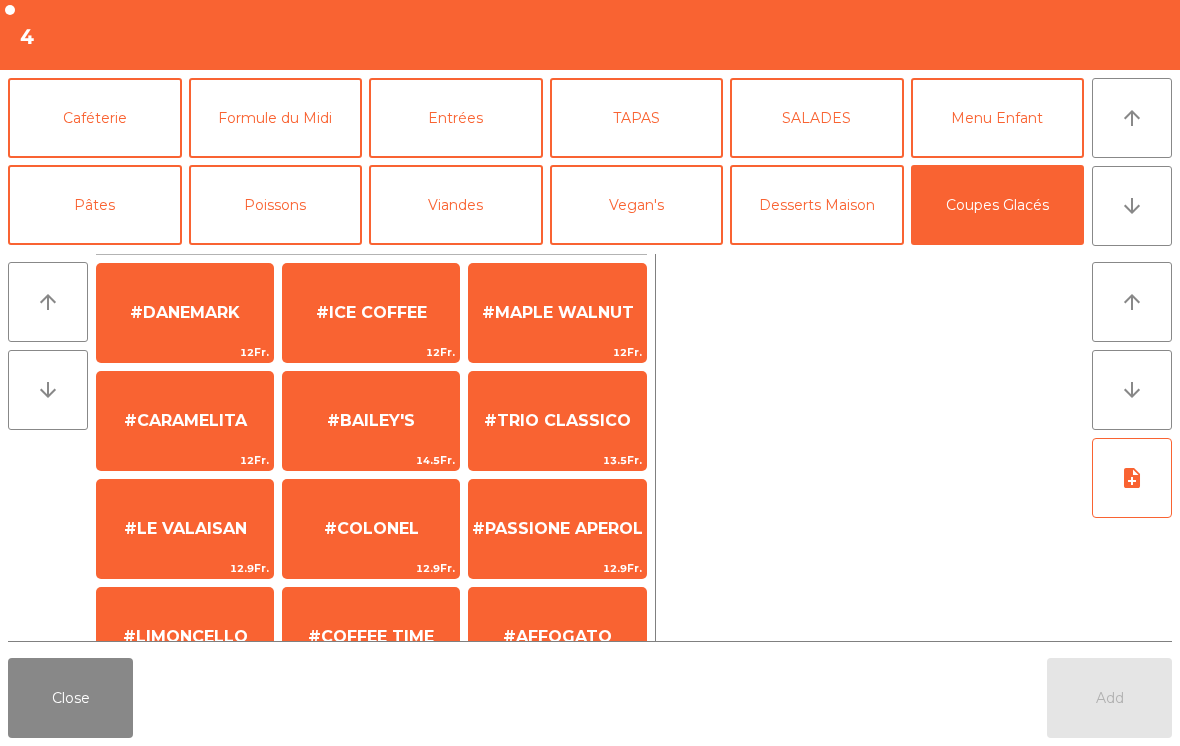 click on "#DANEMARK" 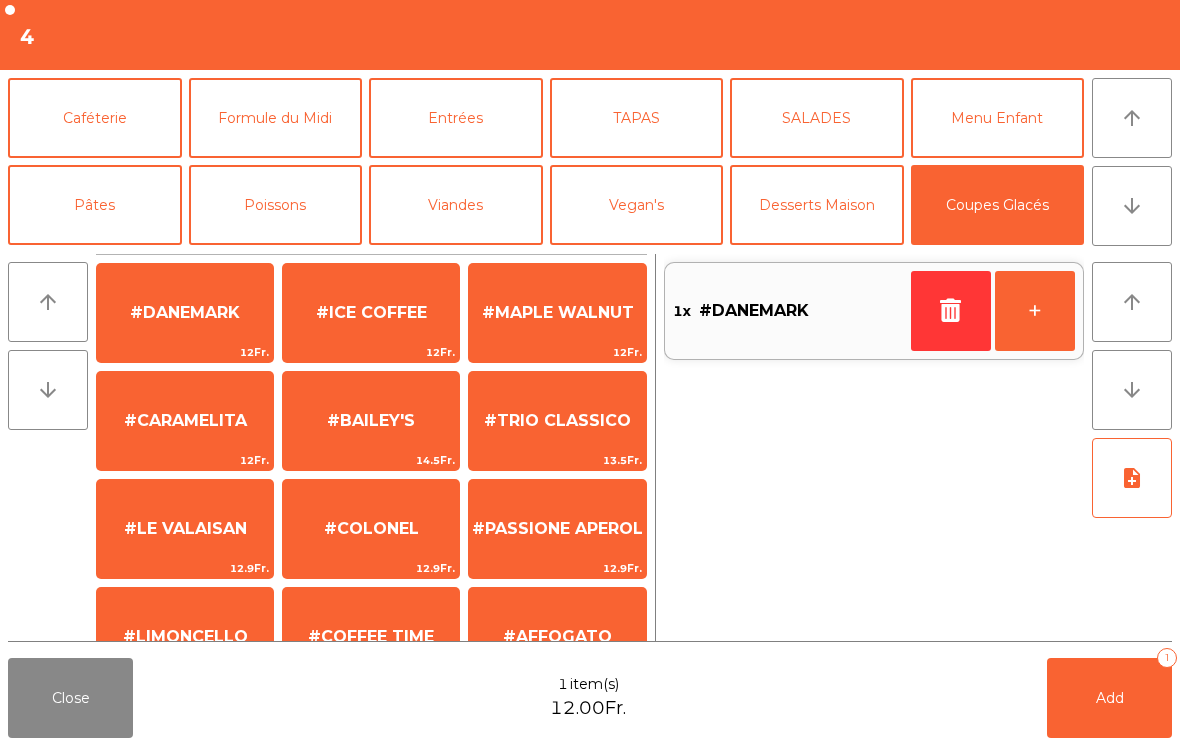 click 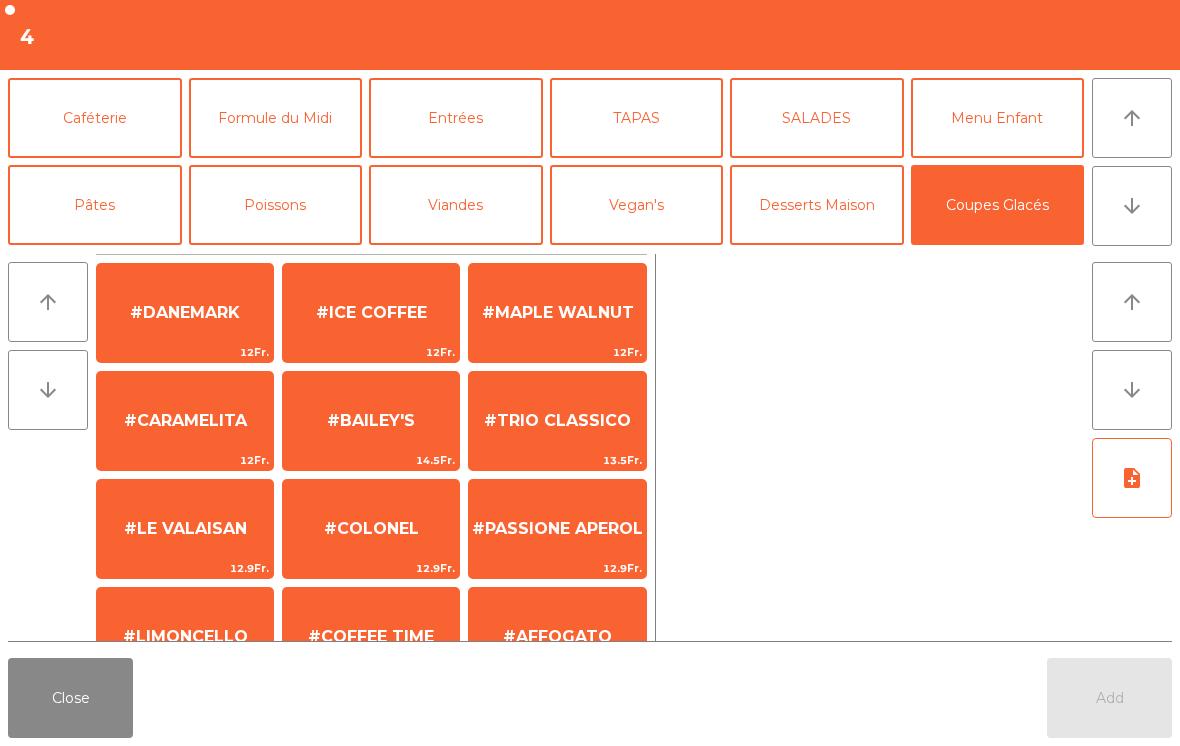 click on "12Fr." 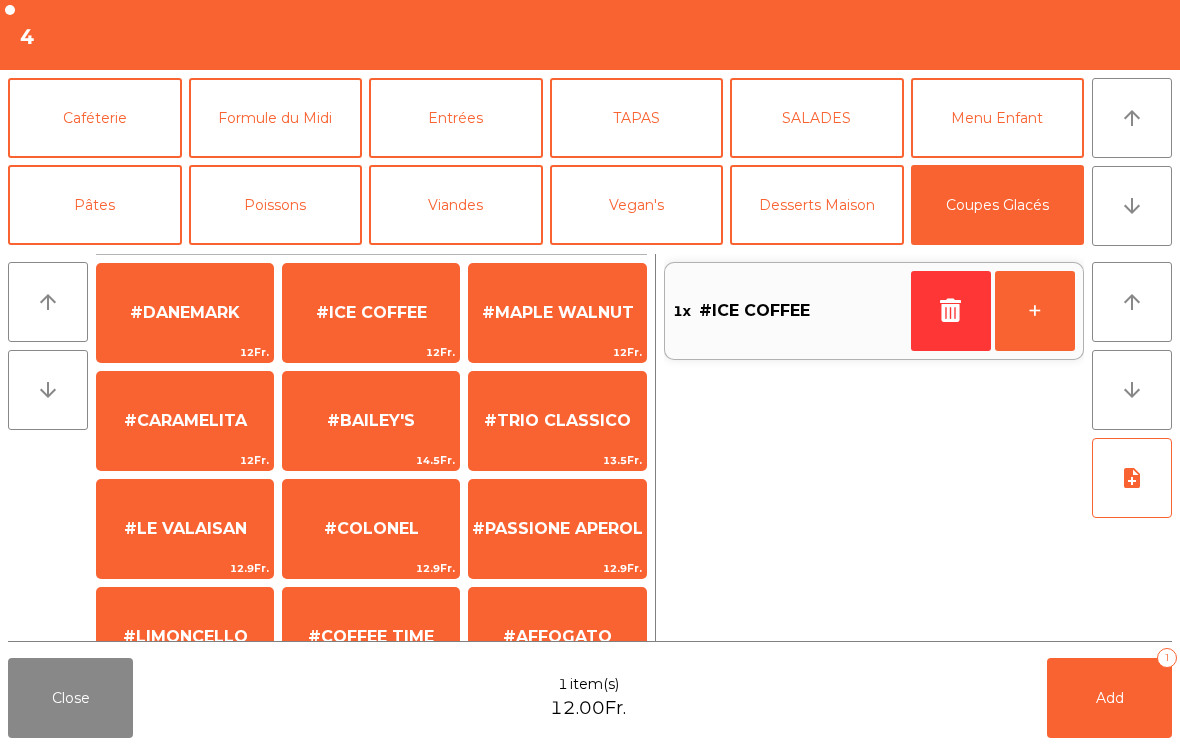 click on "Add   1" 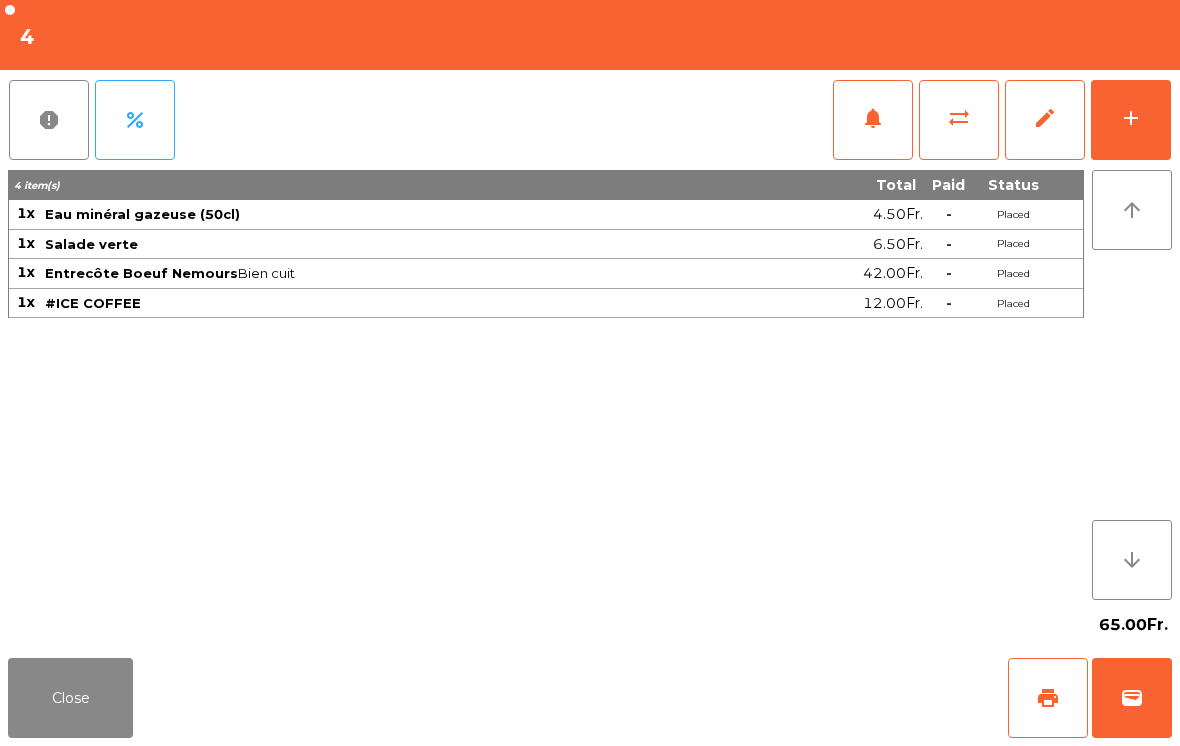 click on "Close" 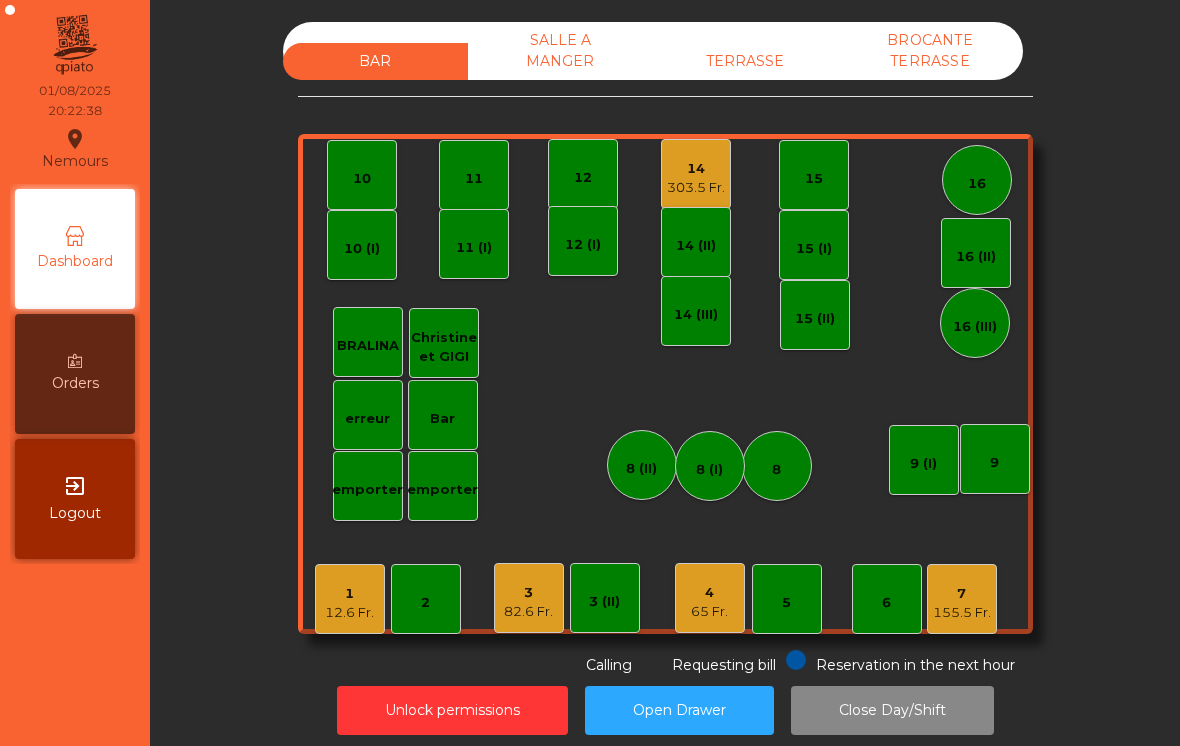 click on "3   82.6 Fr." 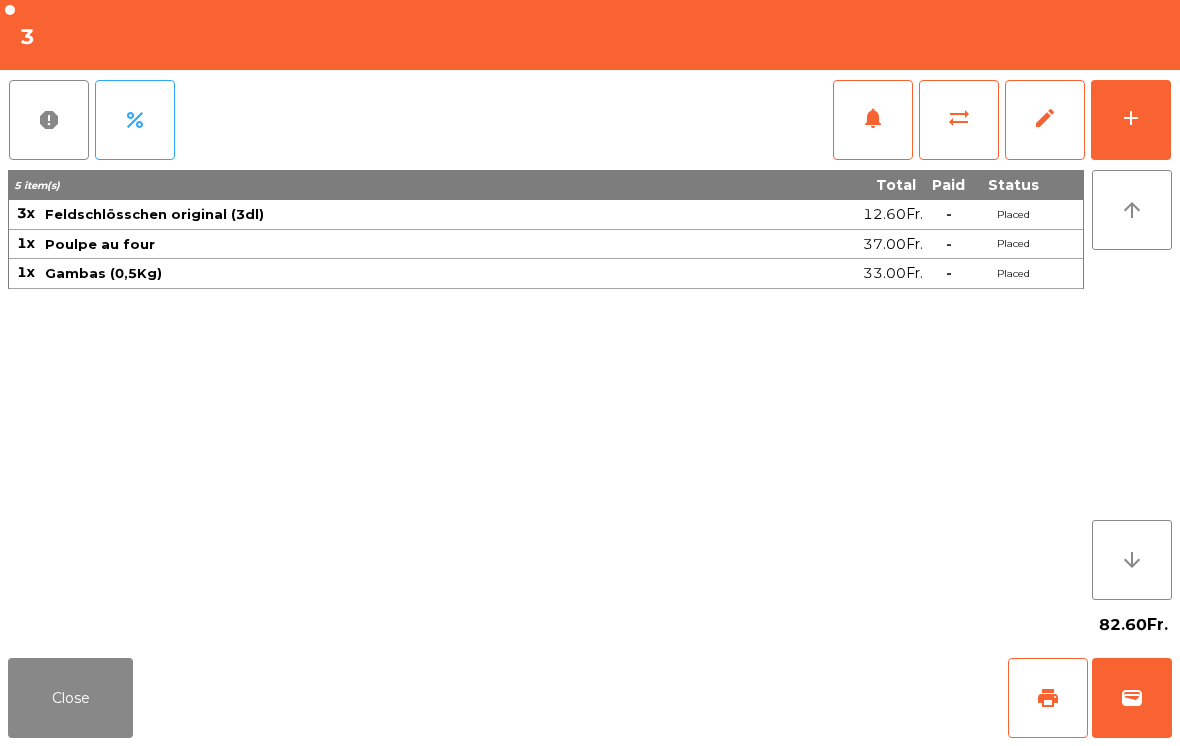 click on "add" 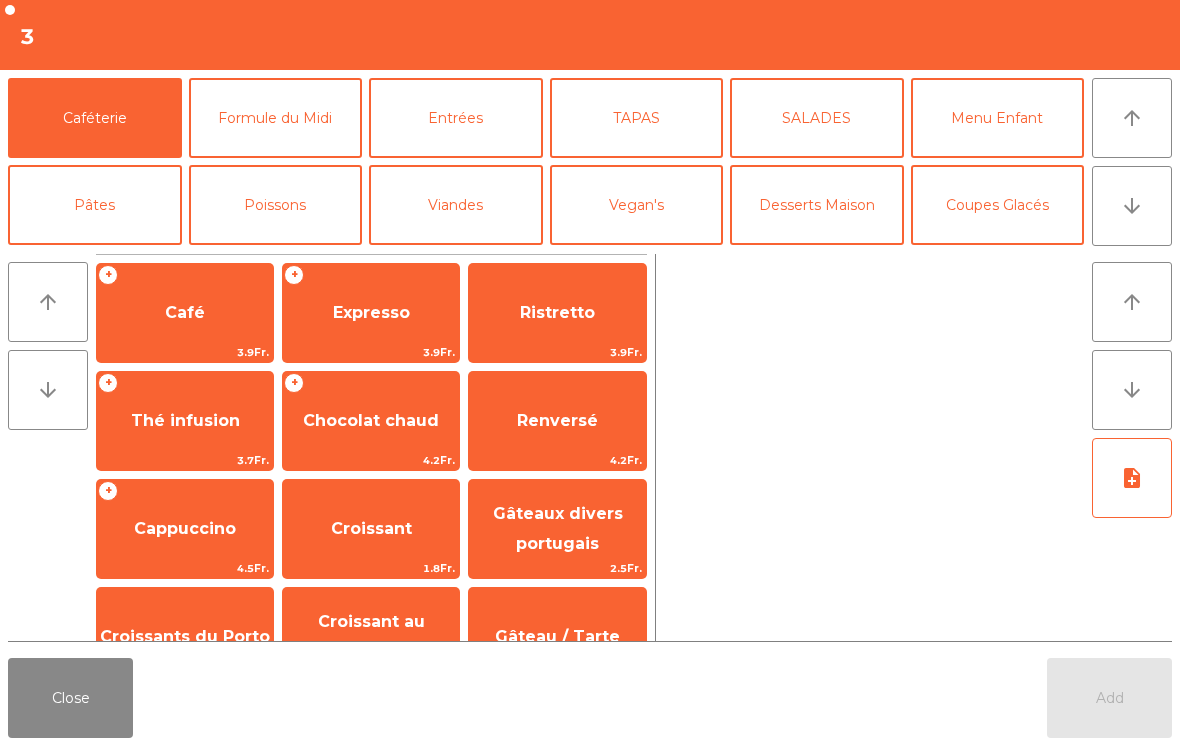 click on "arrow_upward" 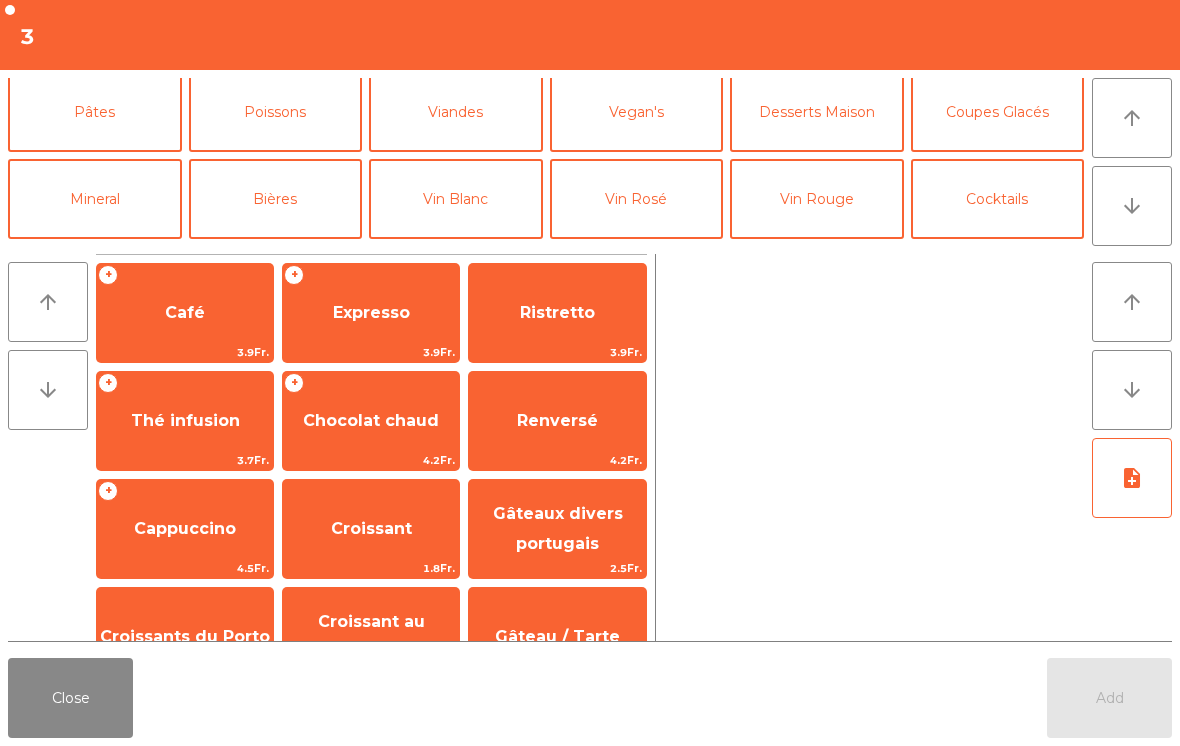 click on "Bières" 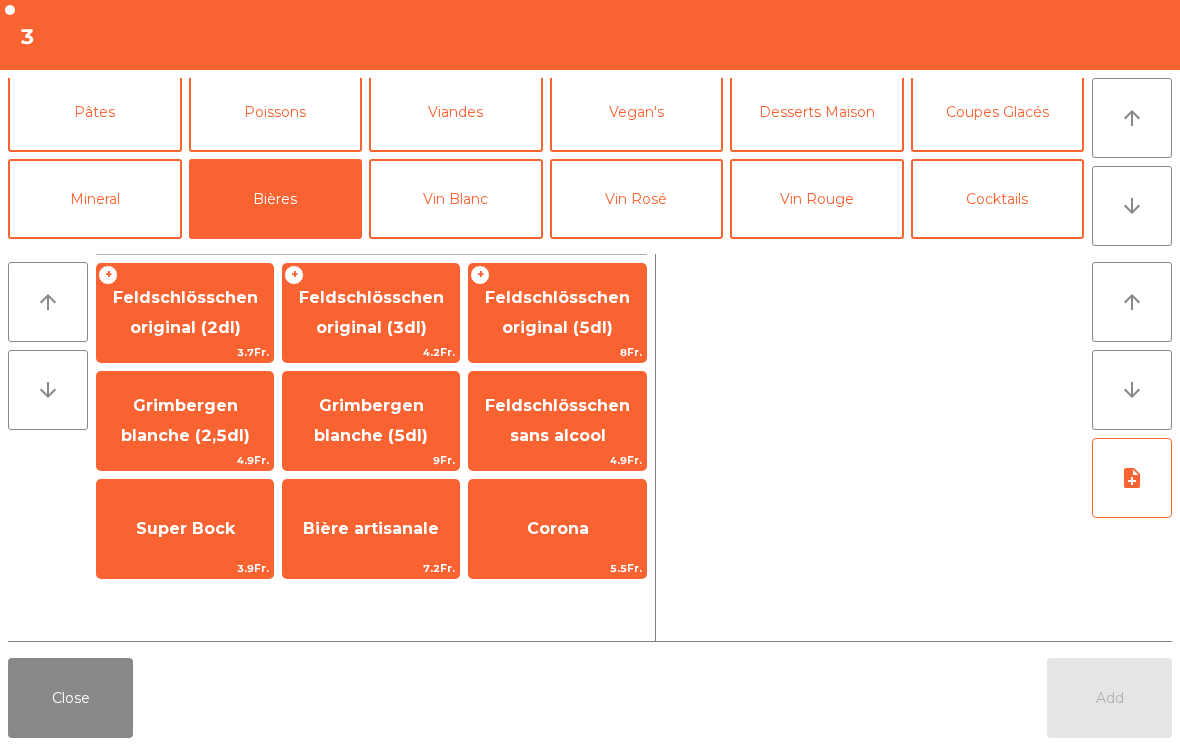 click on "Feldschlösschen original (3dl)" 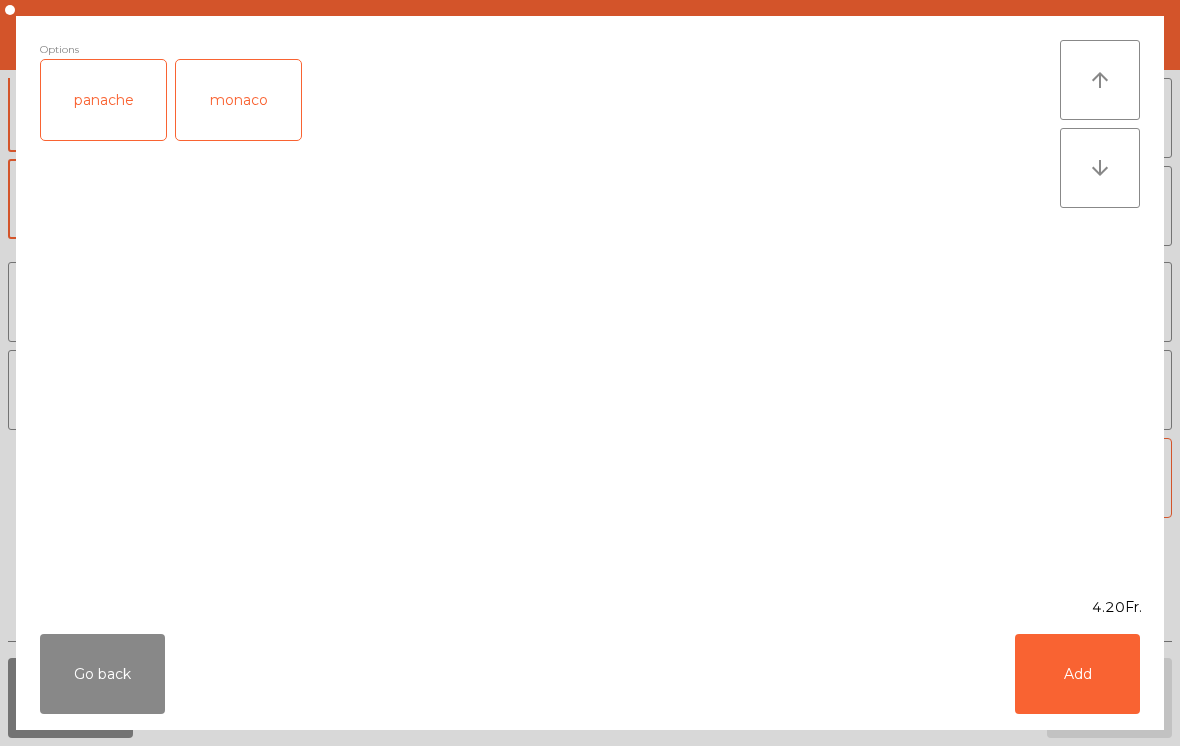 click on "Add" 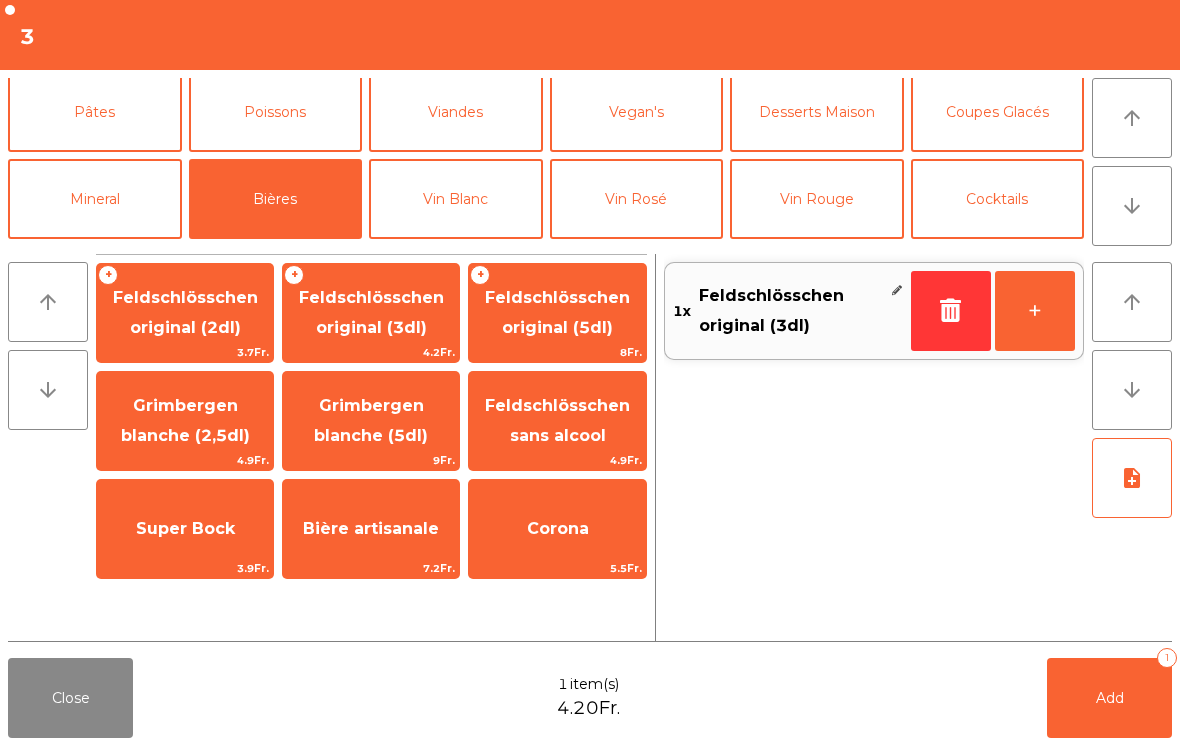 scroll, scrollTop: 130, scrollLeft: 0, axis: vertical 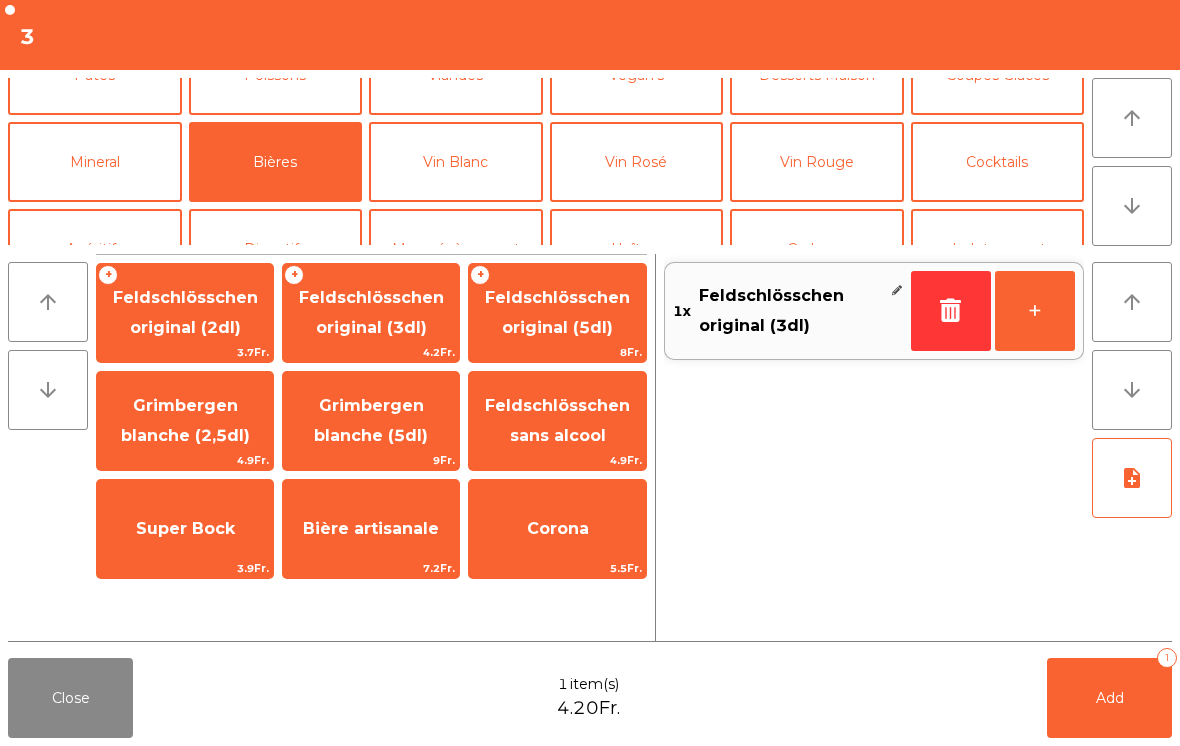 click on "Add" 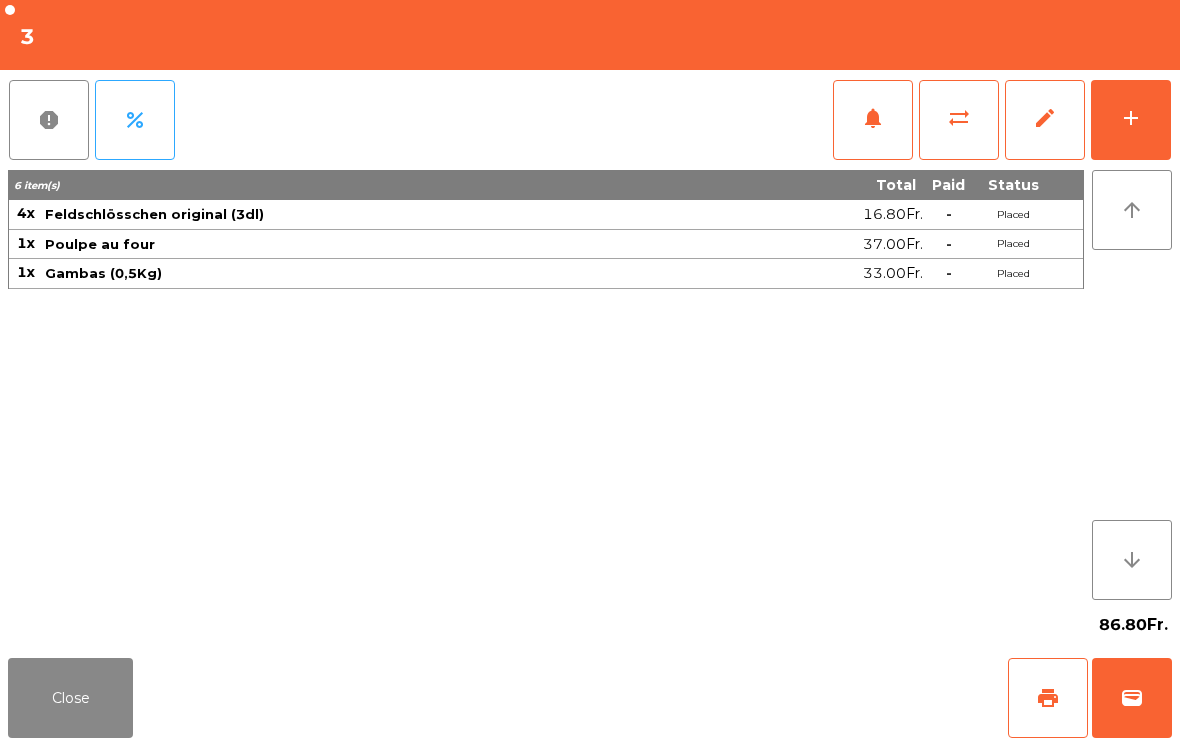 click on "Close" 